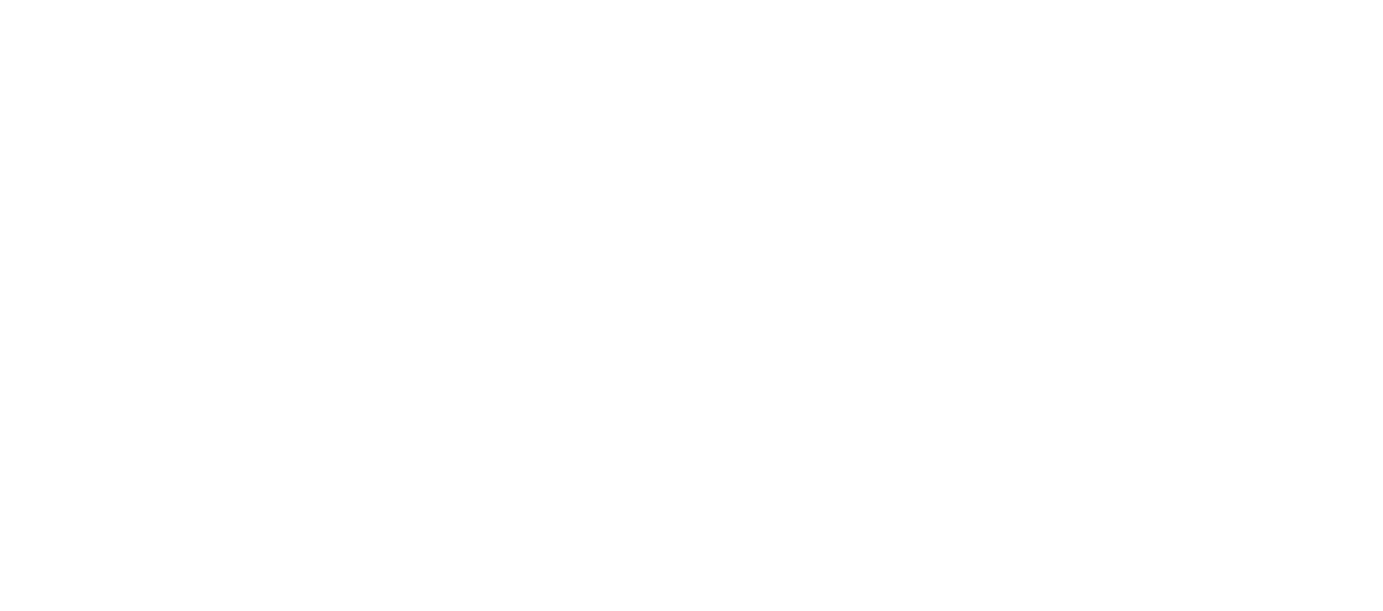 scroll, scrollTop: 0, scrollLeft: 0, axis: both 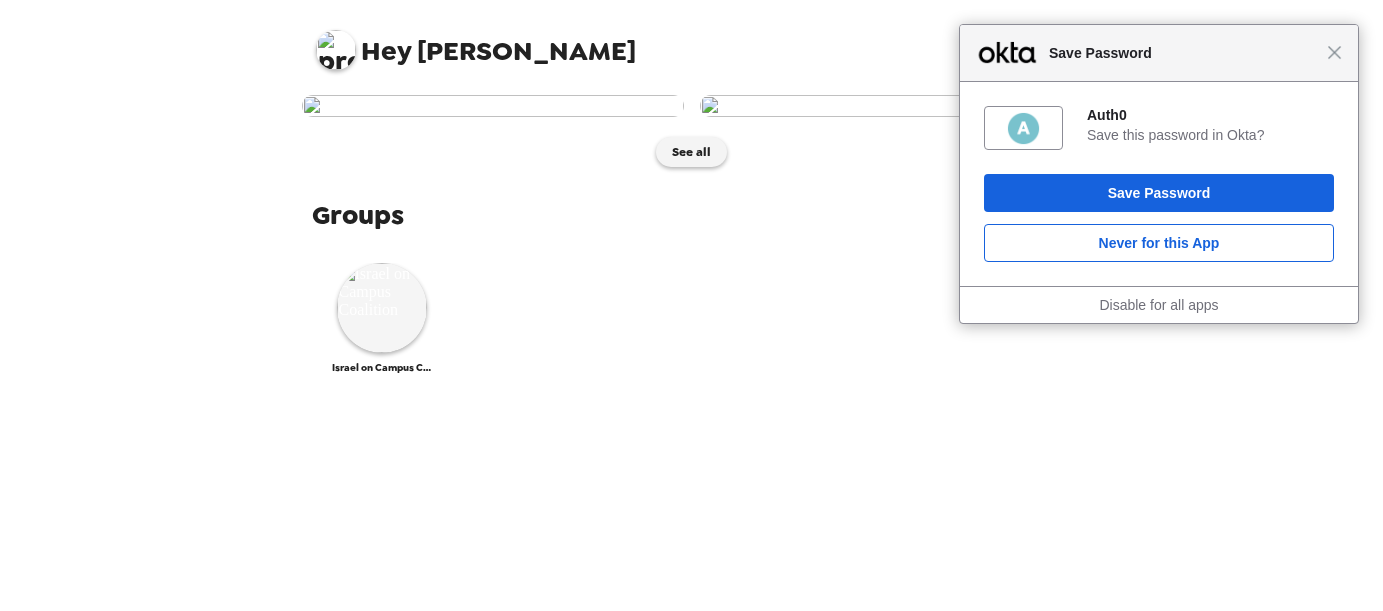click on "Save Password" at bounding box center [1183, 53] 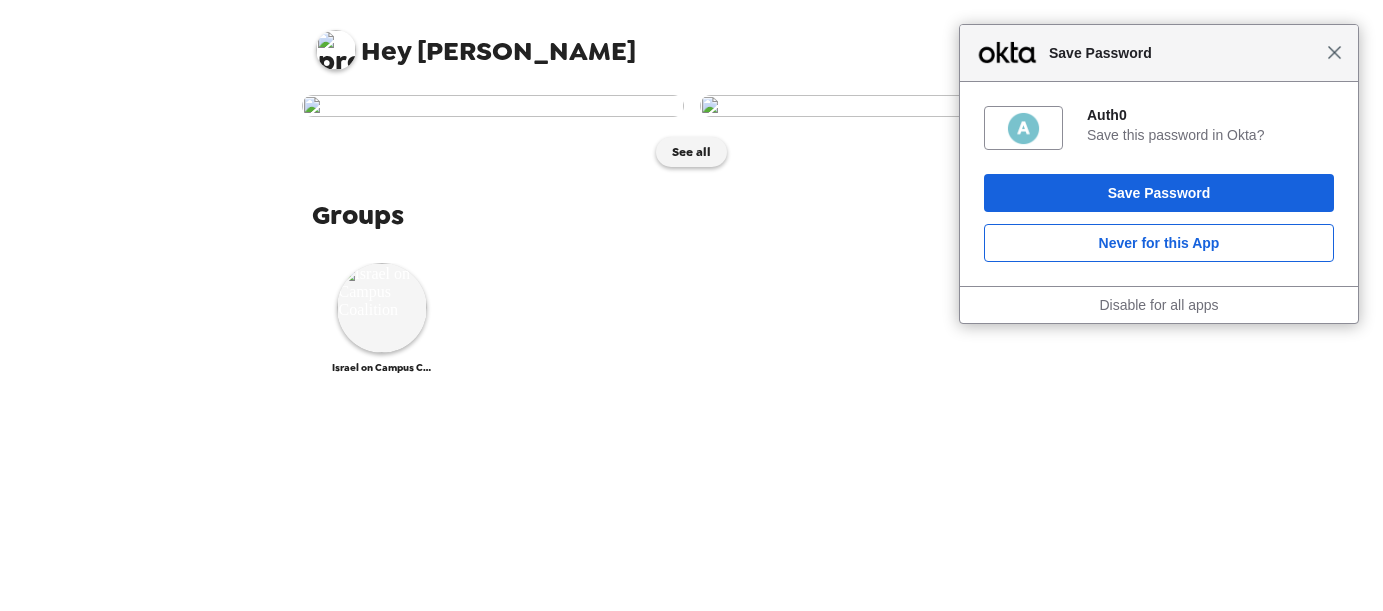 click on "Close" at bounding box center [1334, 52] 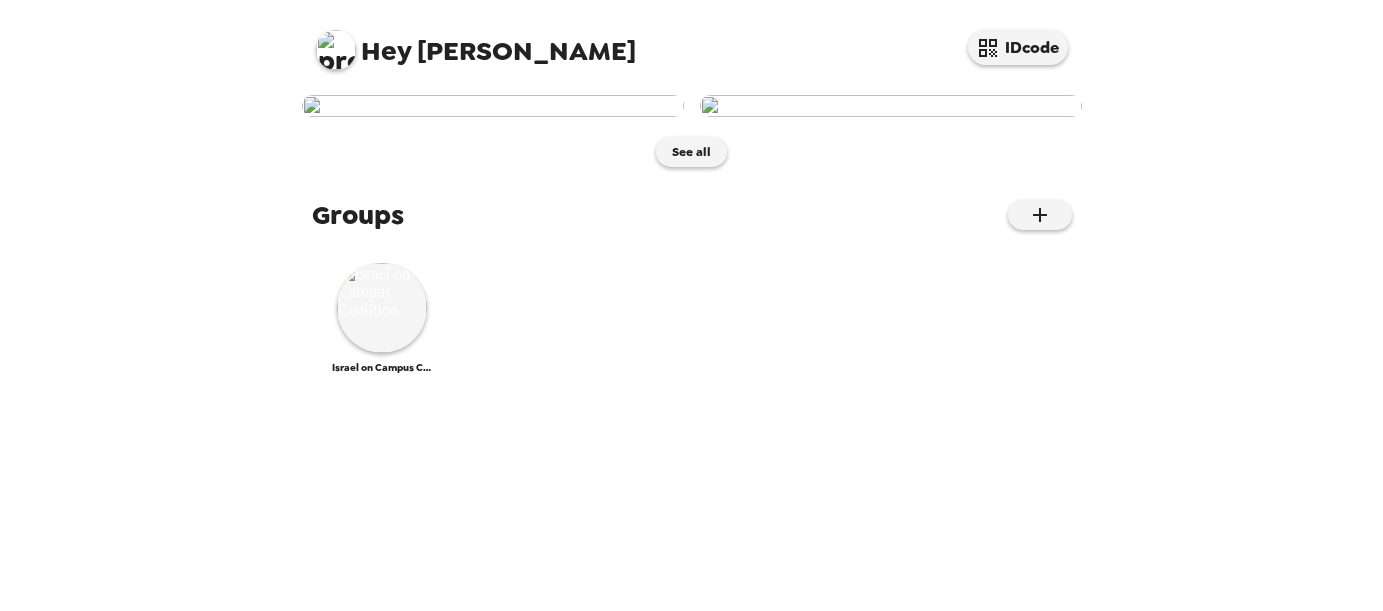 click on "Hey   [PERSON_NAME]" at bounding box center (476, 42) 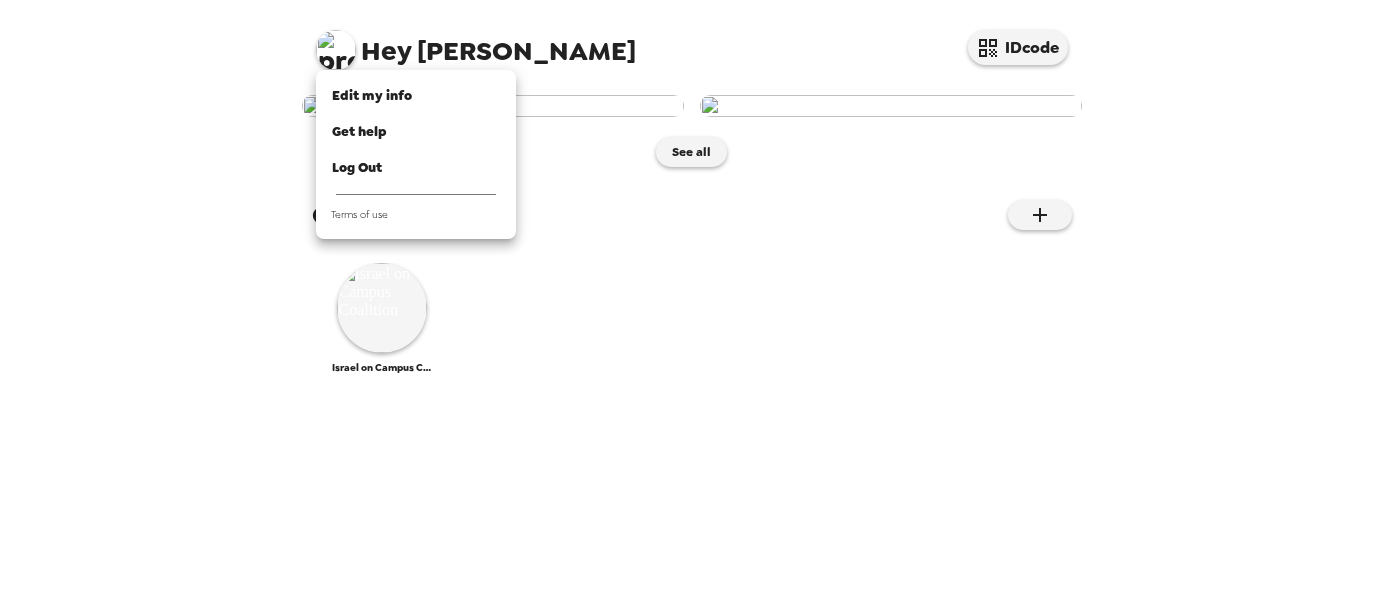 click at bounding box center (691, 305) 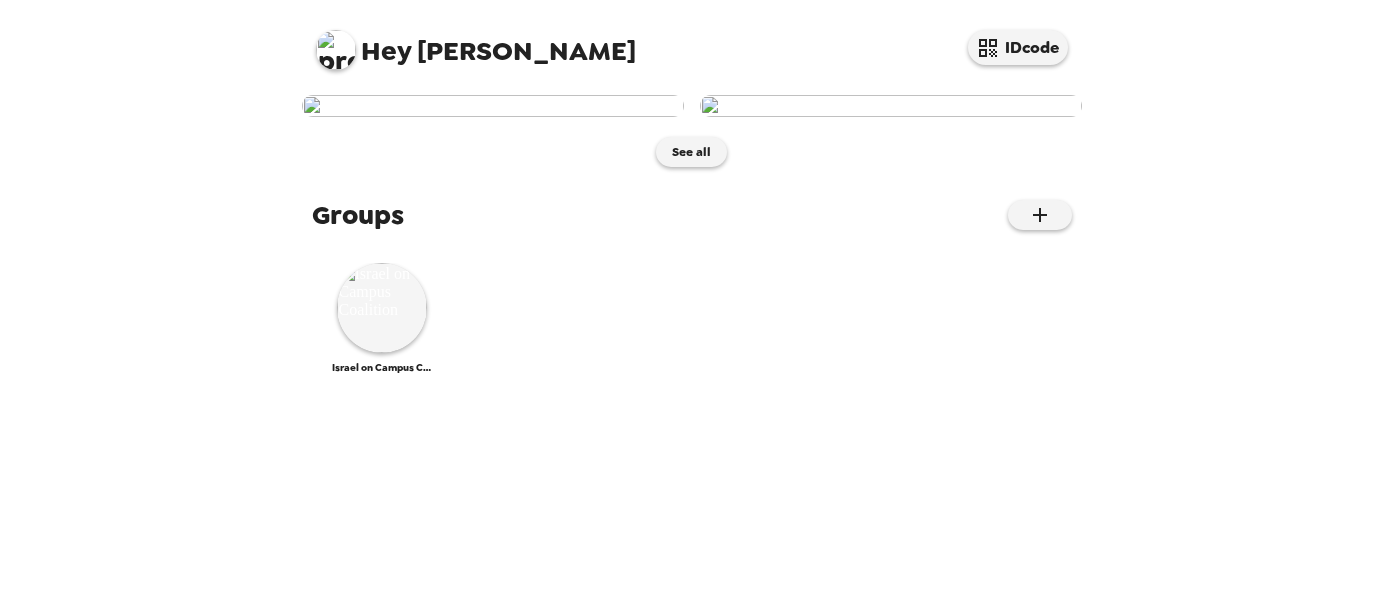 scroll, scrollTop: 258, scrollLeft: 0, axis: vertical 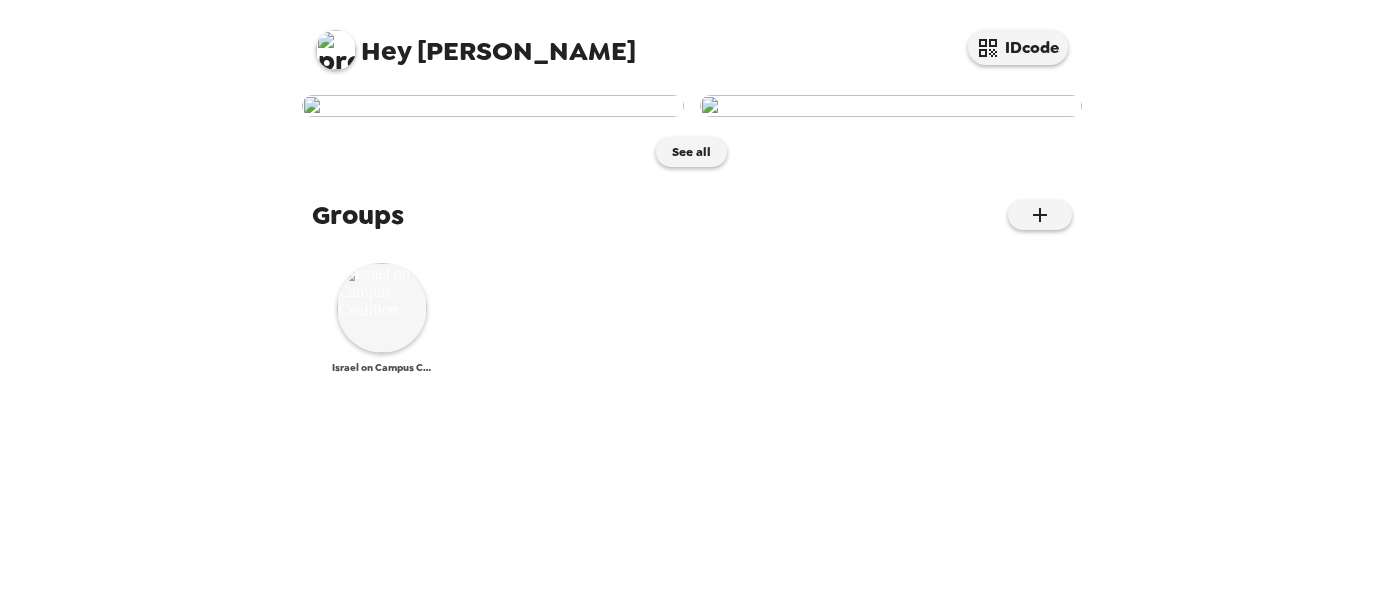 click at bounding box center (382, 308) 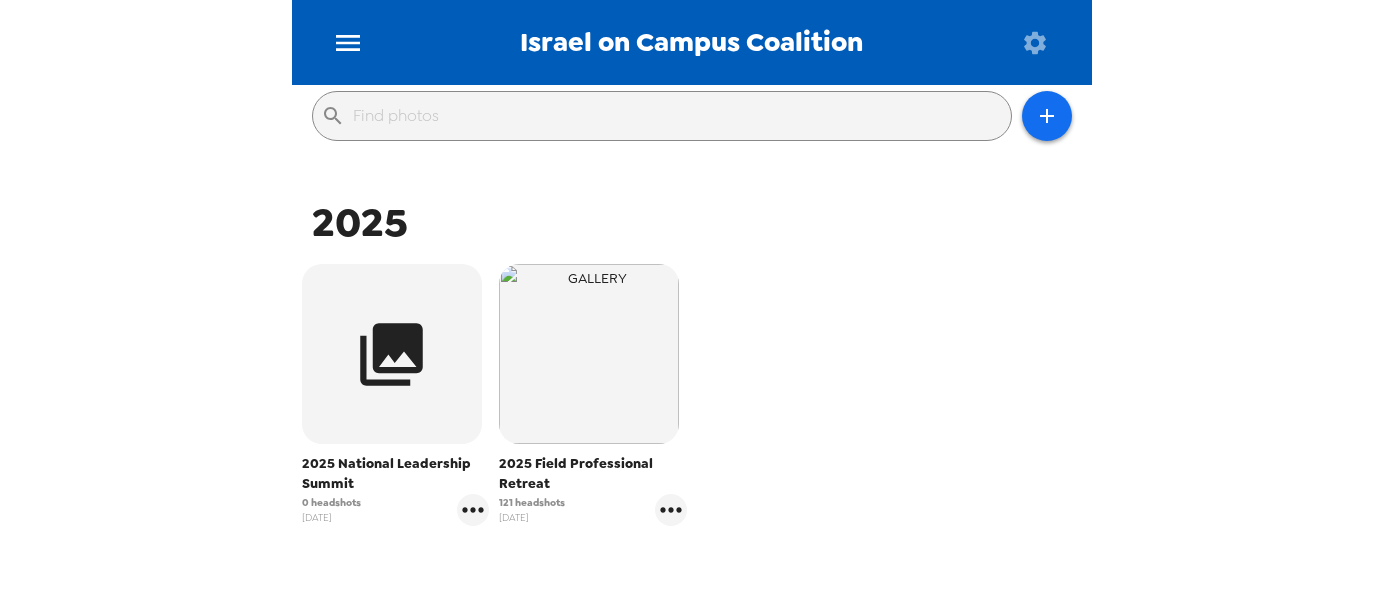 scroll, scrollTop: 240, scrollLeft: 0, axis: vertical 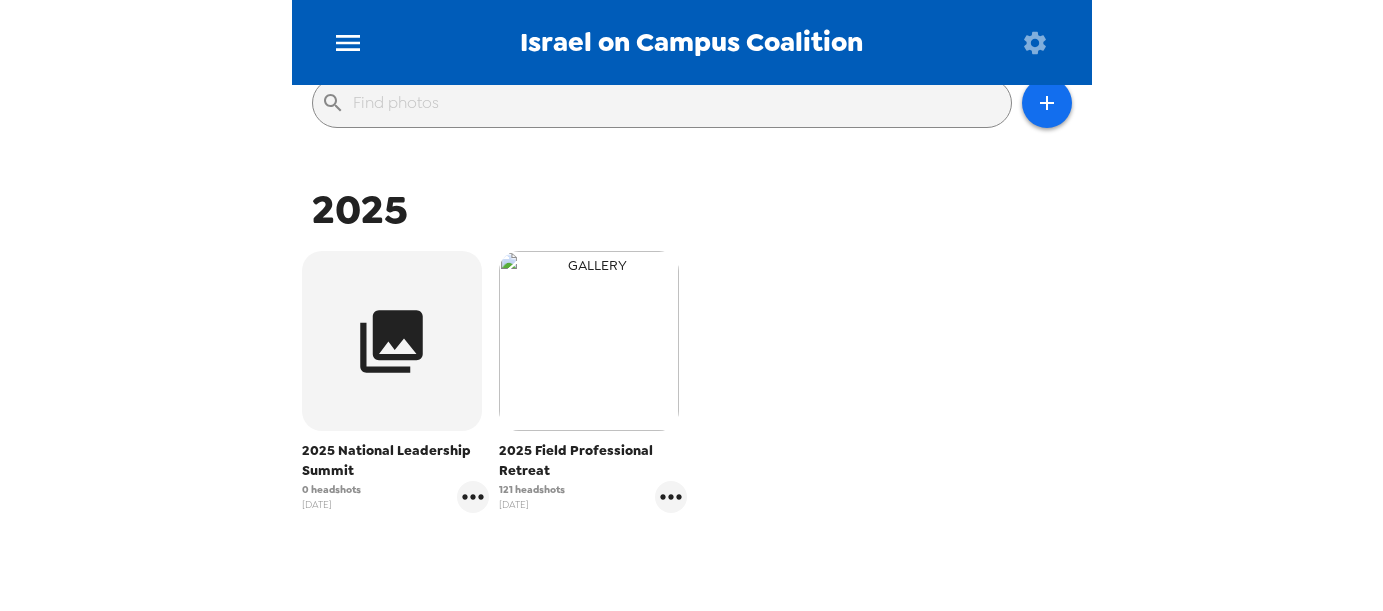 click at bounding box center (589, 341) 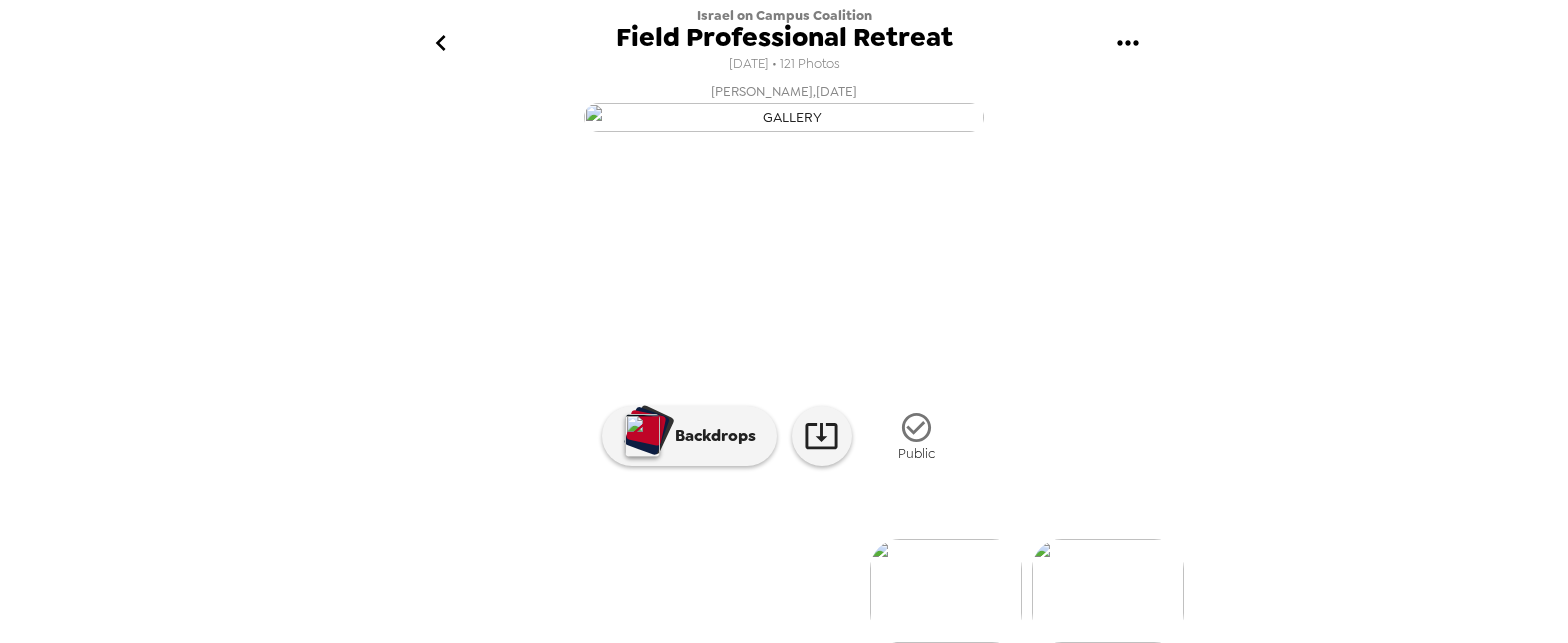 scroll, scrollTop: 36, scrollLeft: 0, axis: vertical 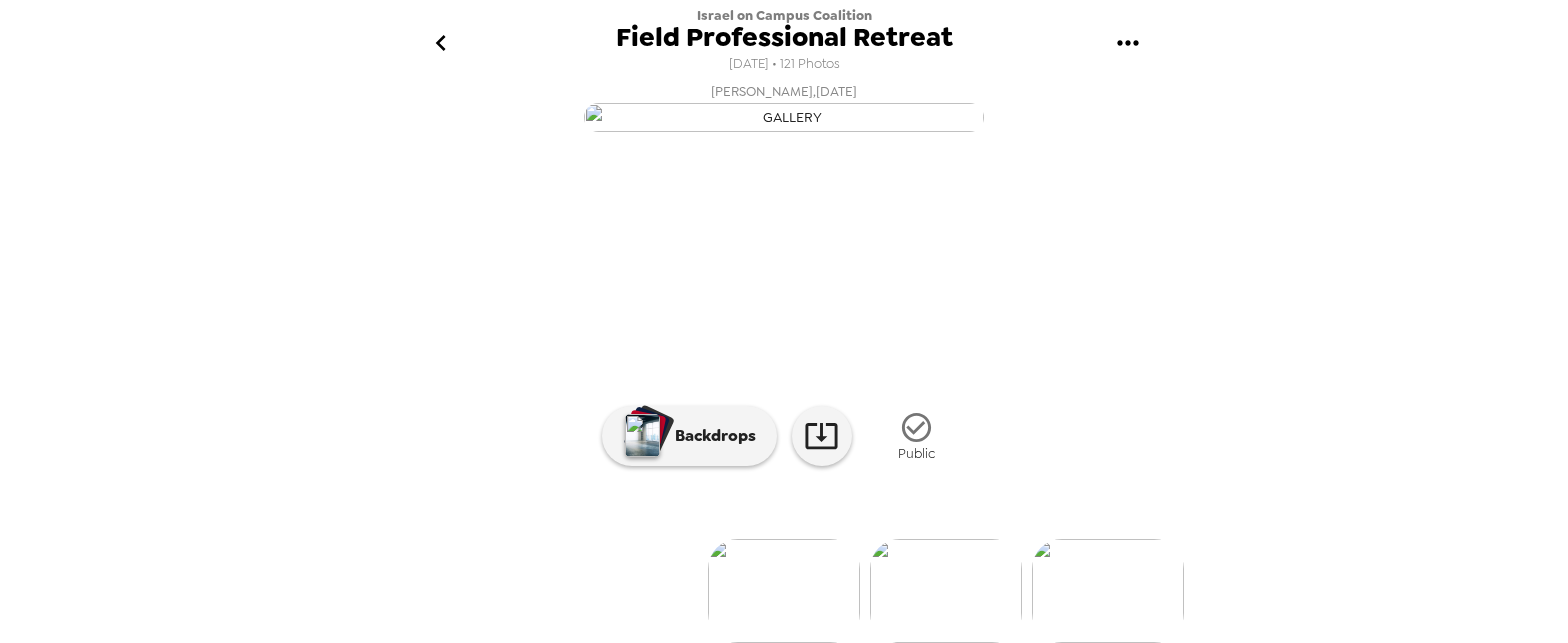 click at bounding box center (946, 591) 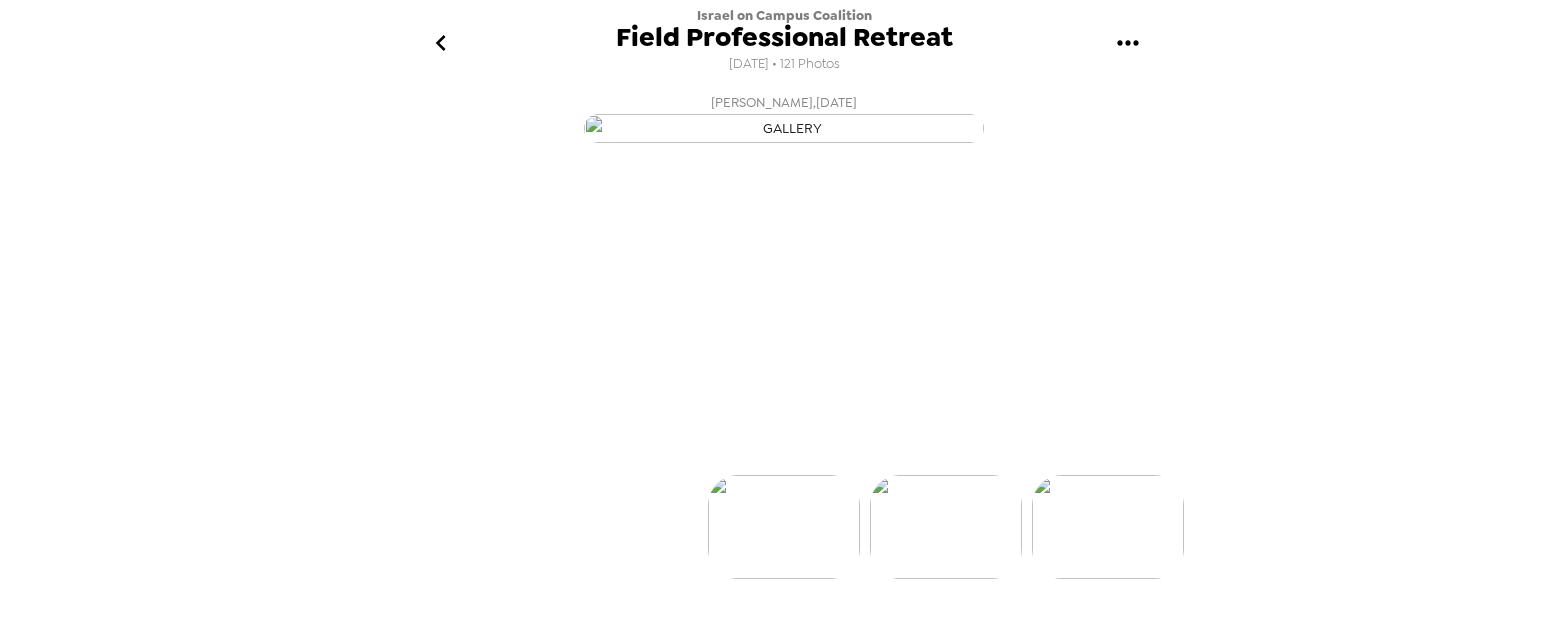 scroll, scrollTop: 147, scrollLeft: 0, axis: vertical 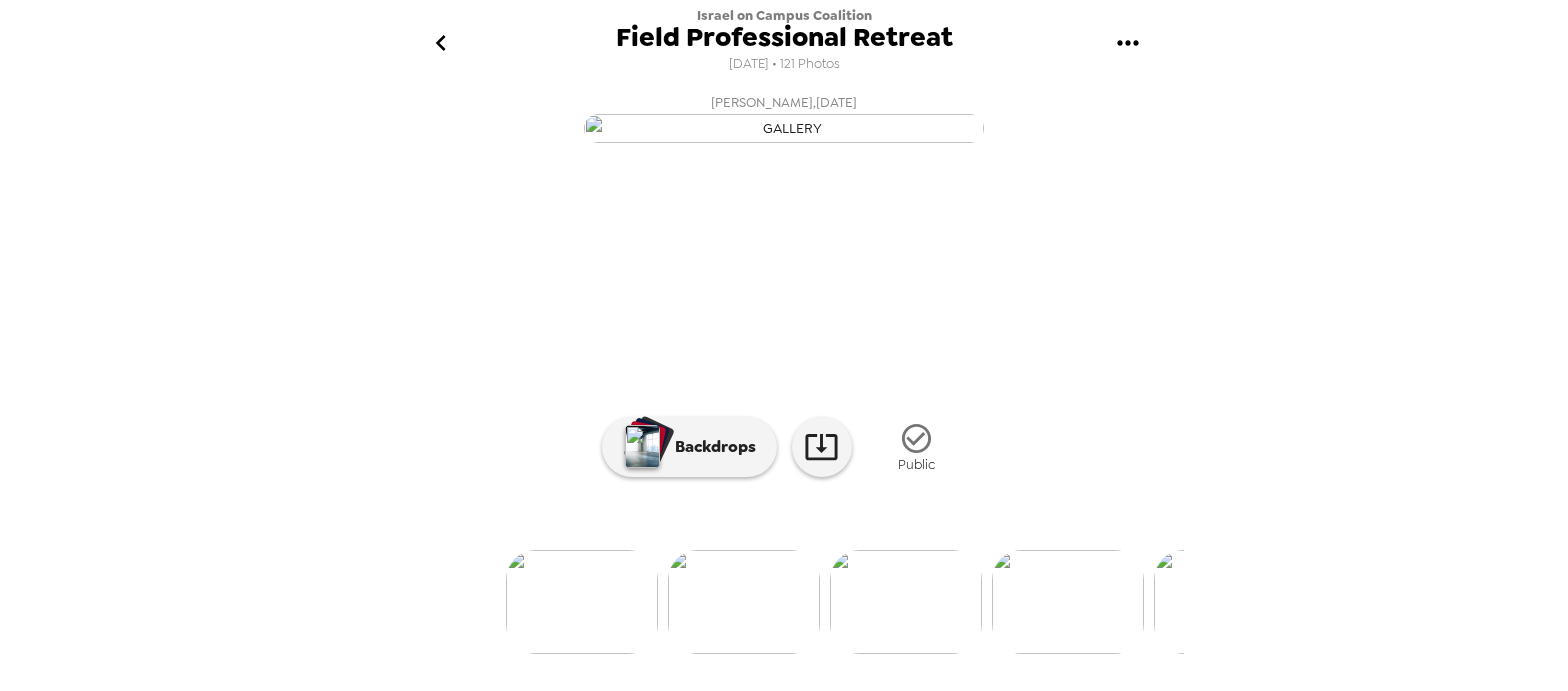 click at bounding box center (906, 602) 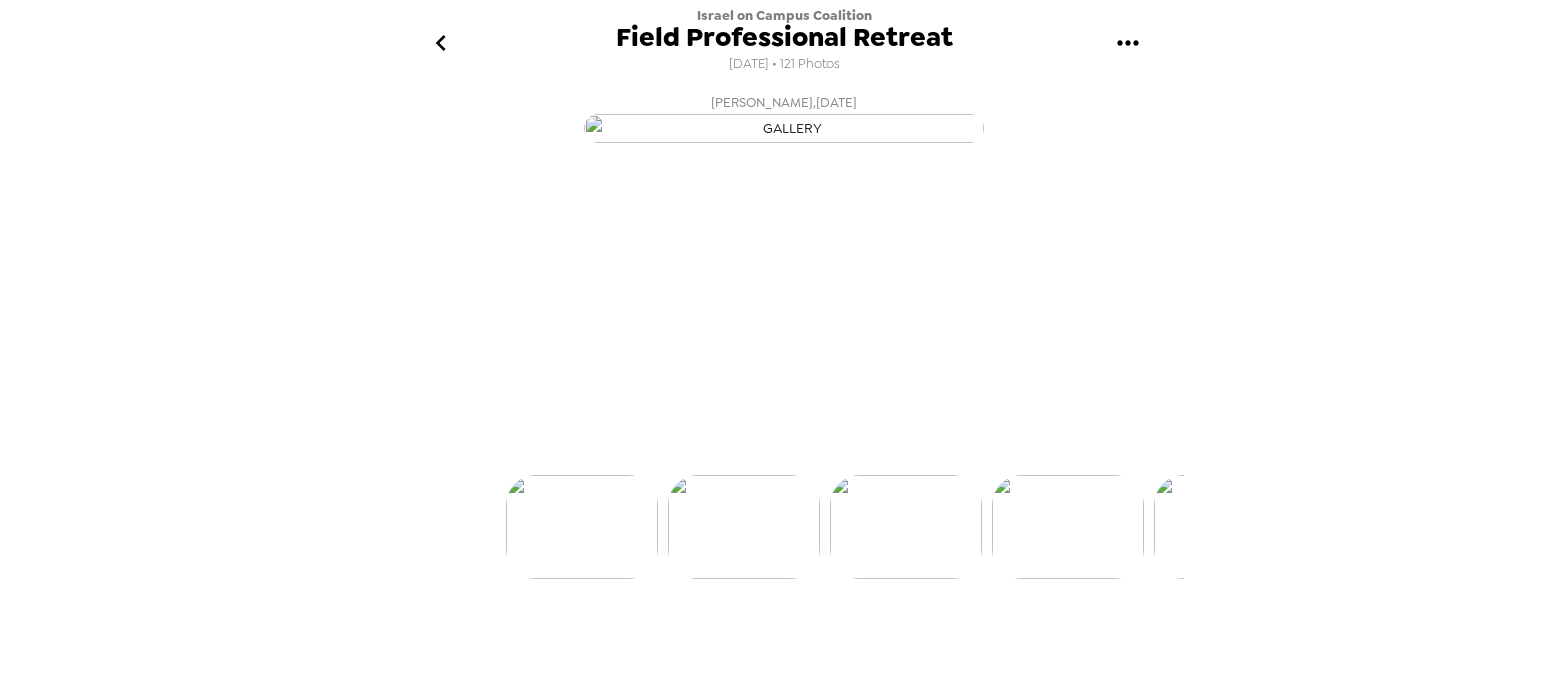 scroll, scrollTop: 99, scrollLeft: 0, axis: vertical 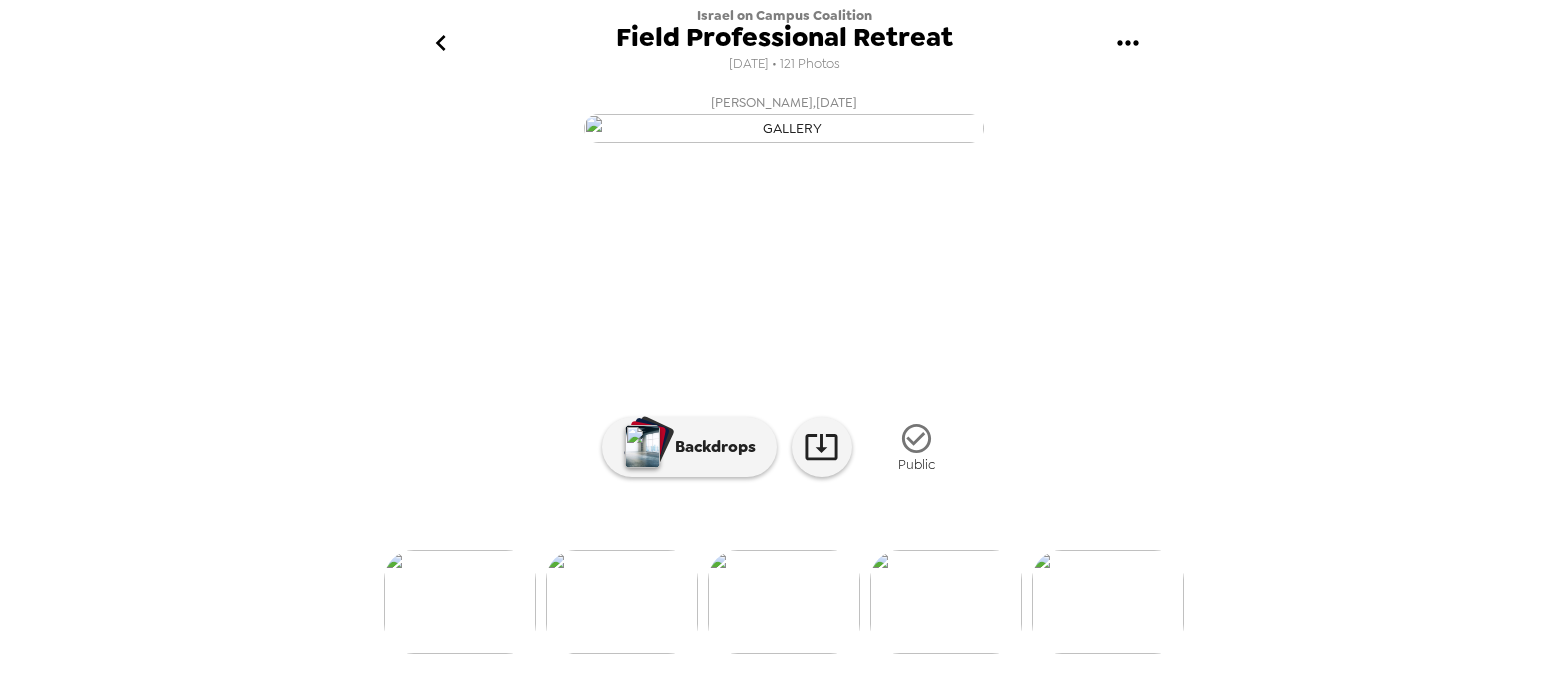 click at bounding box center [946, 602] 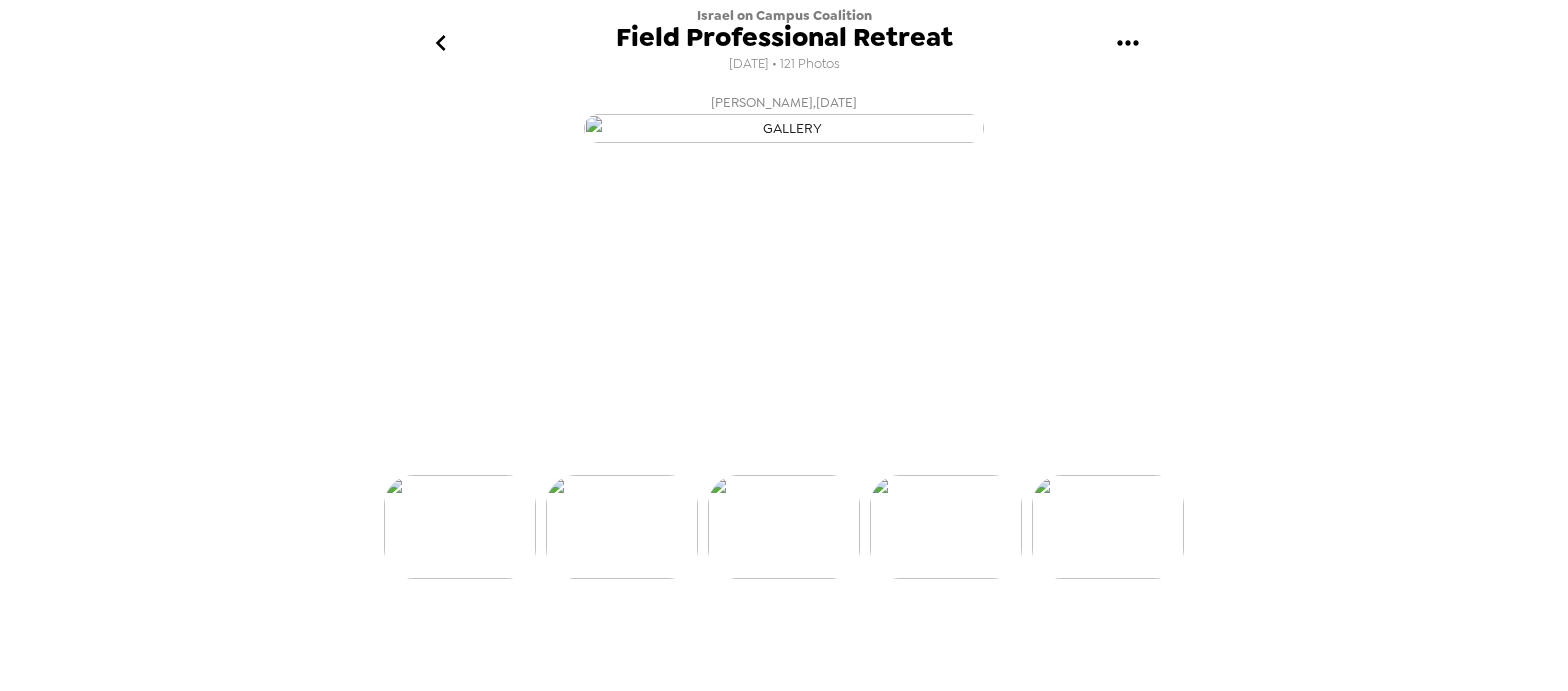 scroll, scrollTop: 99, scrollLeft: 0, axis: vertical 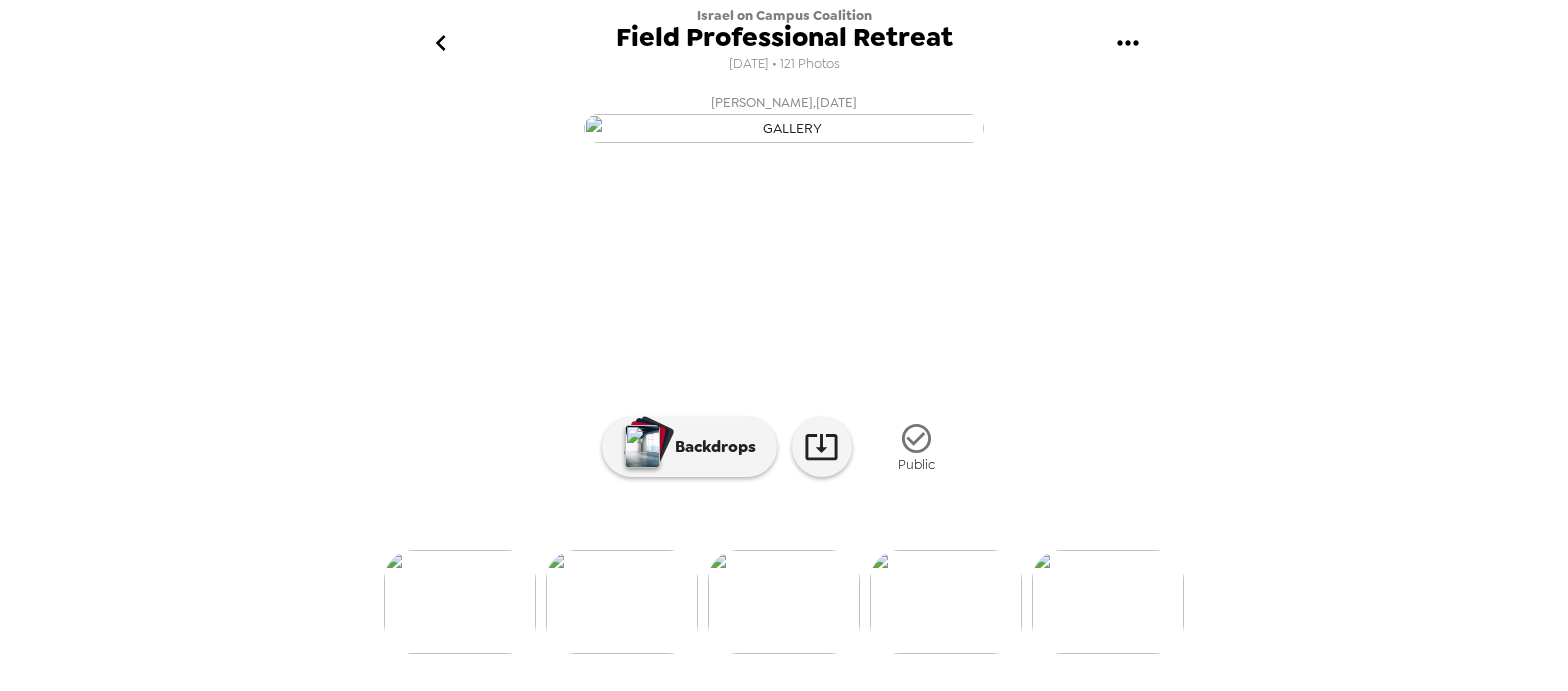 click at bounding box center (784, 569) 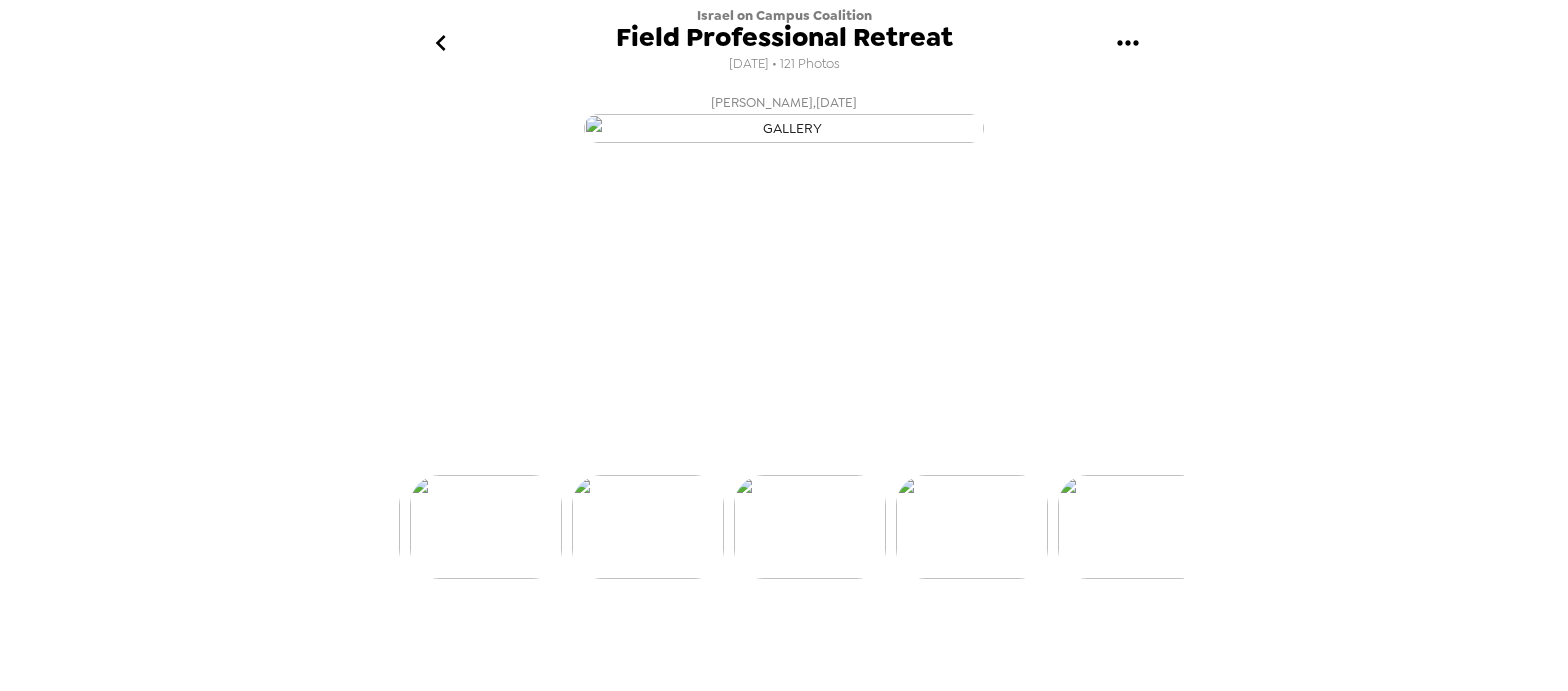 scroll, scrollTop: 0, scrollLeft: 647, axis: horizontal 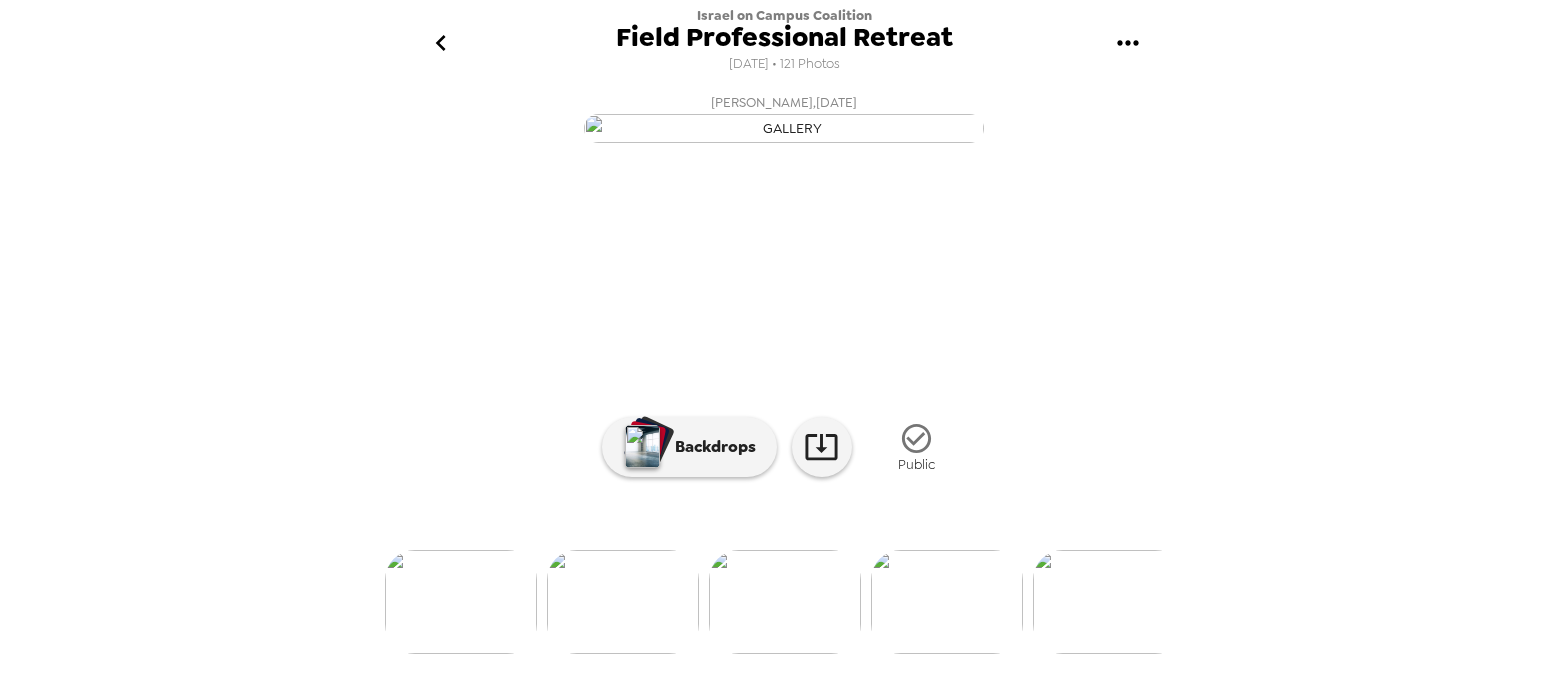 click at bounding box center [947, 602] 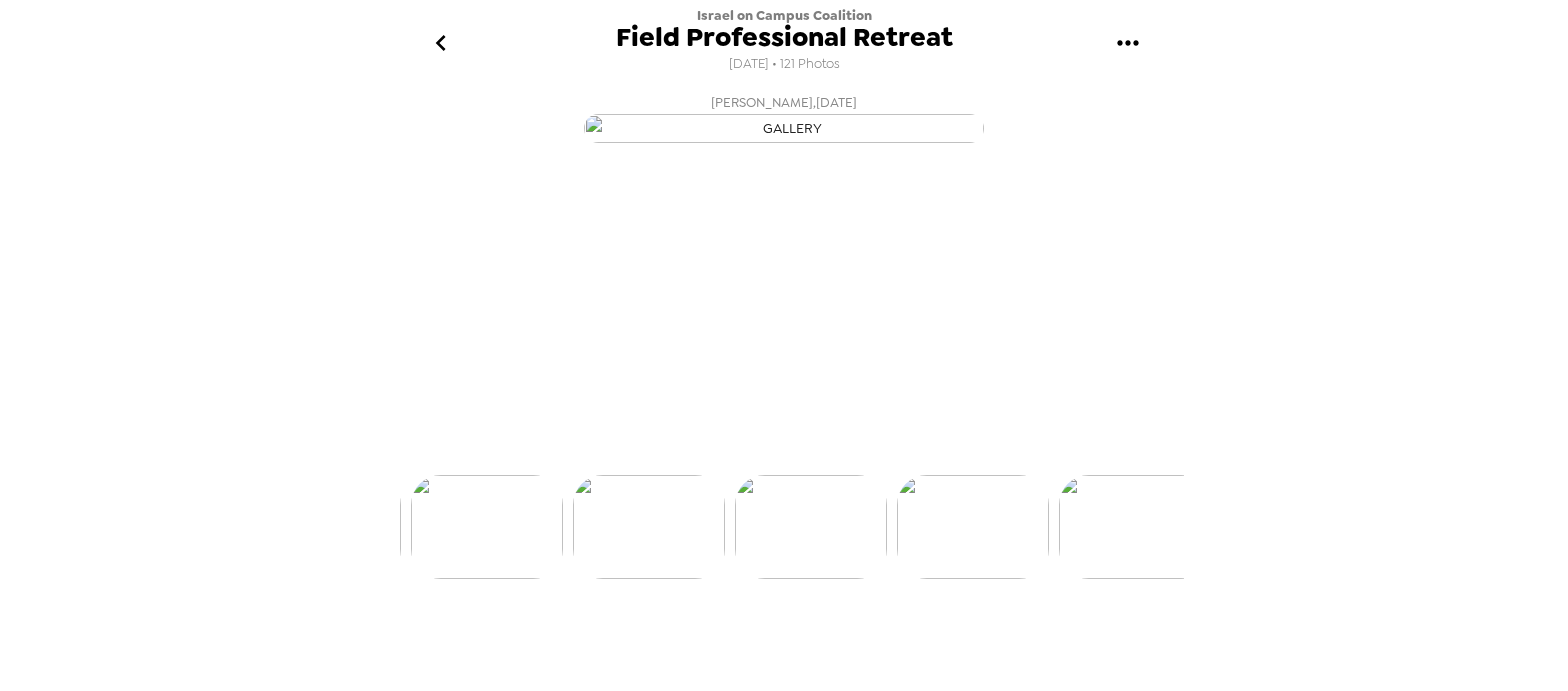 scroll, scrollTop: 0, scrollLeft: 809, axis: horizontal 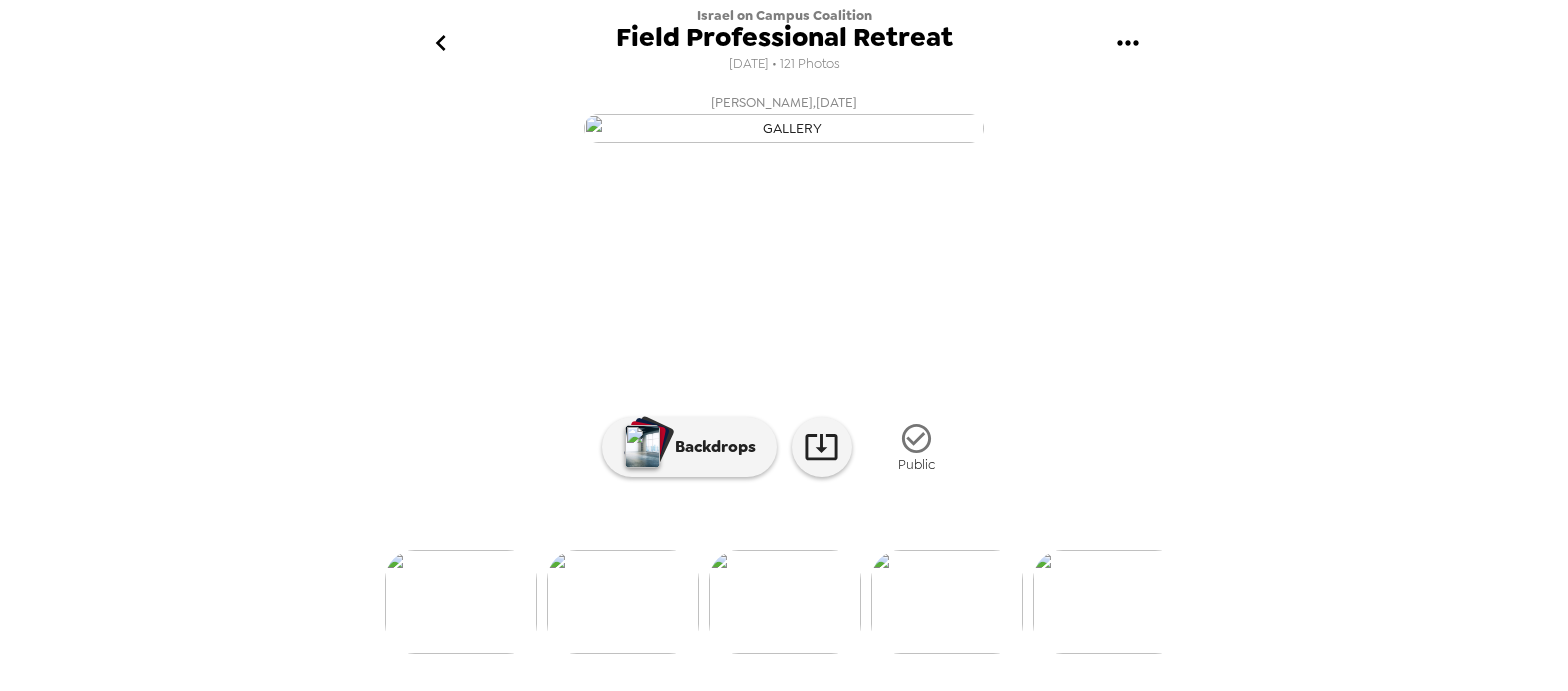 click at bounding box center [947, 602] 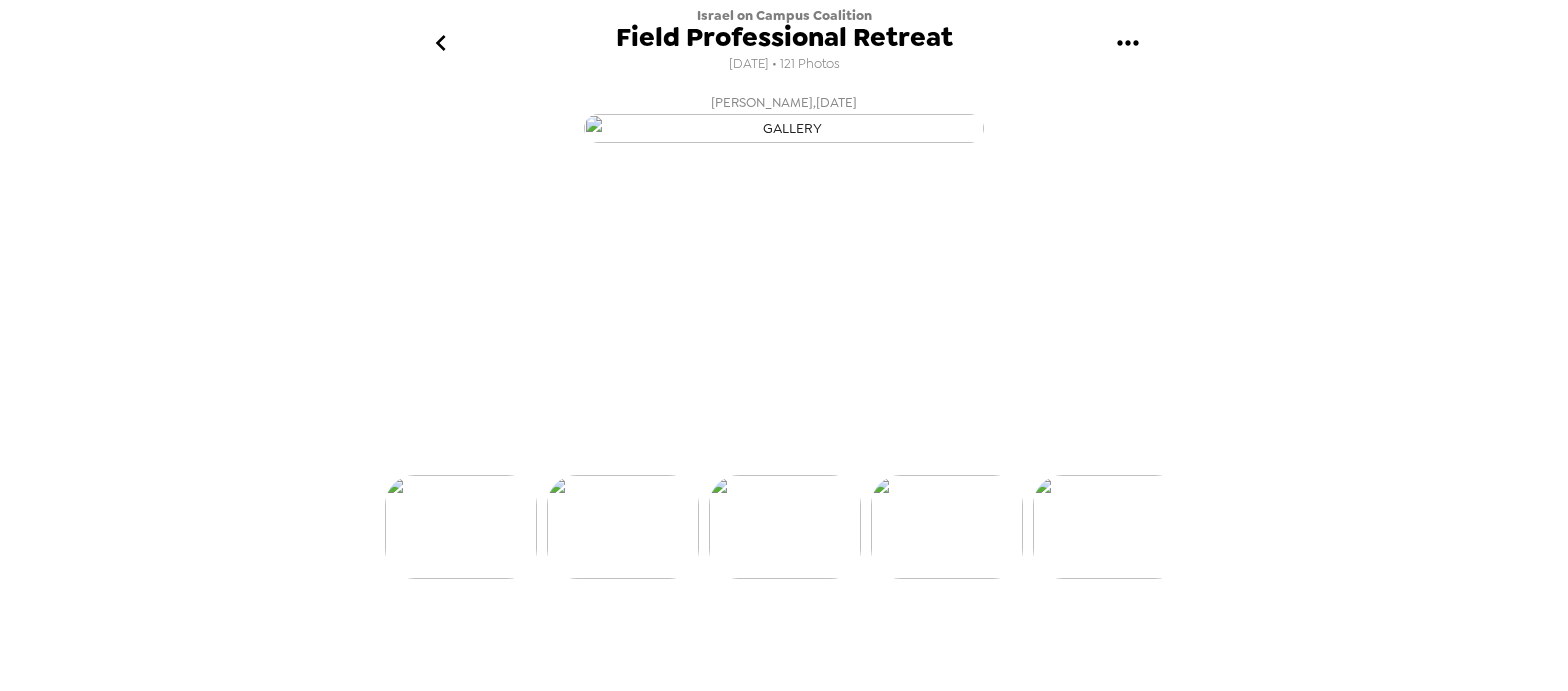 scroll, scrollTop: 99, scrollLeft: 0, axis: vertical 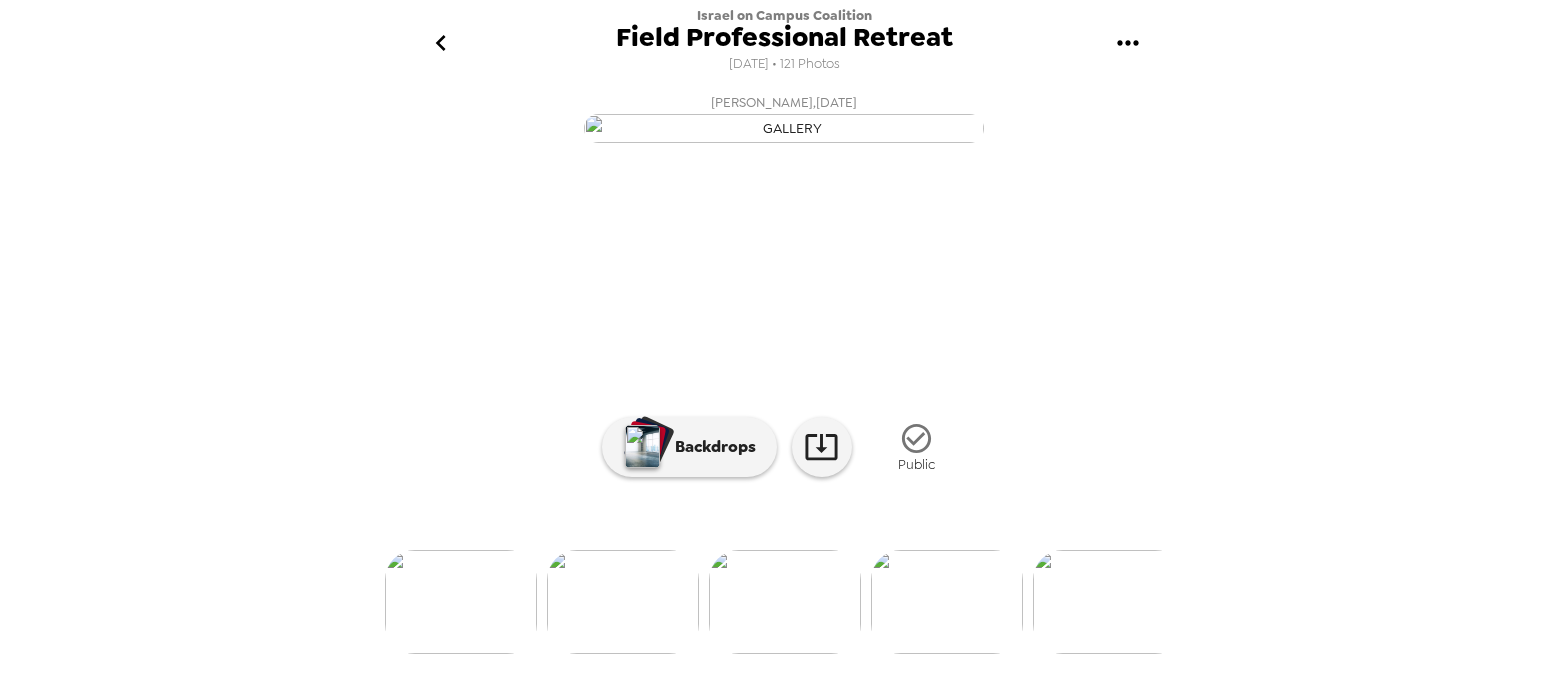 click at bounding box center [784, 569] 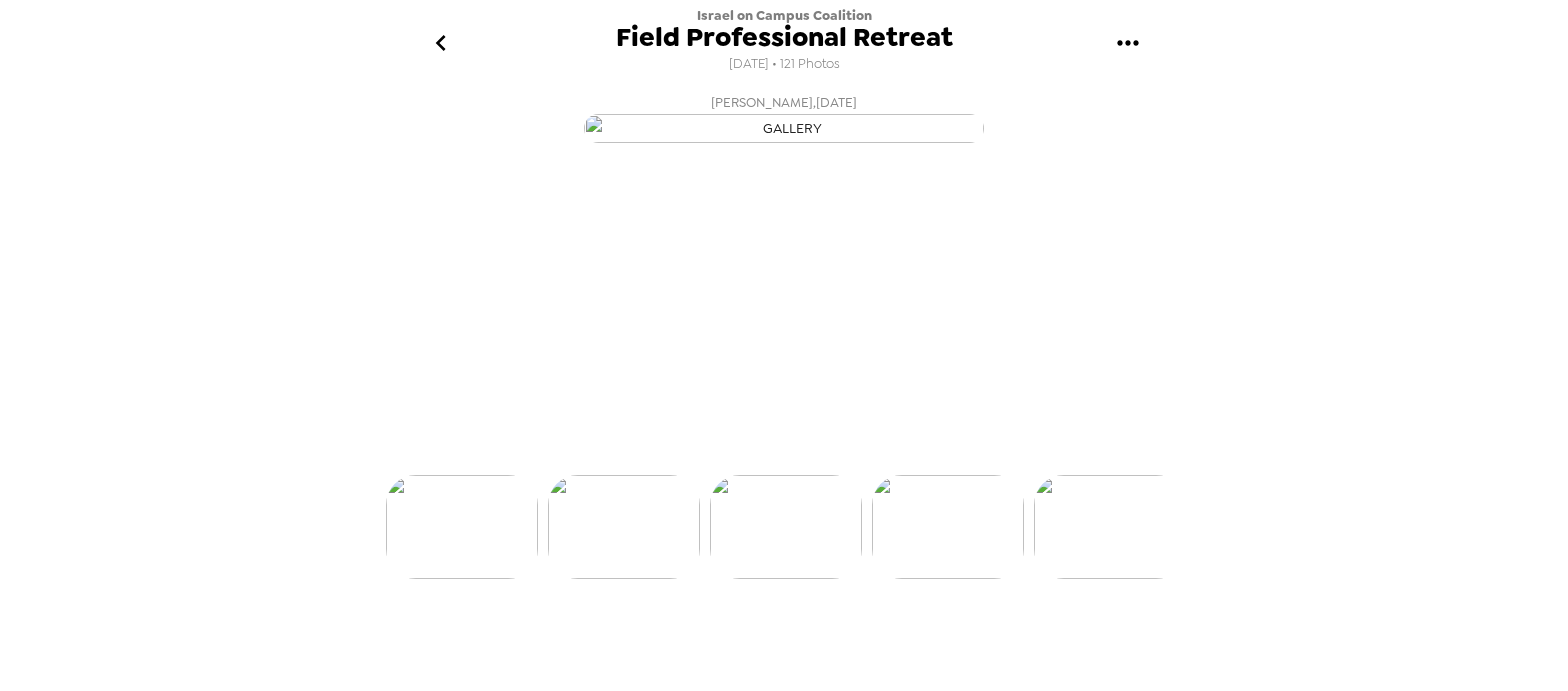 scroll, scrollTop: 0, scrollLeft: 1133, axis: horizontal 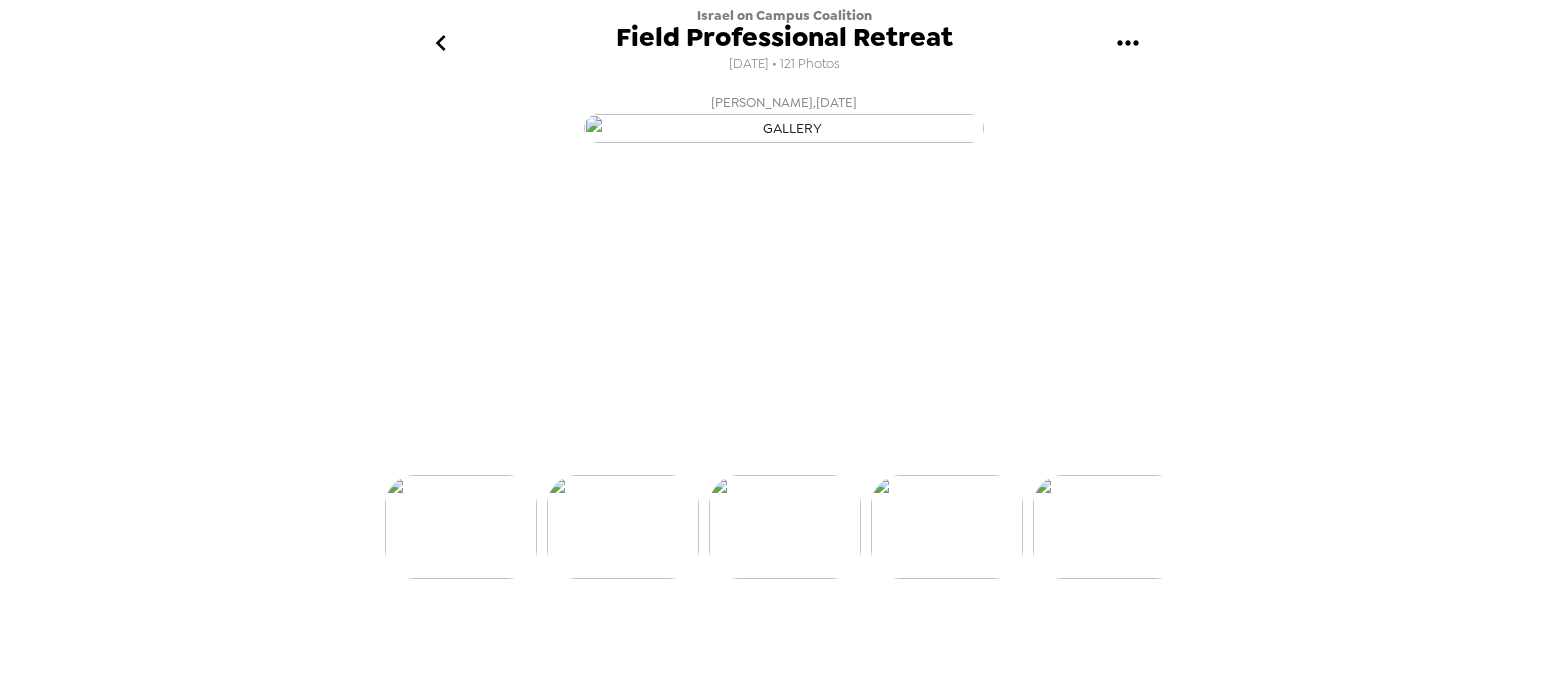 click at bounding box center (784, 494) 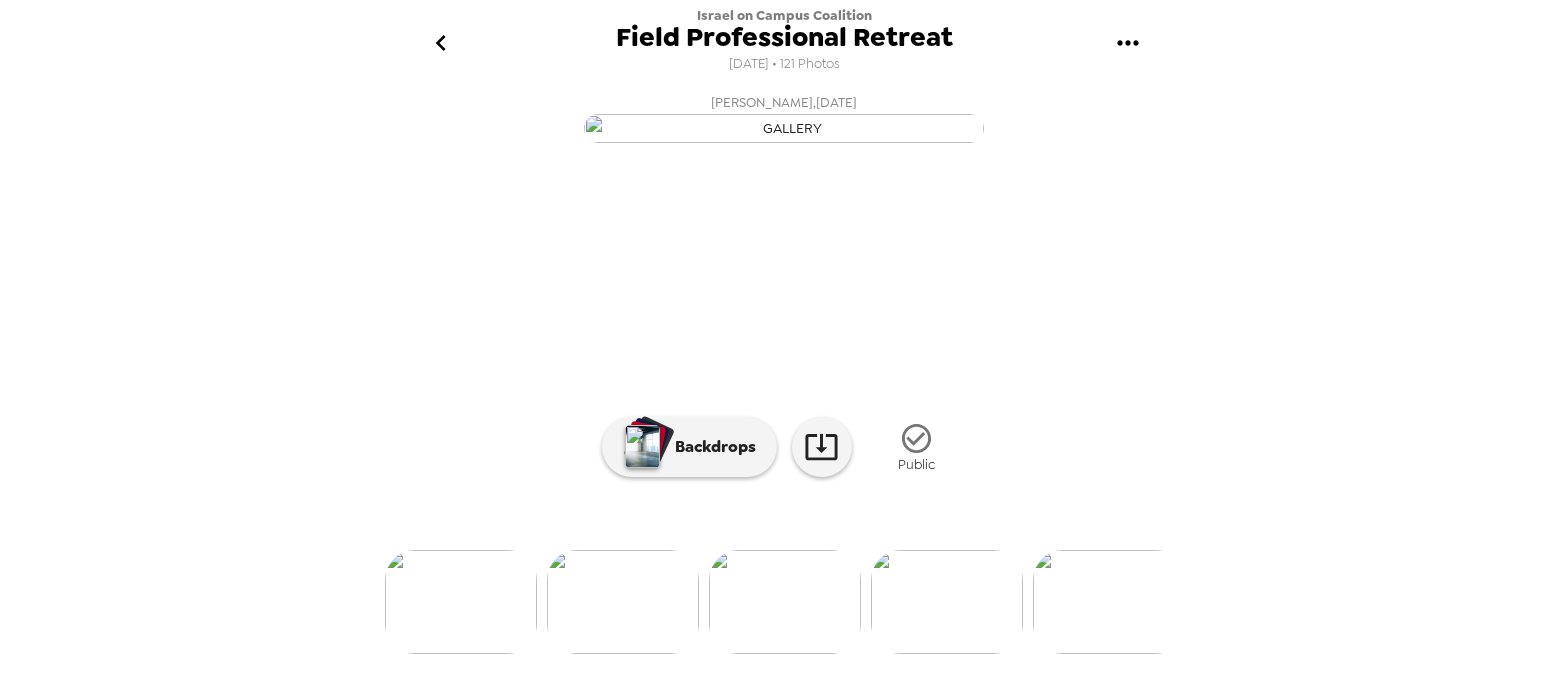 click at bounding box center [947, 602] 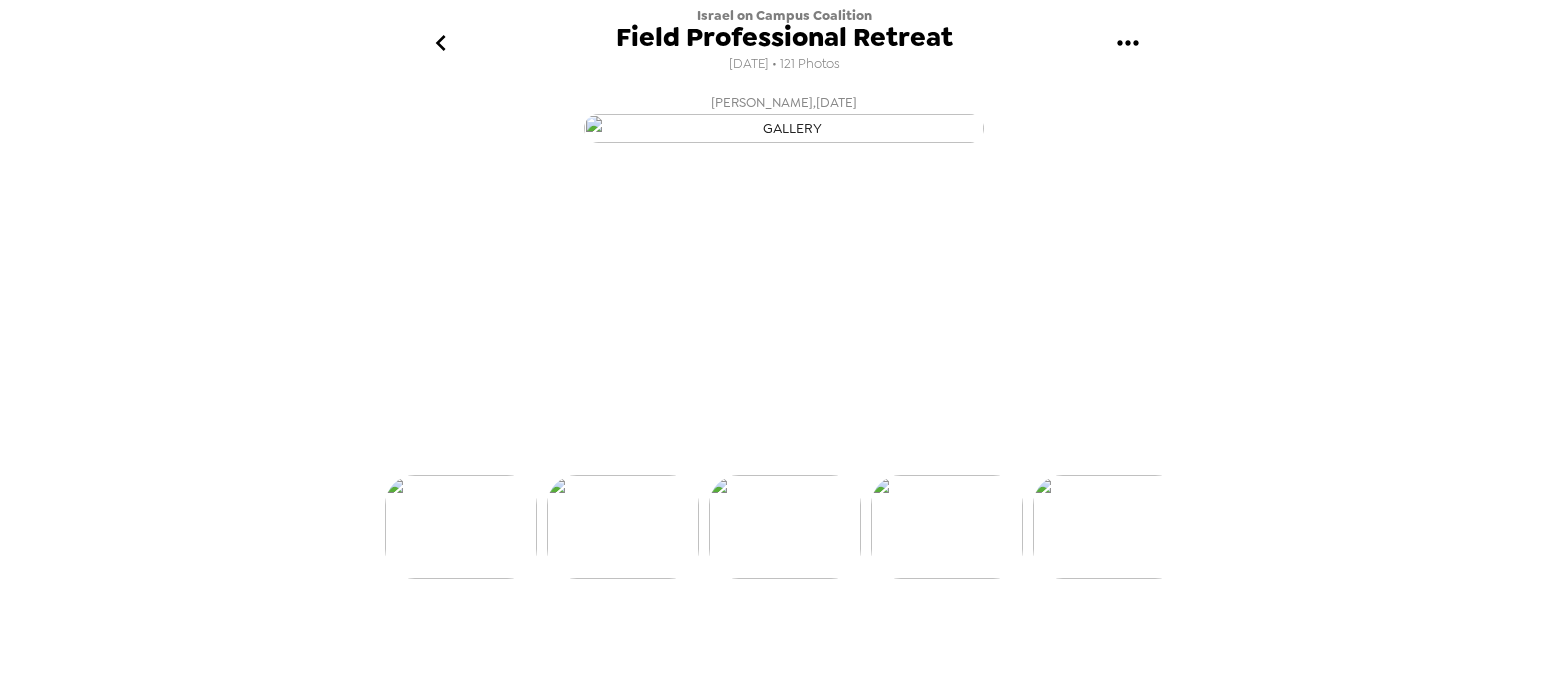 scroll, scrollTop: 99, scrollLeft: 0, axis: vertical 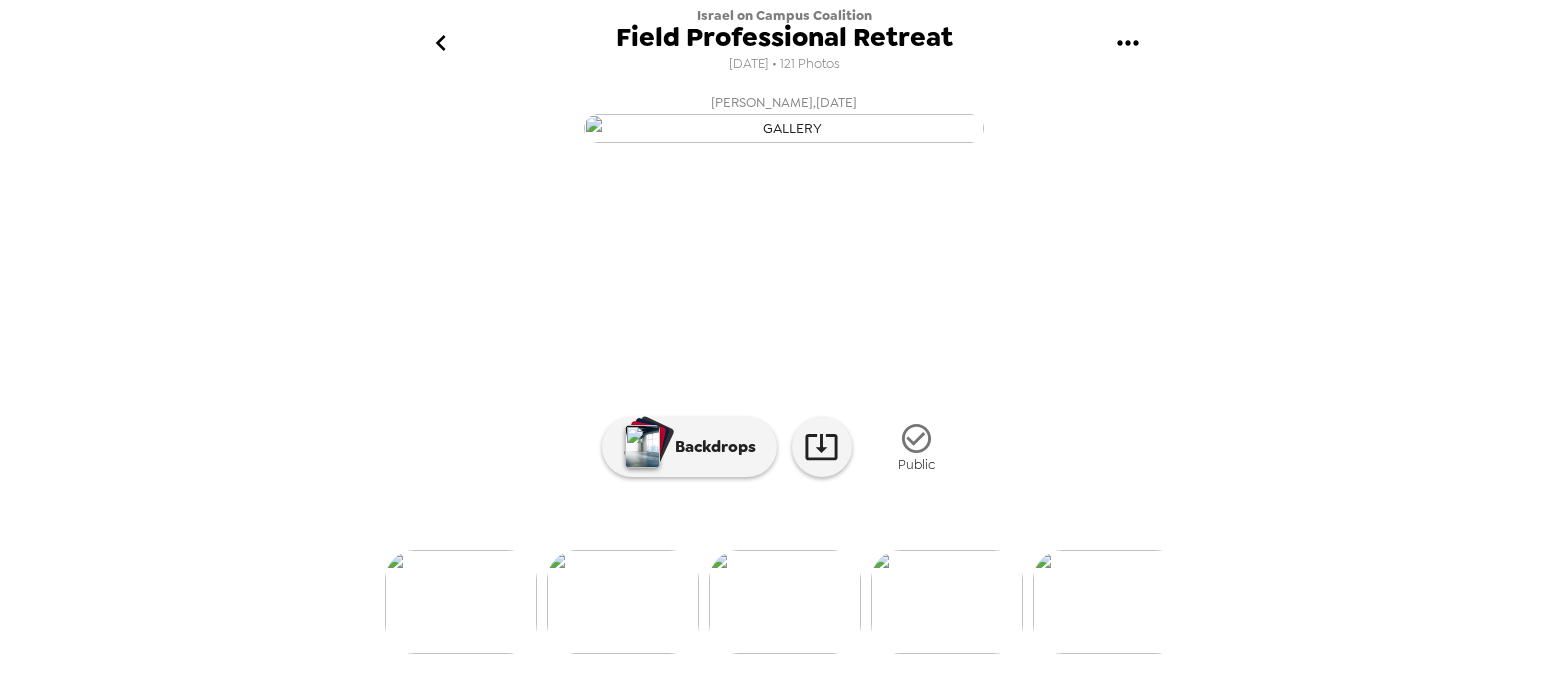 click at bounding box center [947, 602] 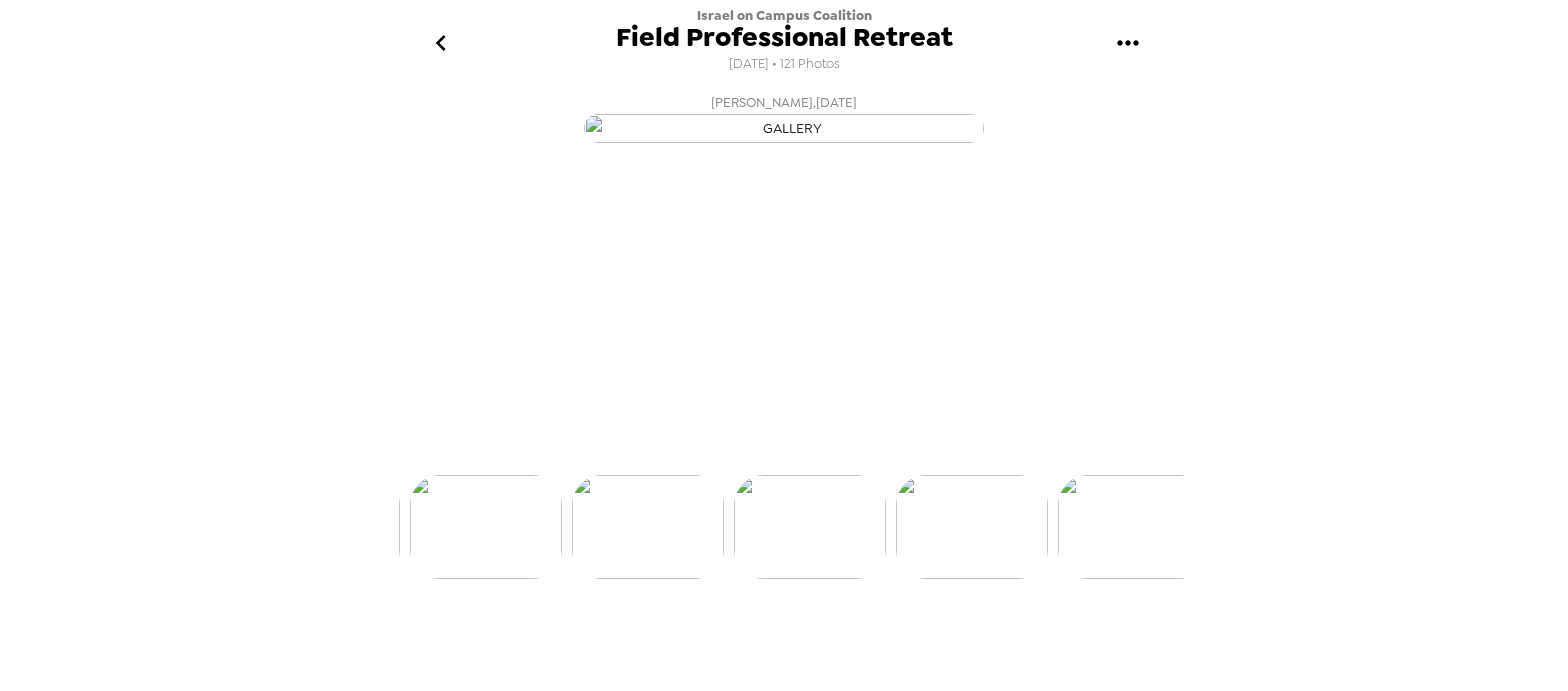 scroll, scrollTop: 0, scrollLeft: 1457, axis: horizontal 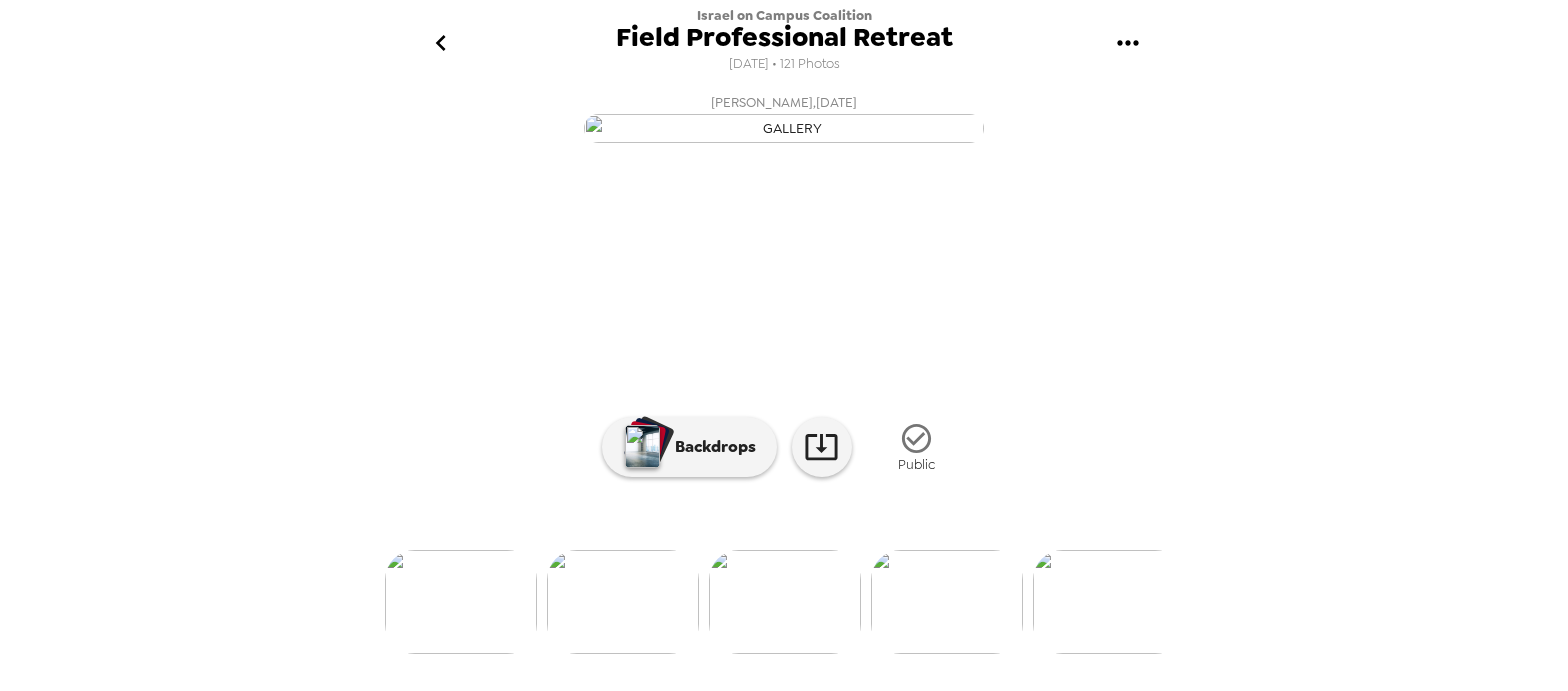 click at bounding box center (1109, 602) 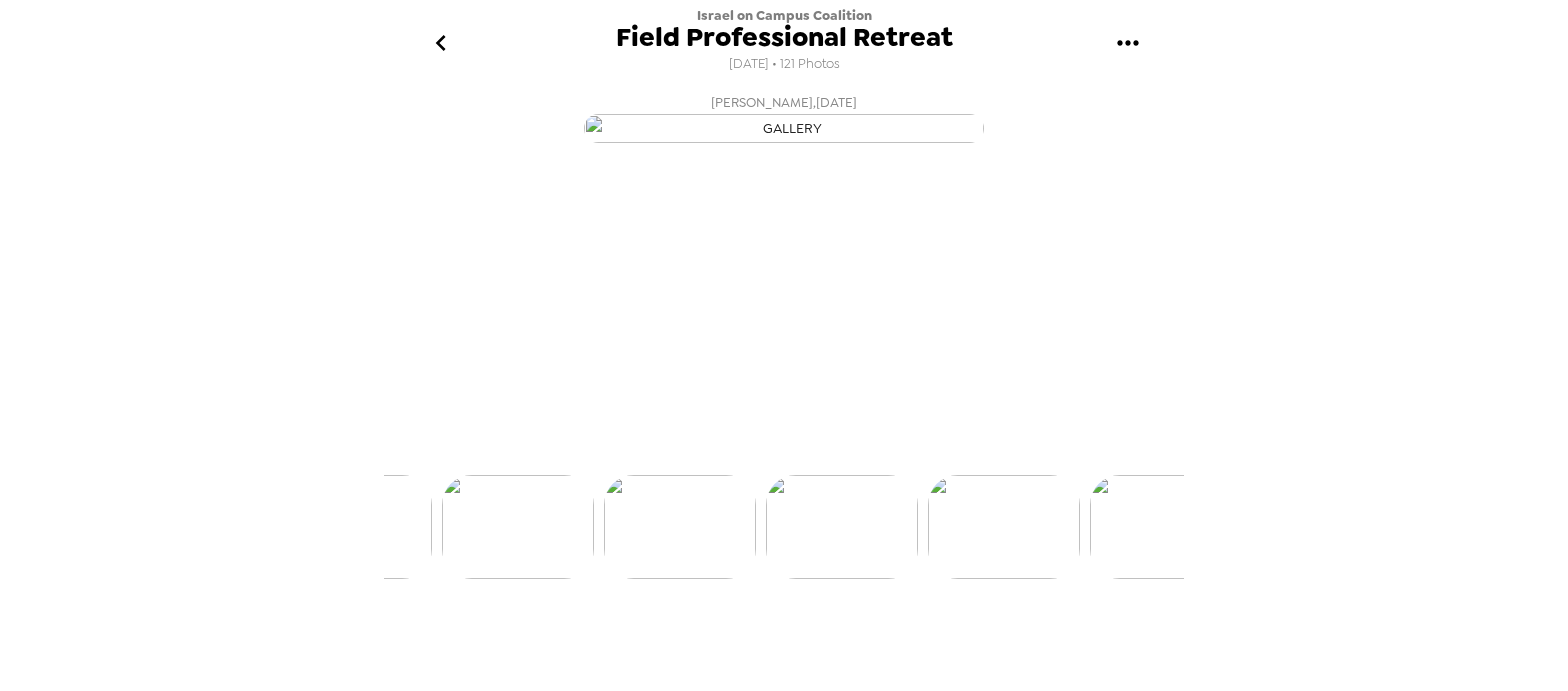 scroll 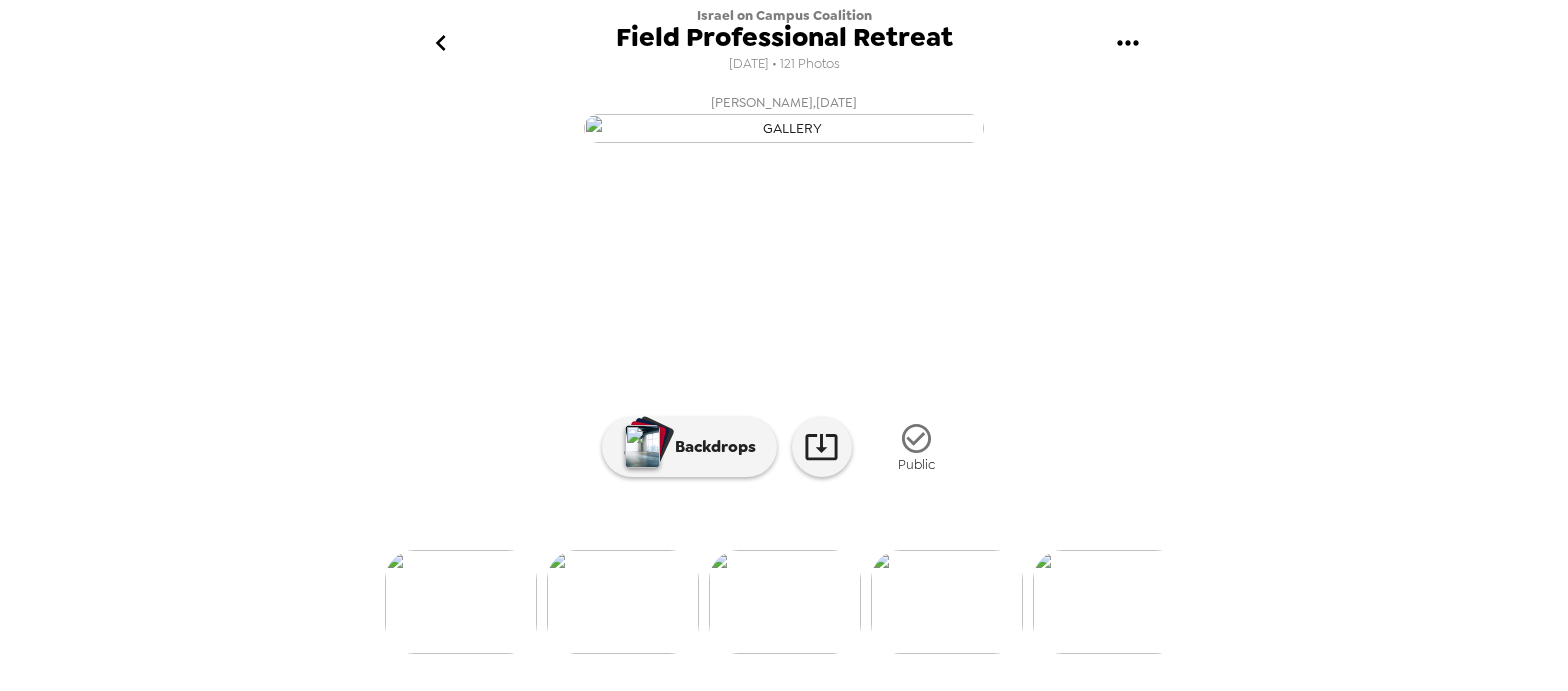 click at bounding box center [1109, 602] 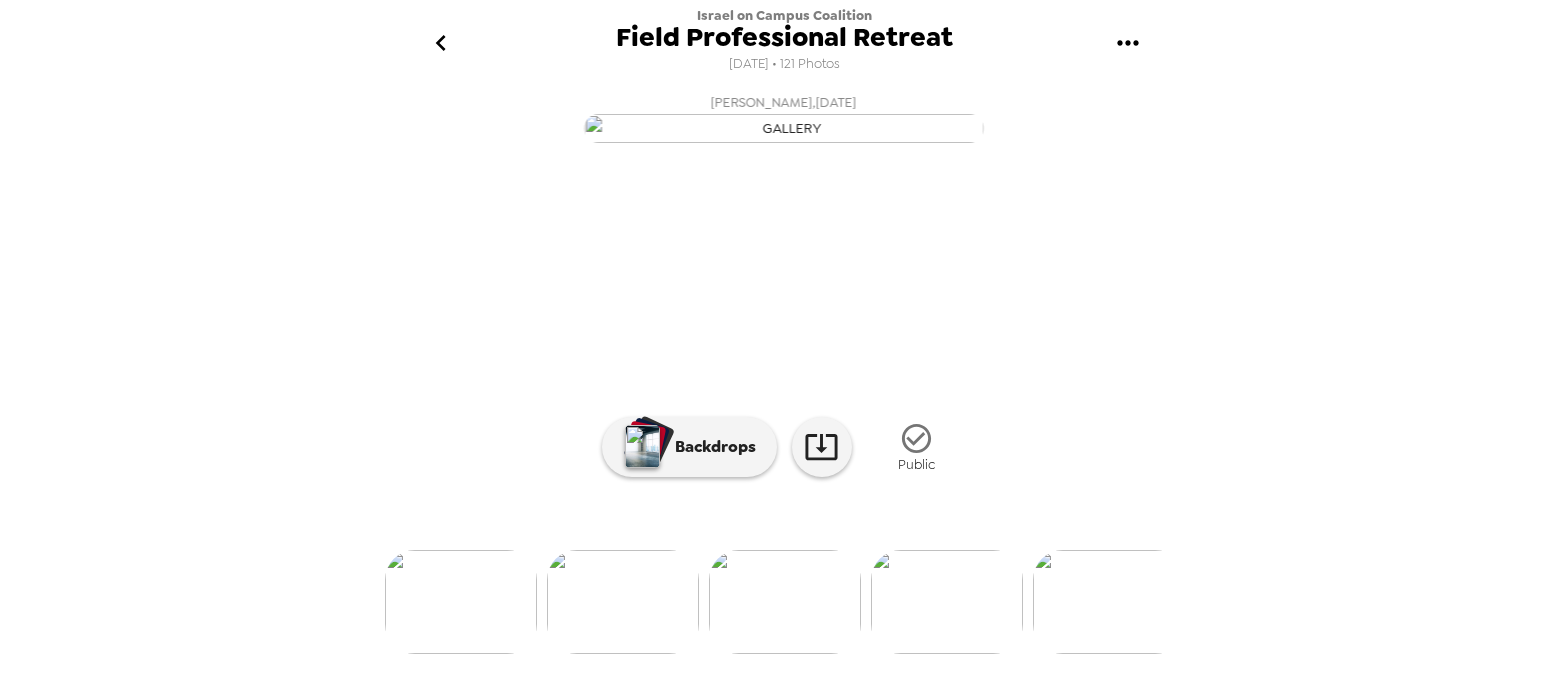 click at bounding box center (947, 602) 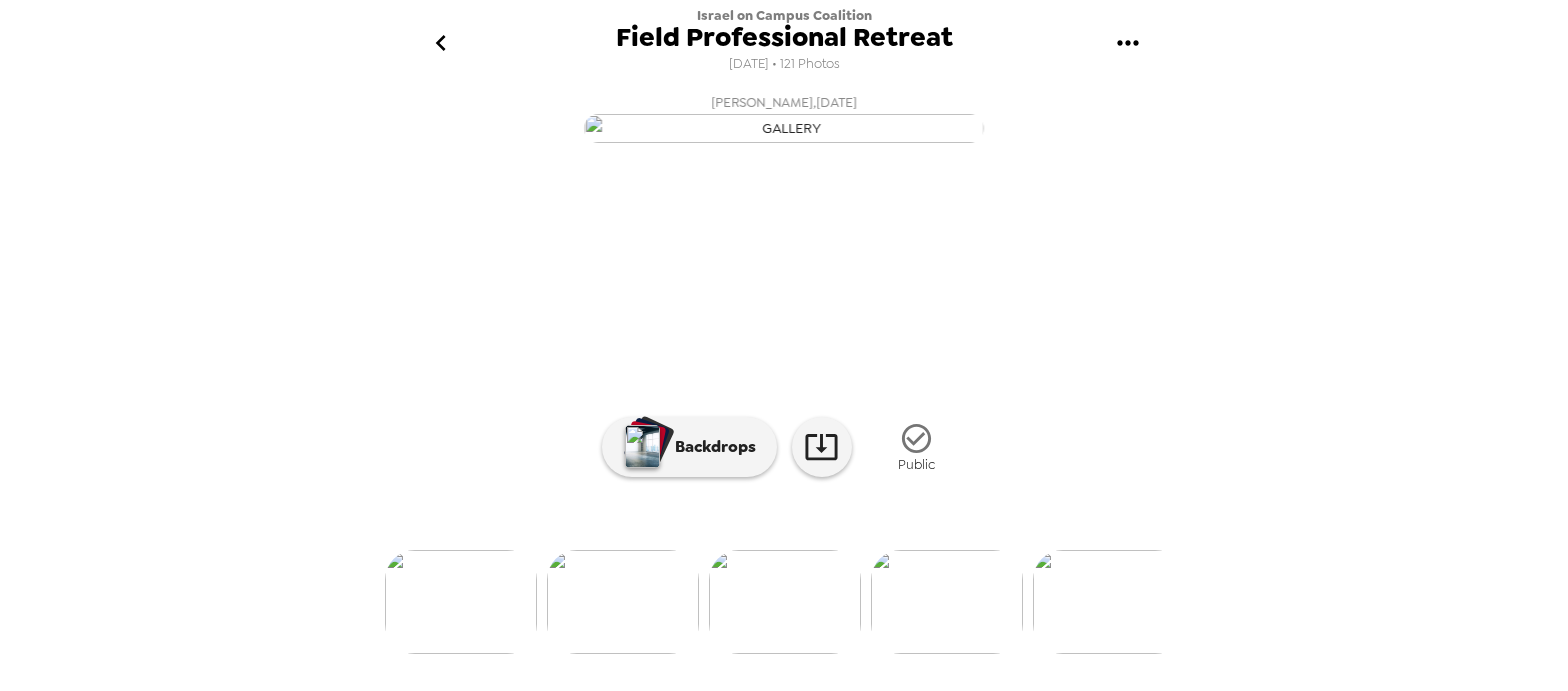 click at bounding box center [623, 602] 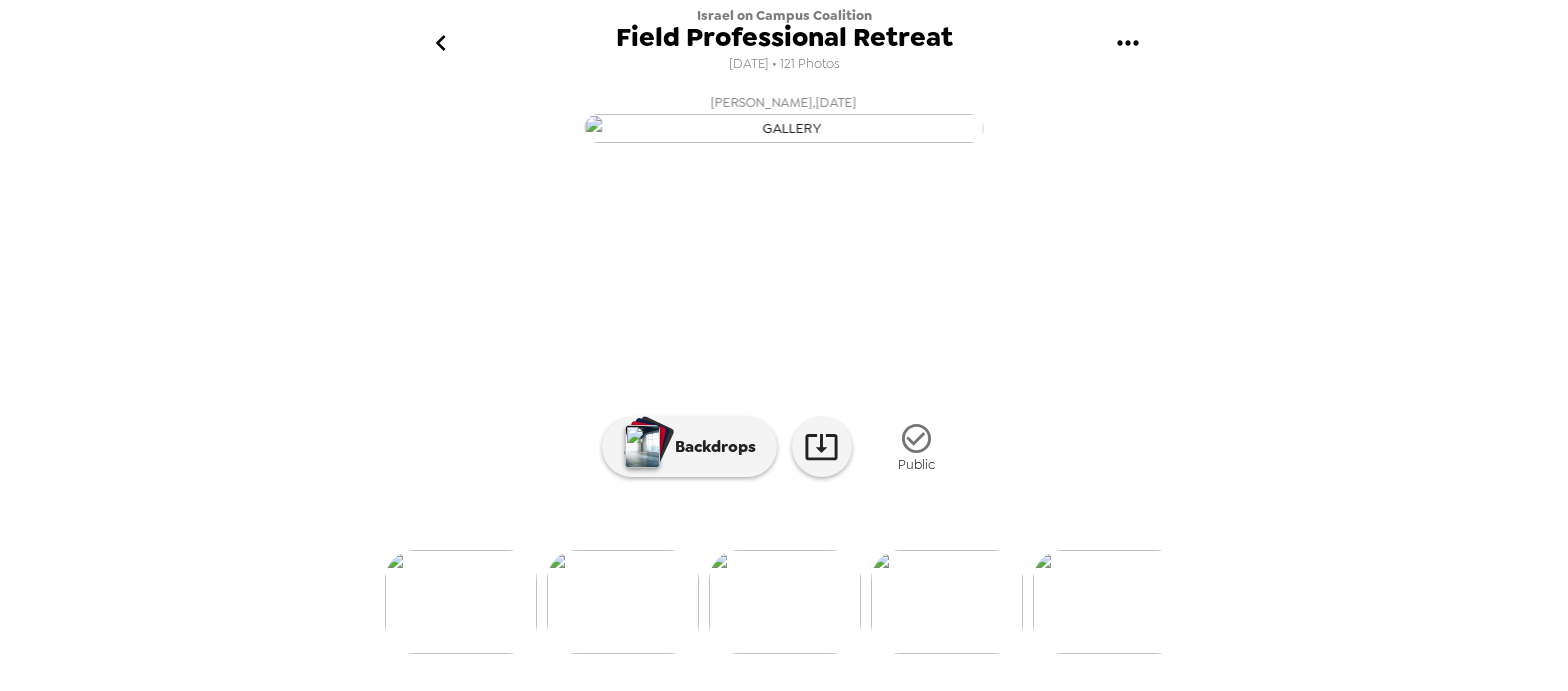 click at bounding box center (947, 602) 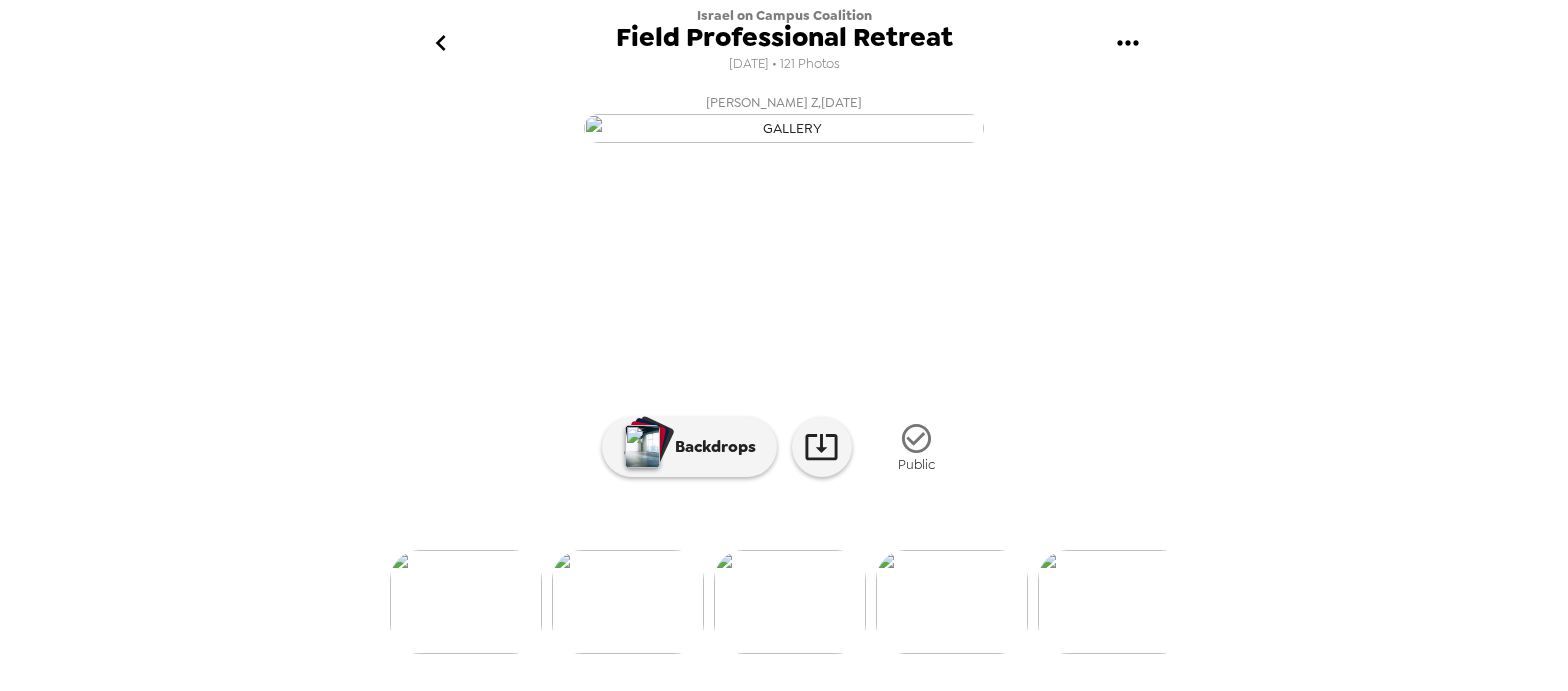 click at bounding box center [952, 602] 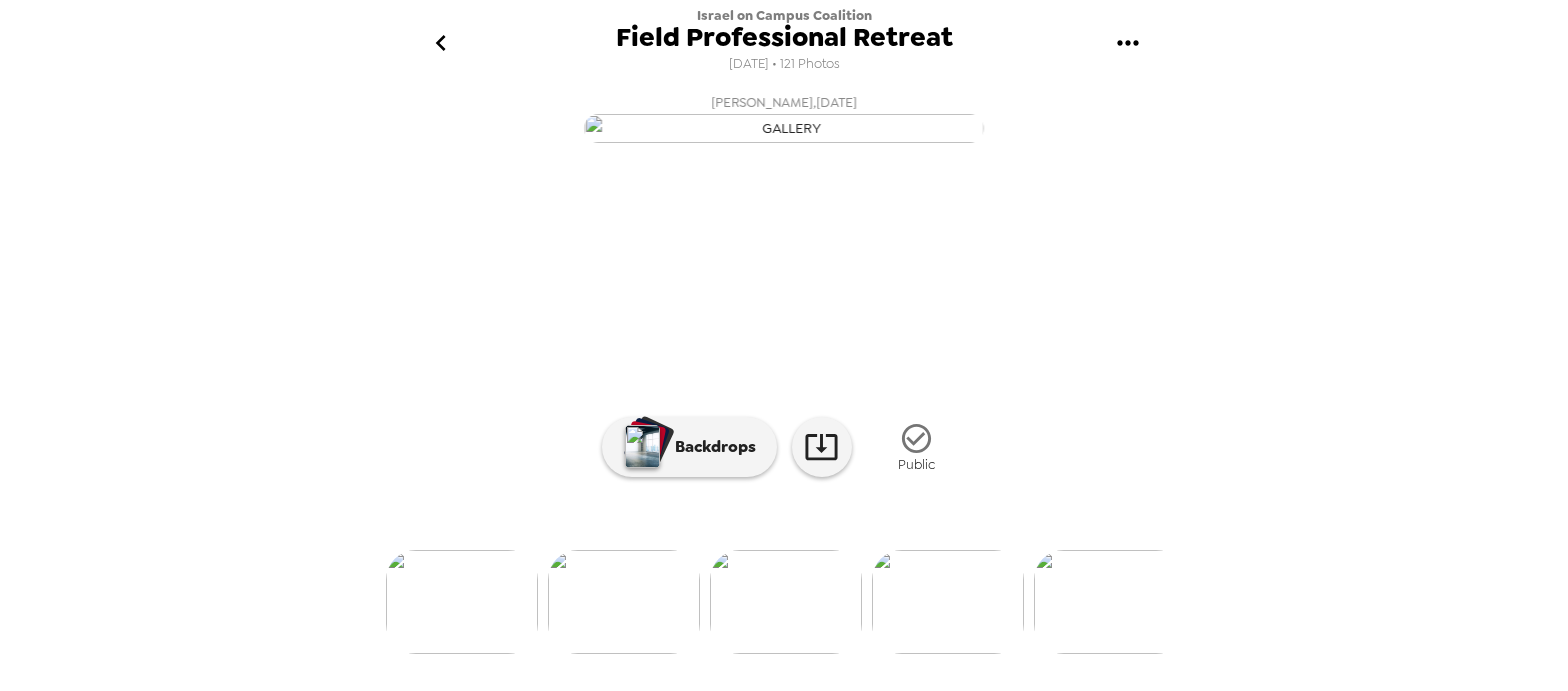 click at bounding box center [948, 602] 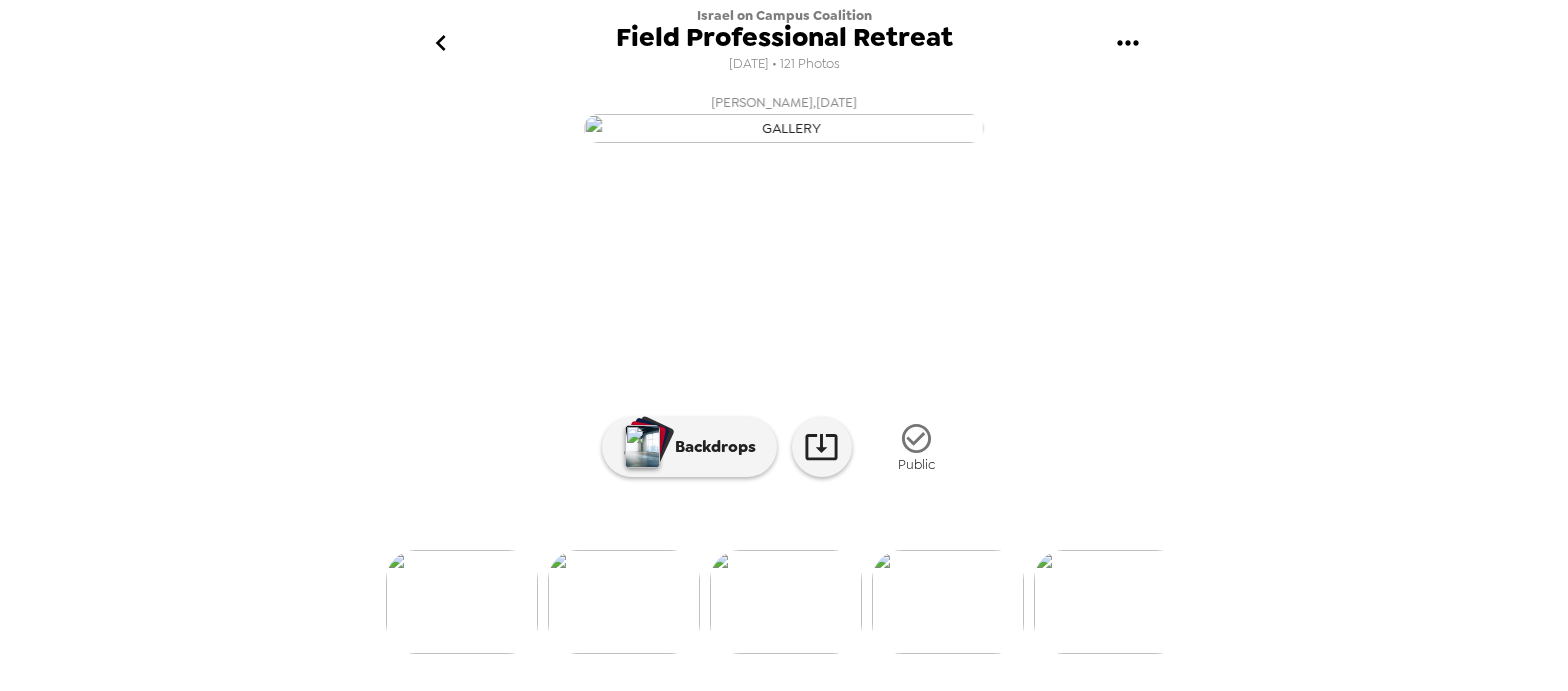click at bounding box center (948, 602) 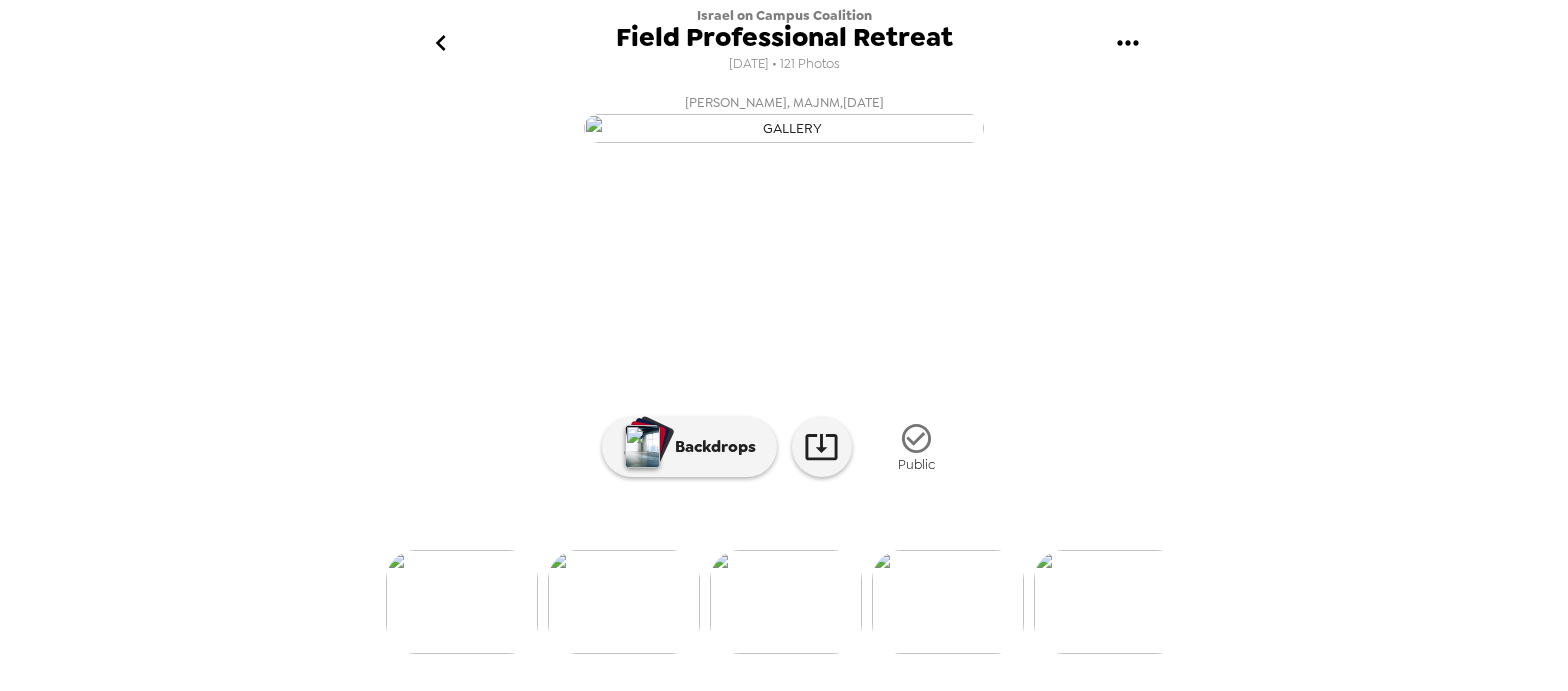 click at bounding box center [948, 602] 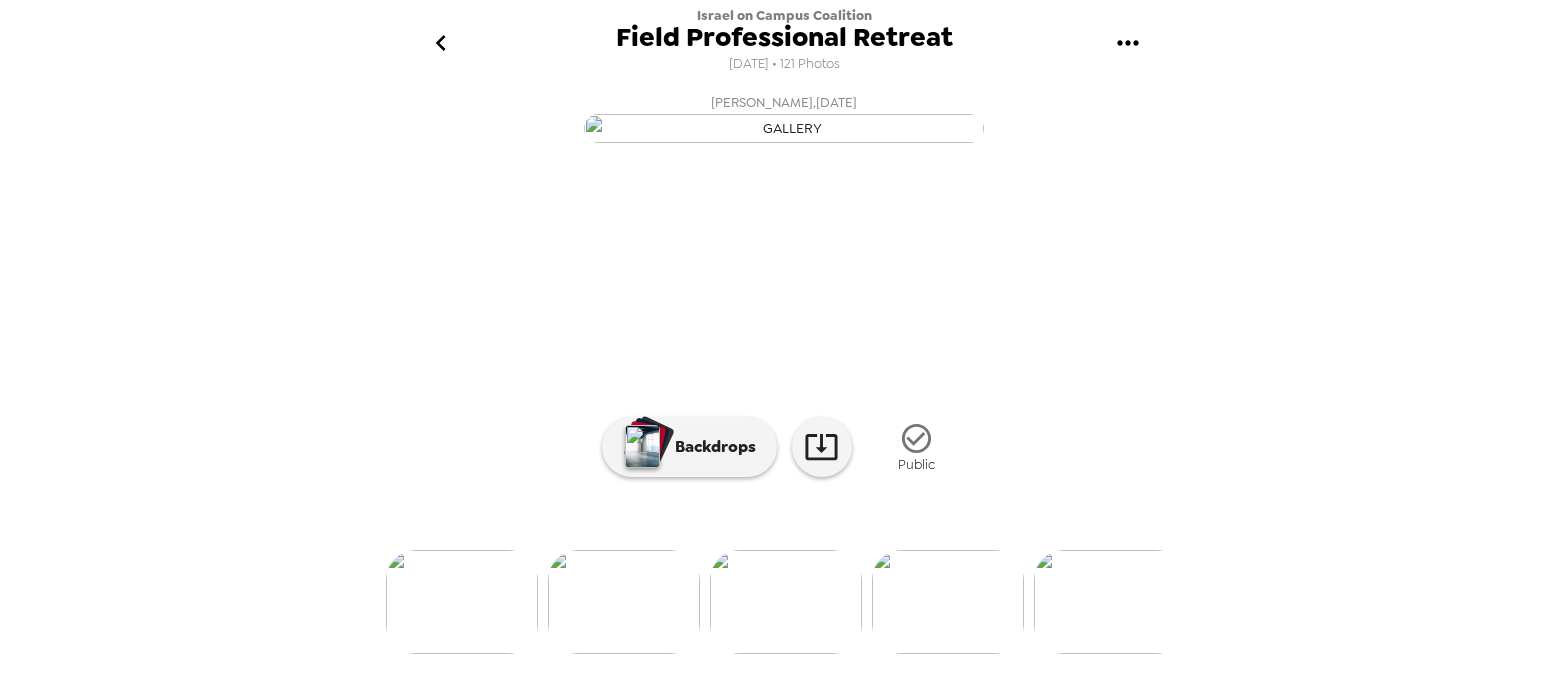 click at bounding box center (948, 602) 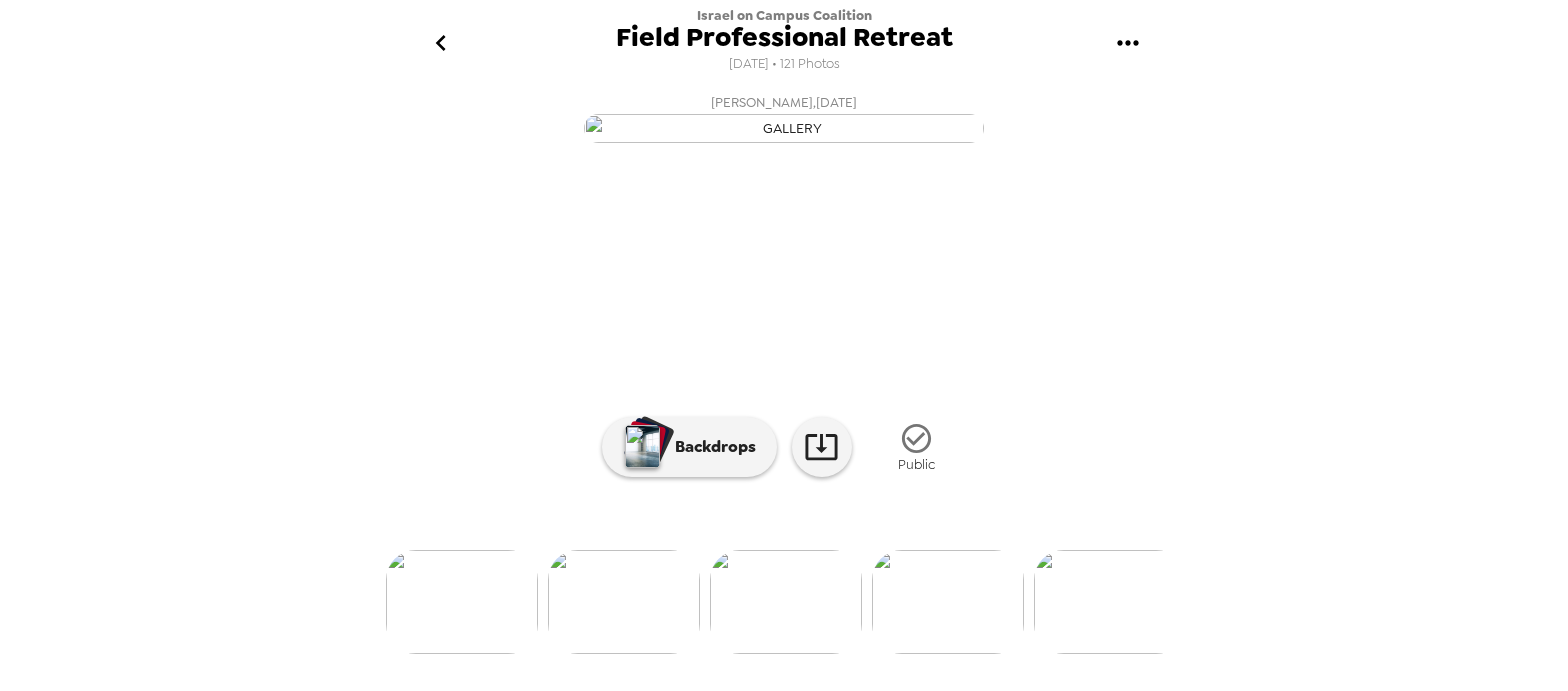 click at bounding box center [948, 602] 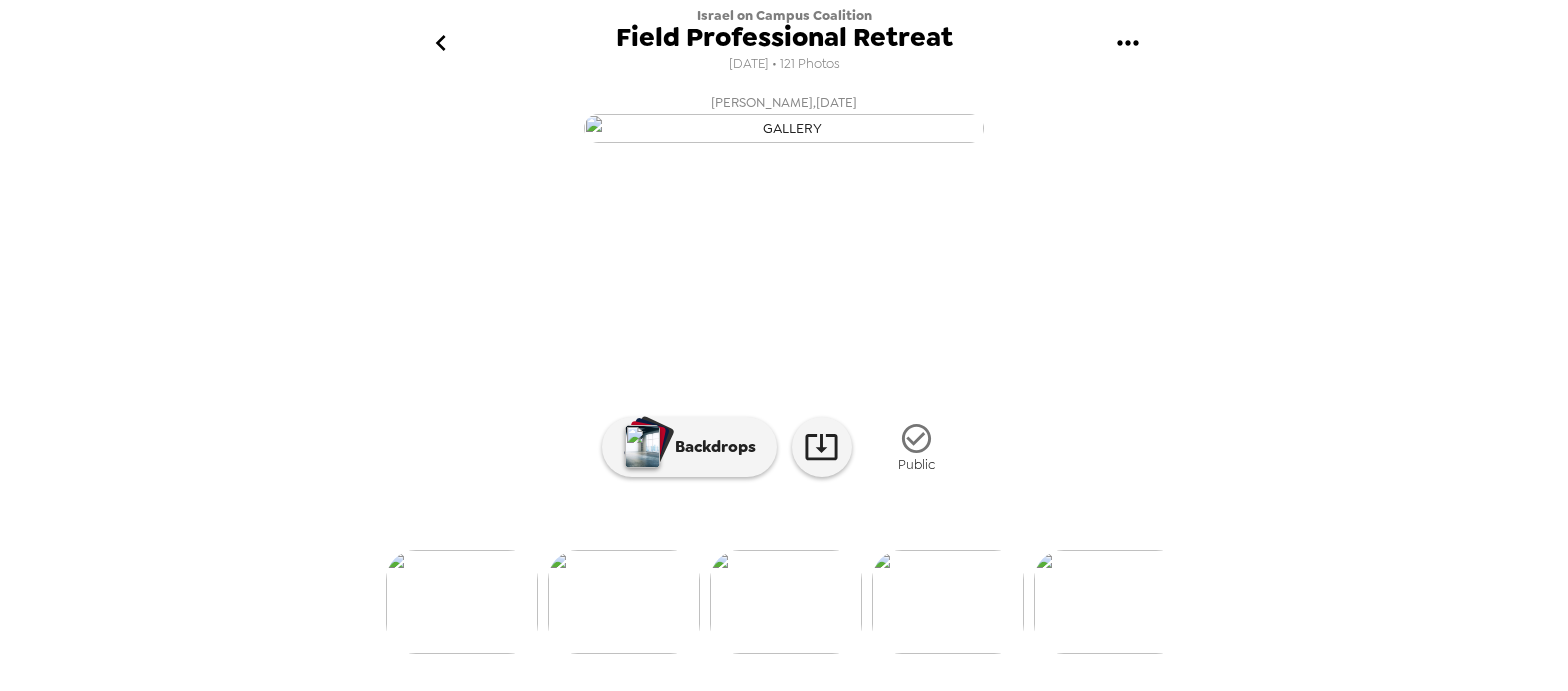 click at bounding box center (948, 602) 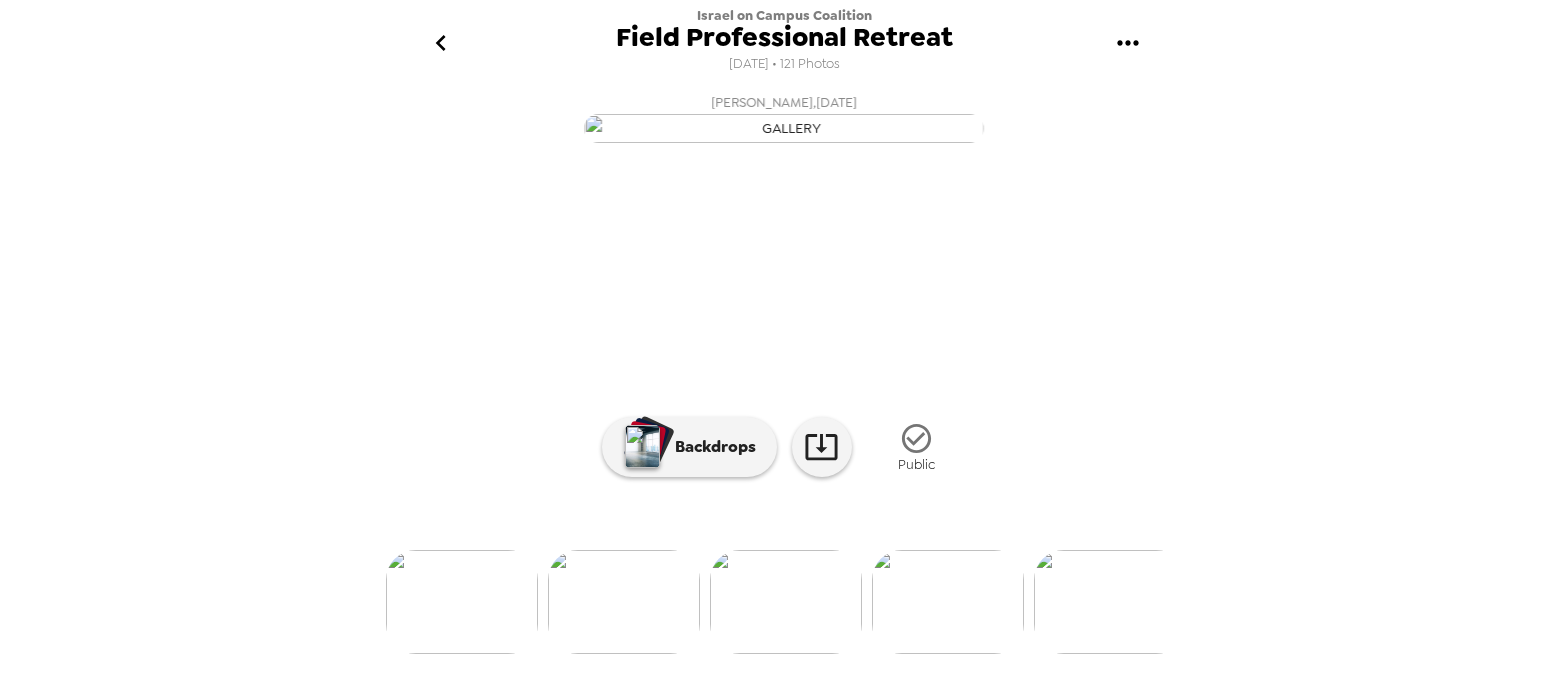 click at bounding box center (948, 602) 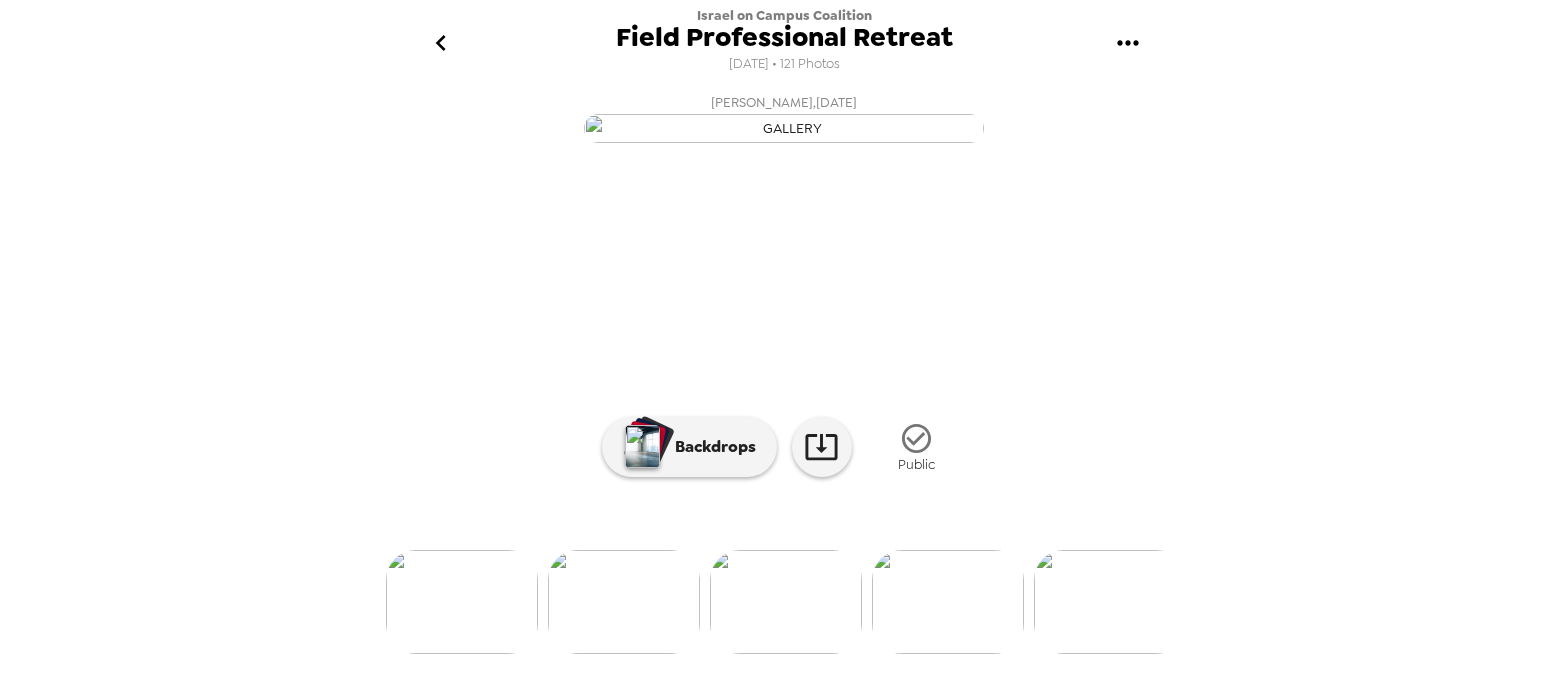 click at bounding box center [948, 602] 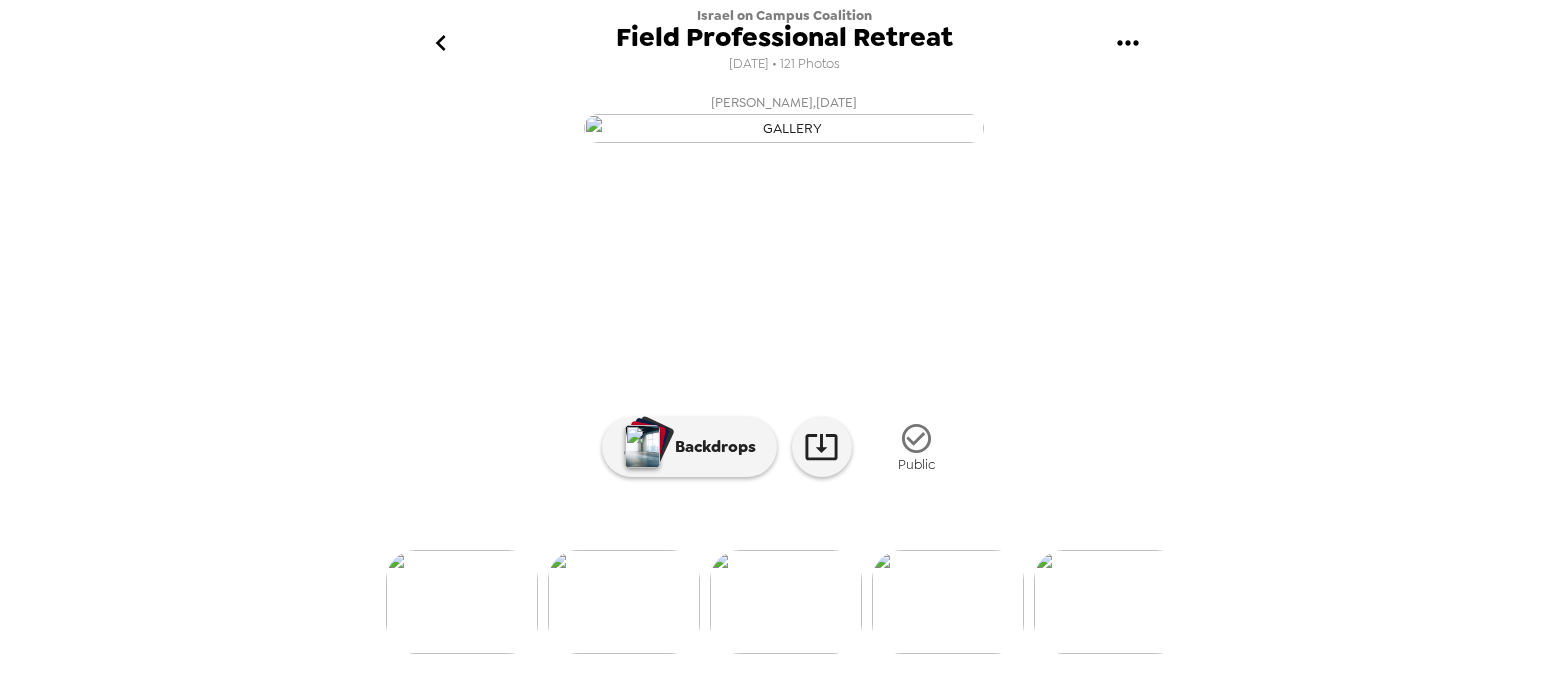 click at bounding box center (948, 602) 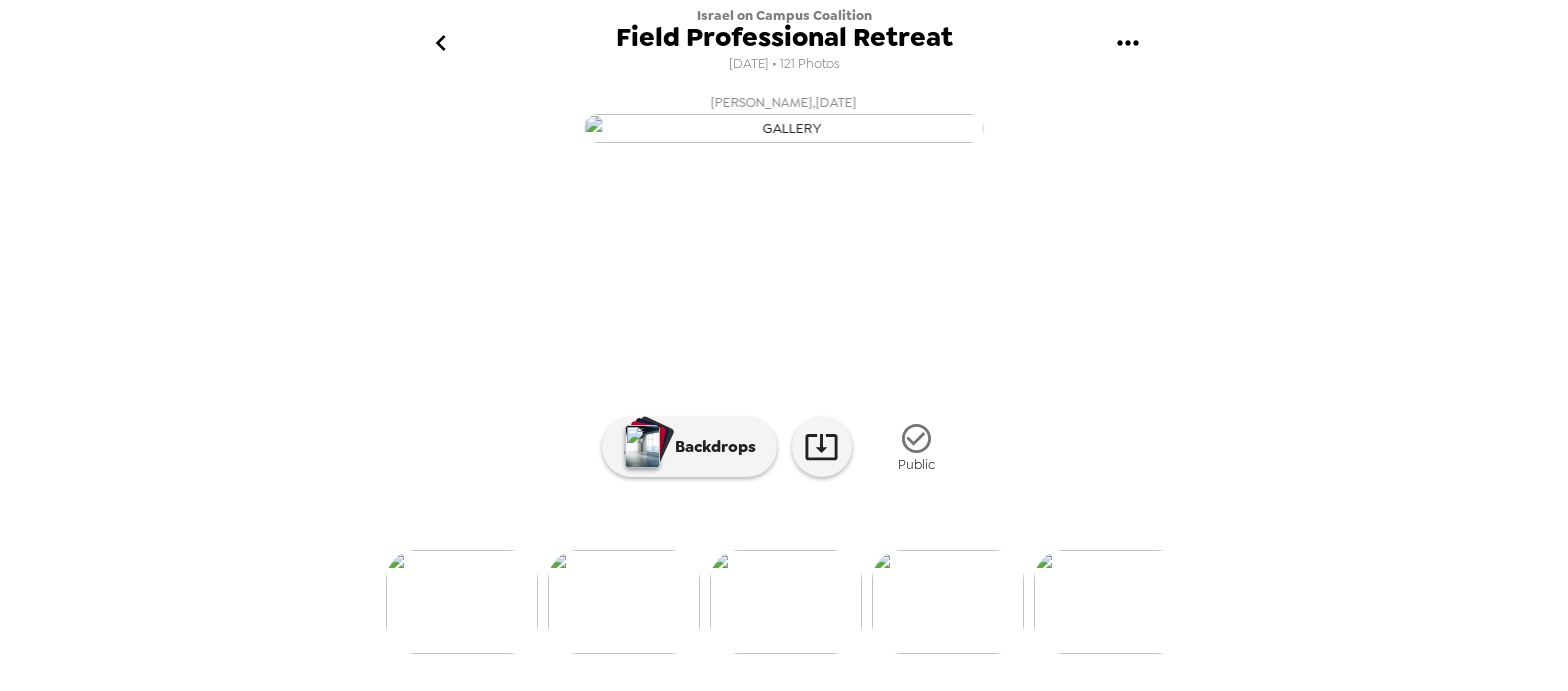 click at bounding box center [948, 602] 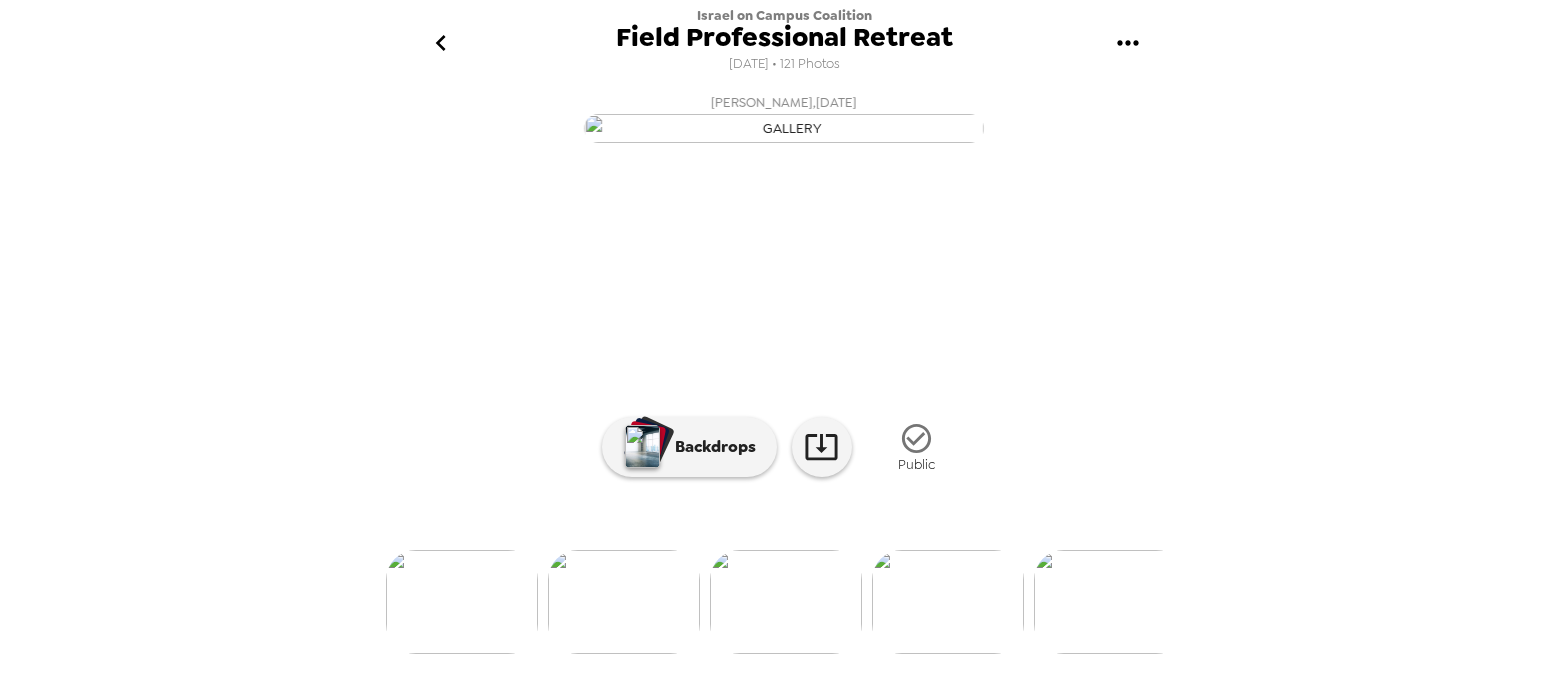 click at bounding box center [948, 602] 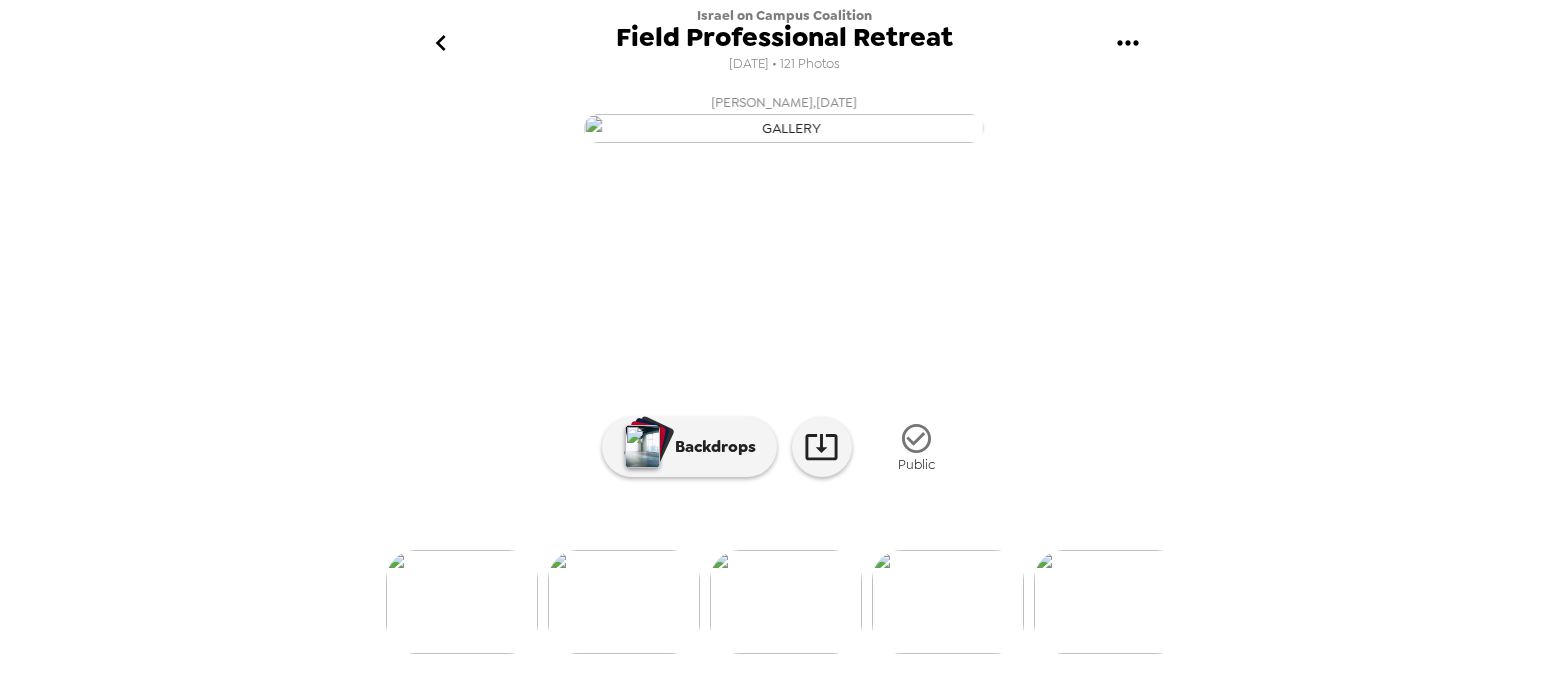 click at bounding box center (948, 602) 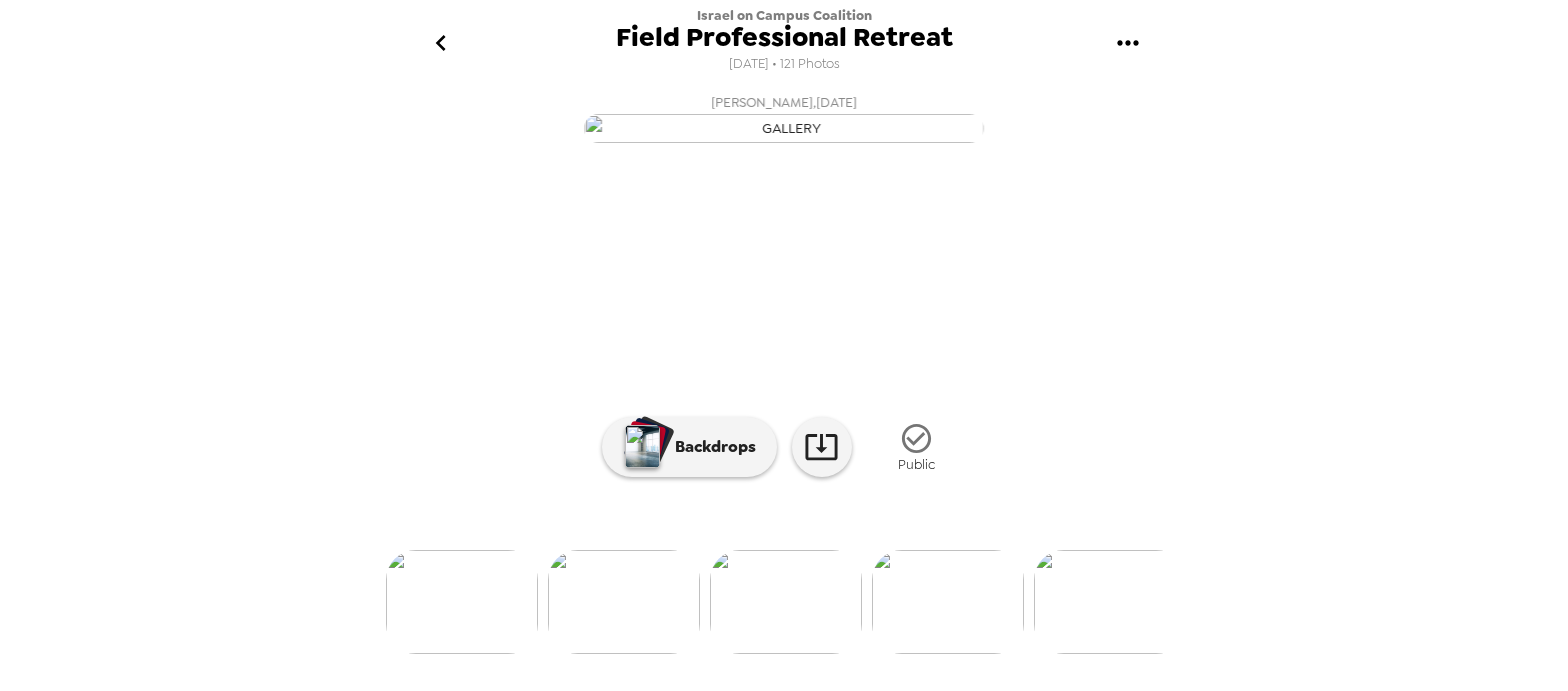 click at bounding box center (1110, 602) 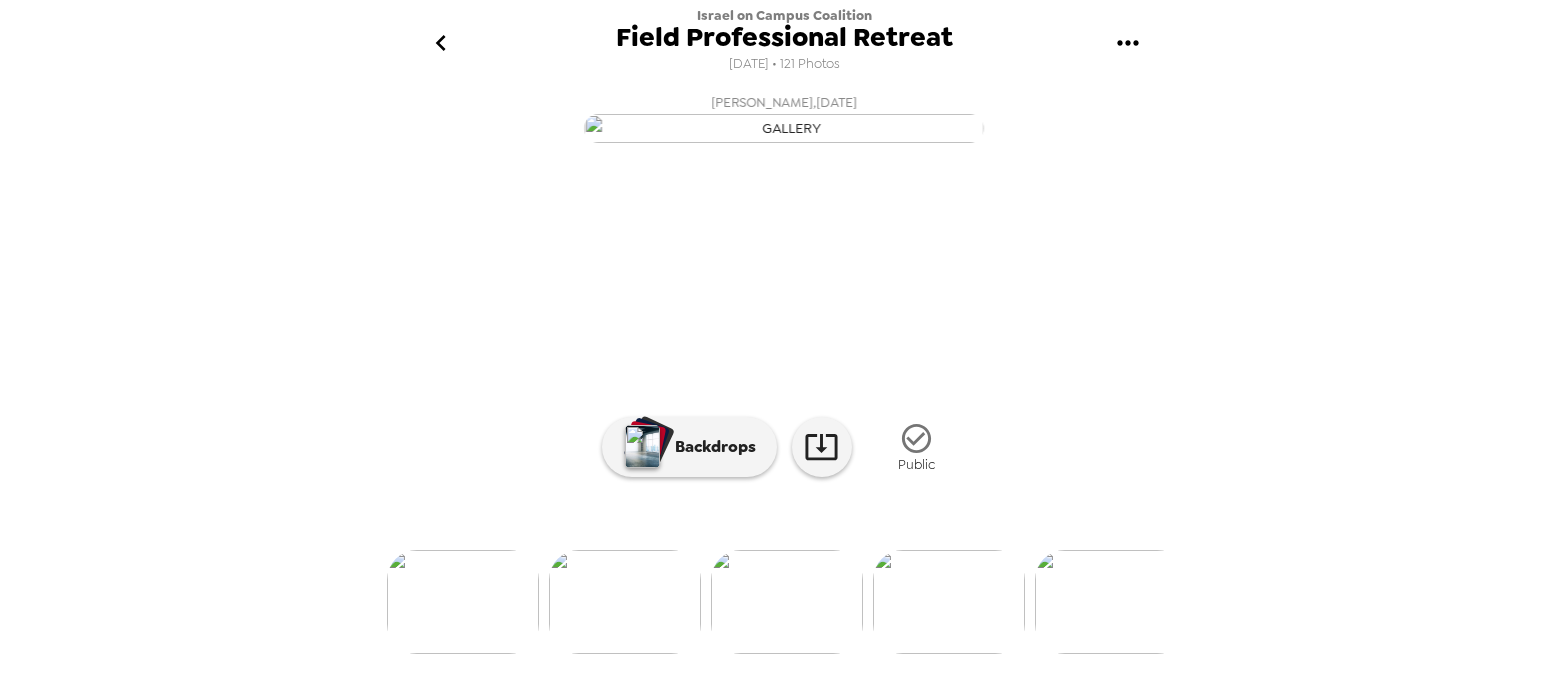click at bounding box center (949, 602) 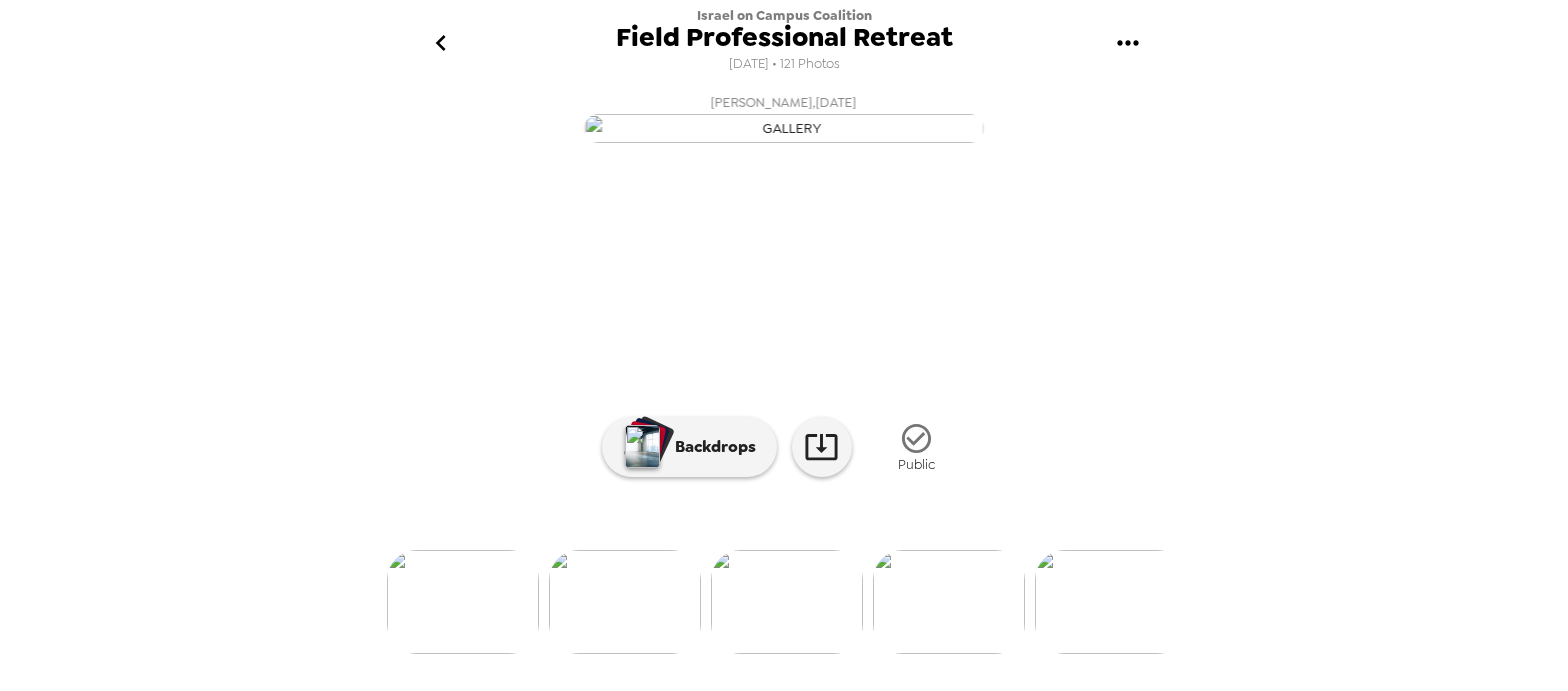click at bounding box center (949, 602) 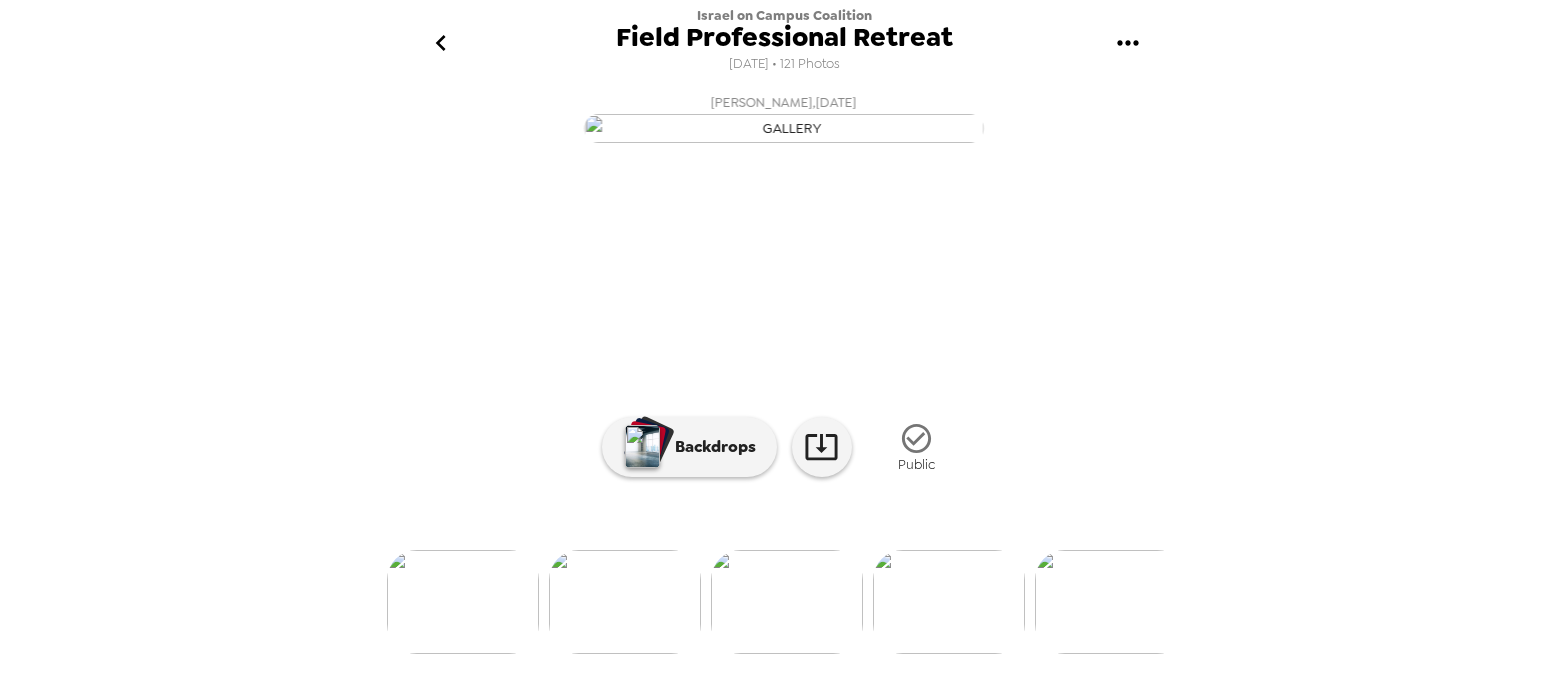 click at bounding box center [949, 602] 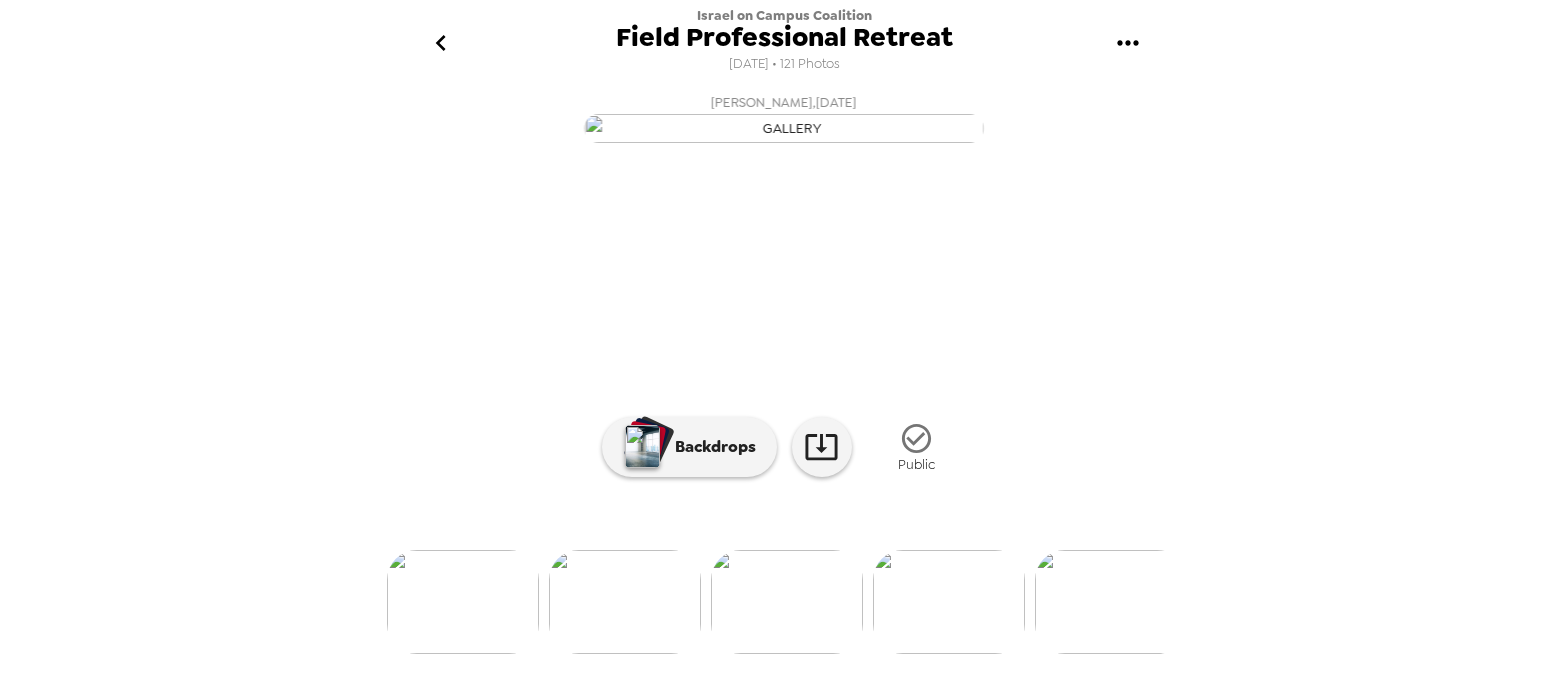 click at bounding box center [949, 602] 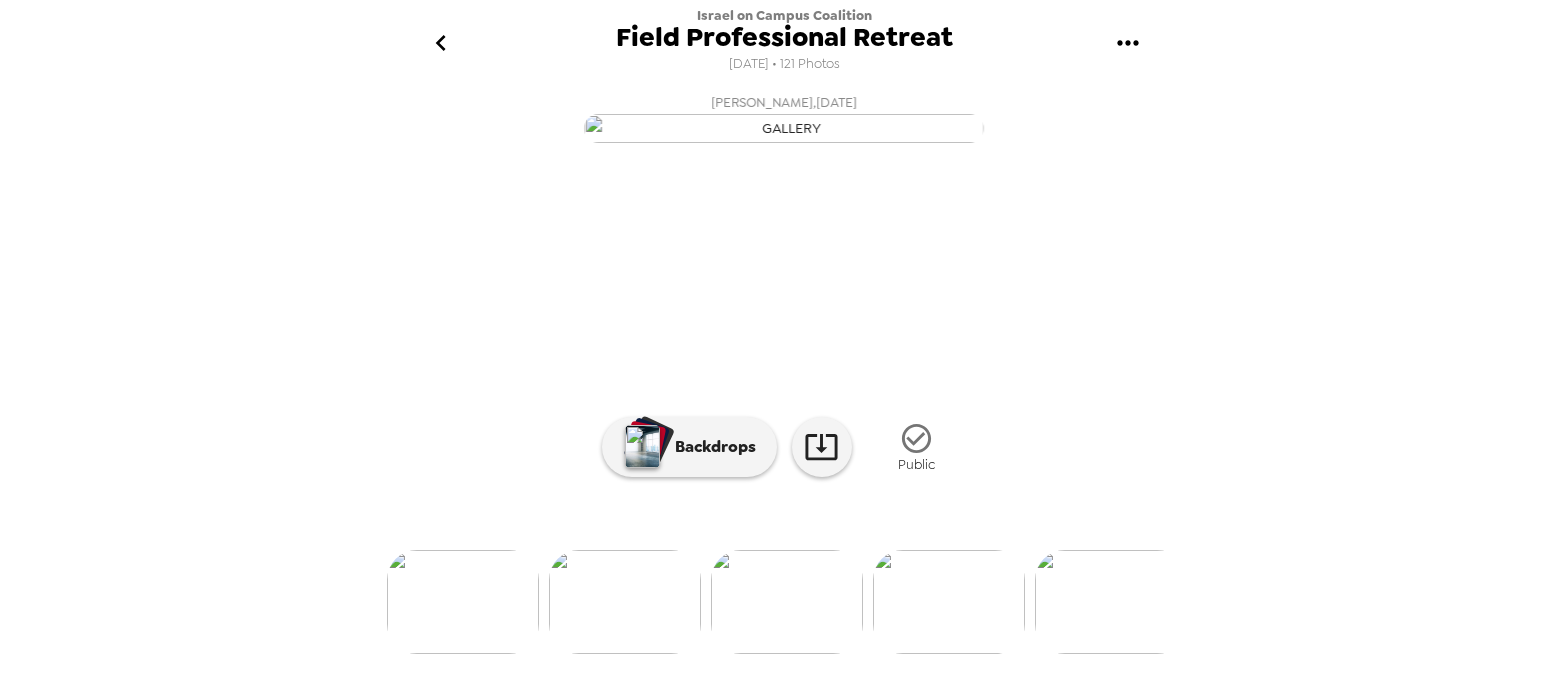 click at bounding box center [949, 602] 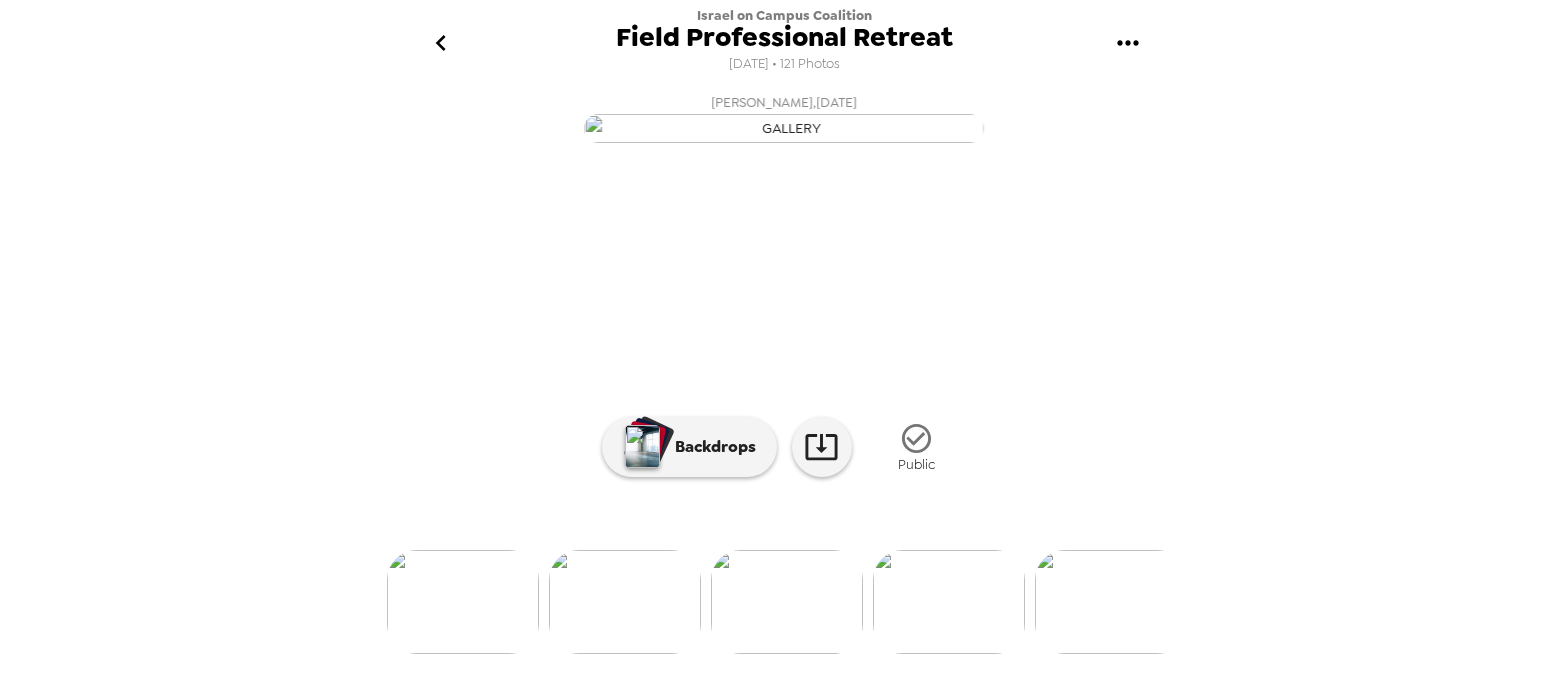 click at bounding box center (949, 602) 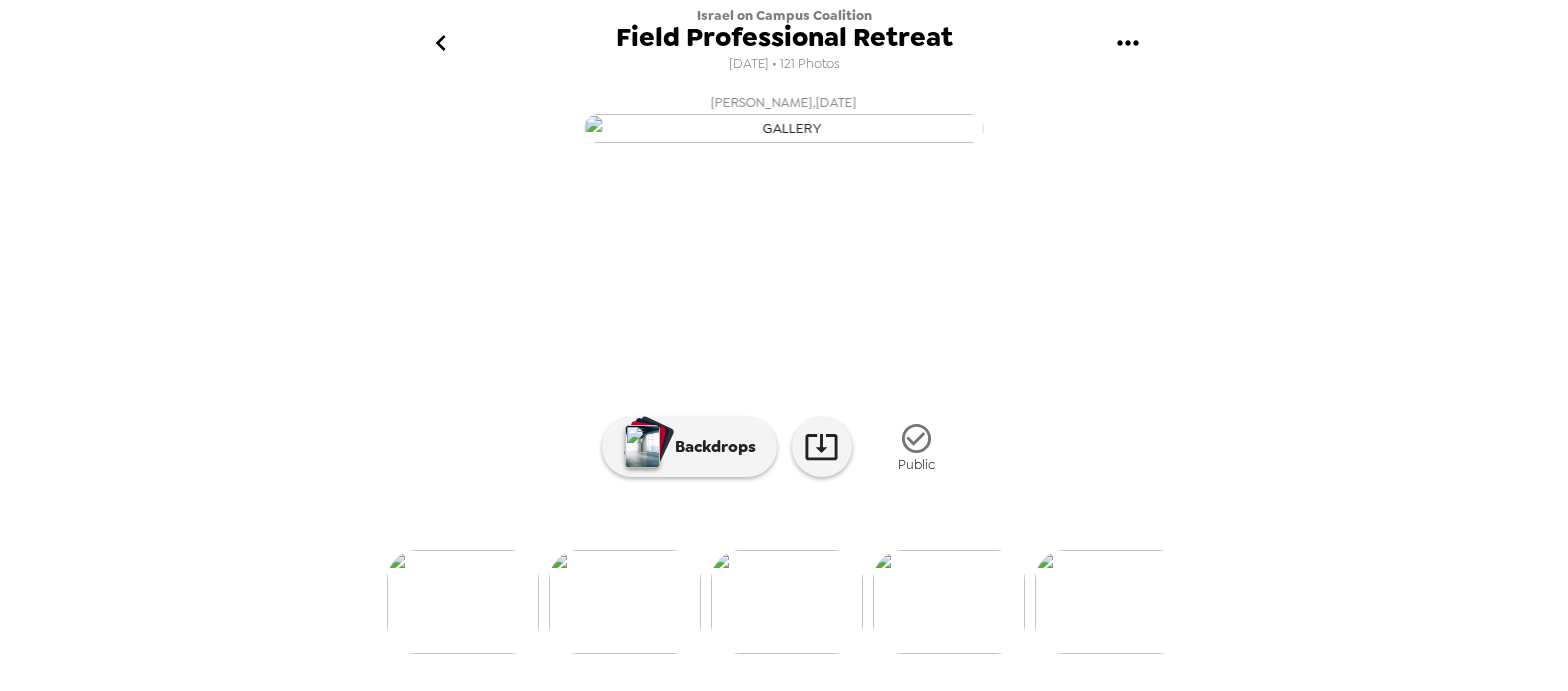 click at bounding box center (949, 602) 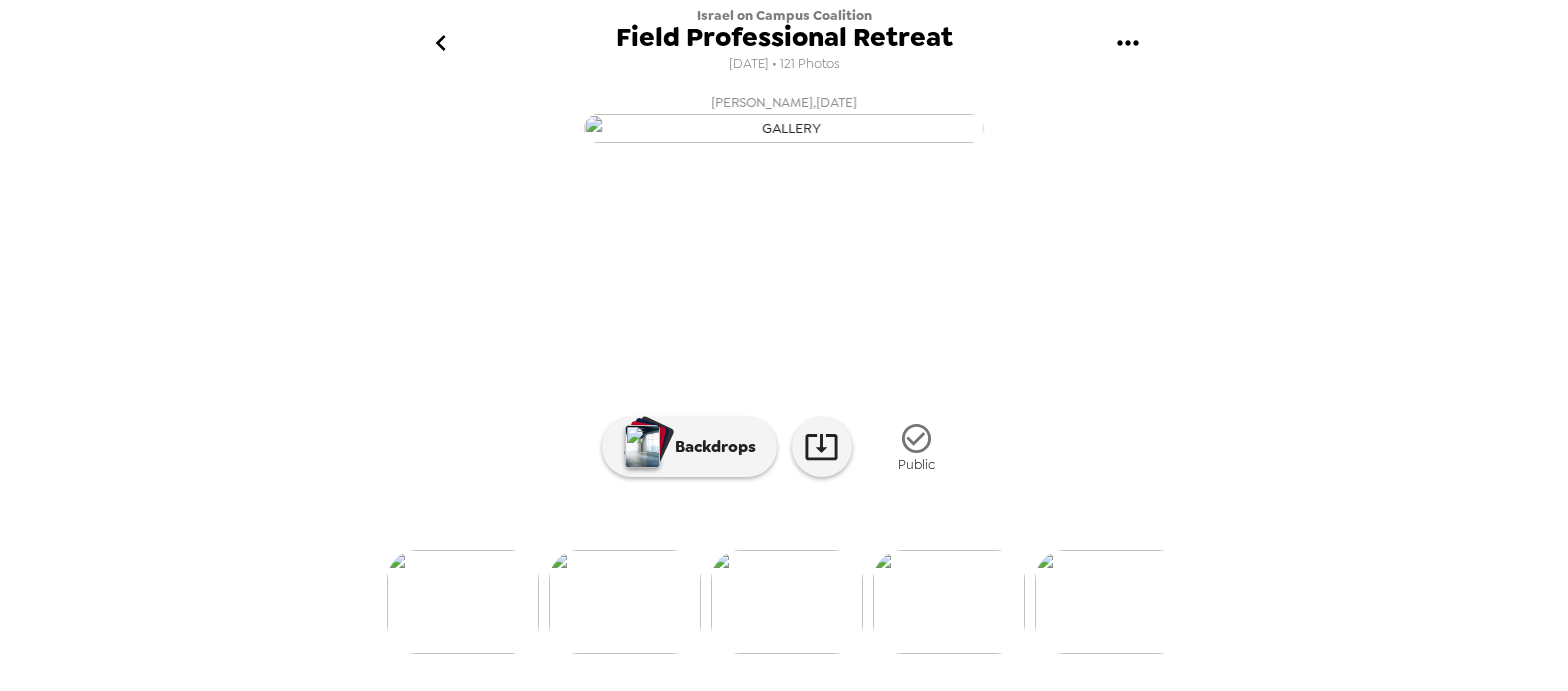 click at bounding box center [949, 602] 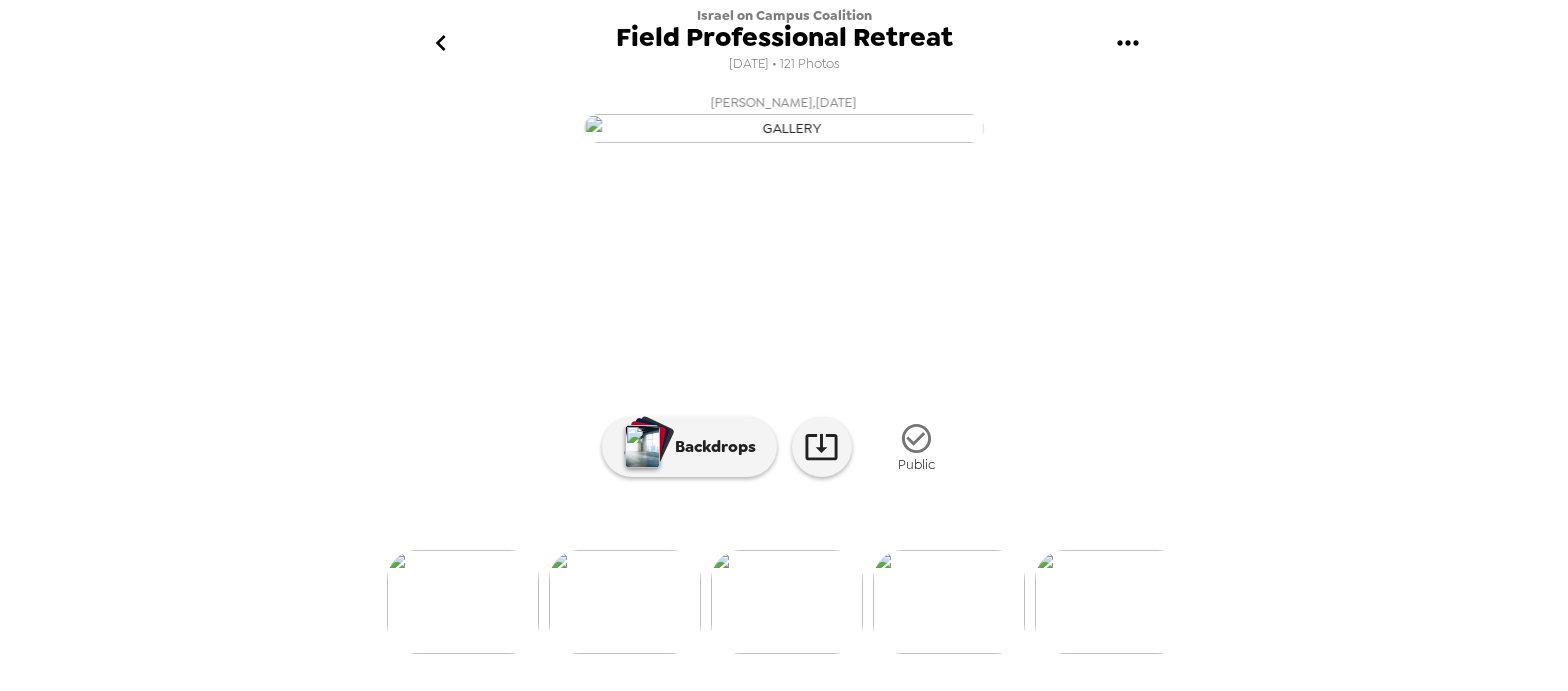click at bounding box center (949, 602) 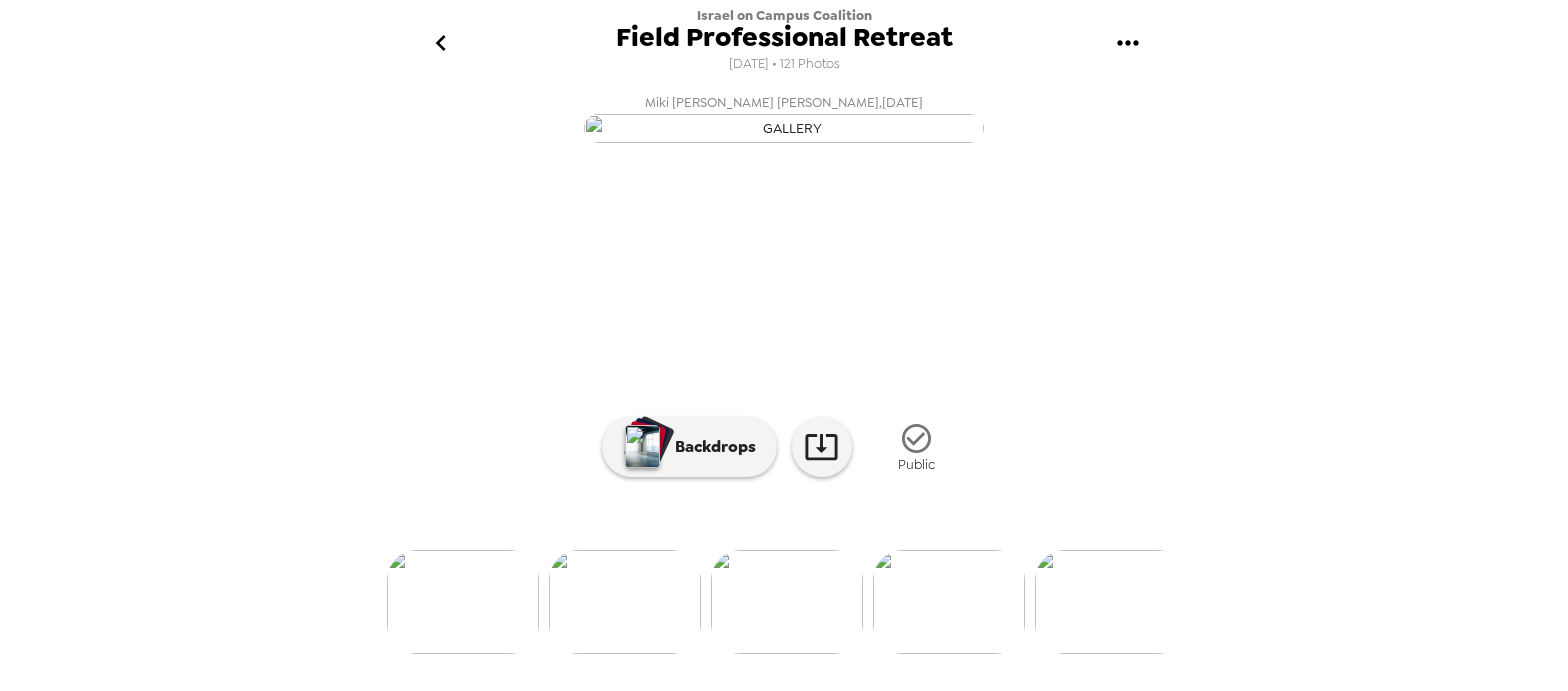 click at bounding box center (949, 602) 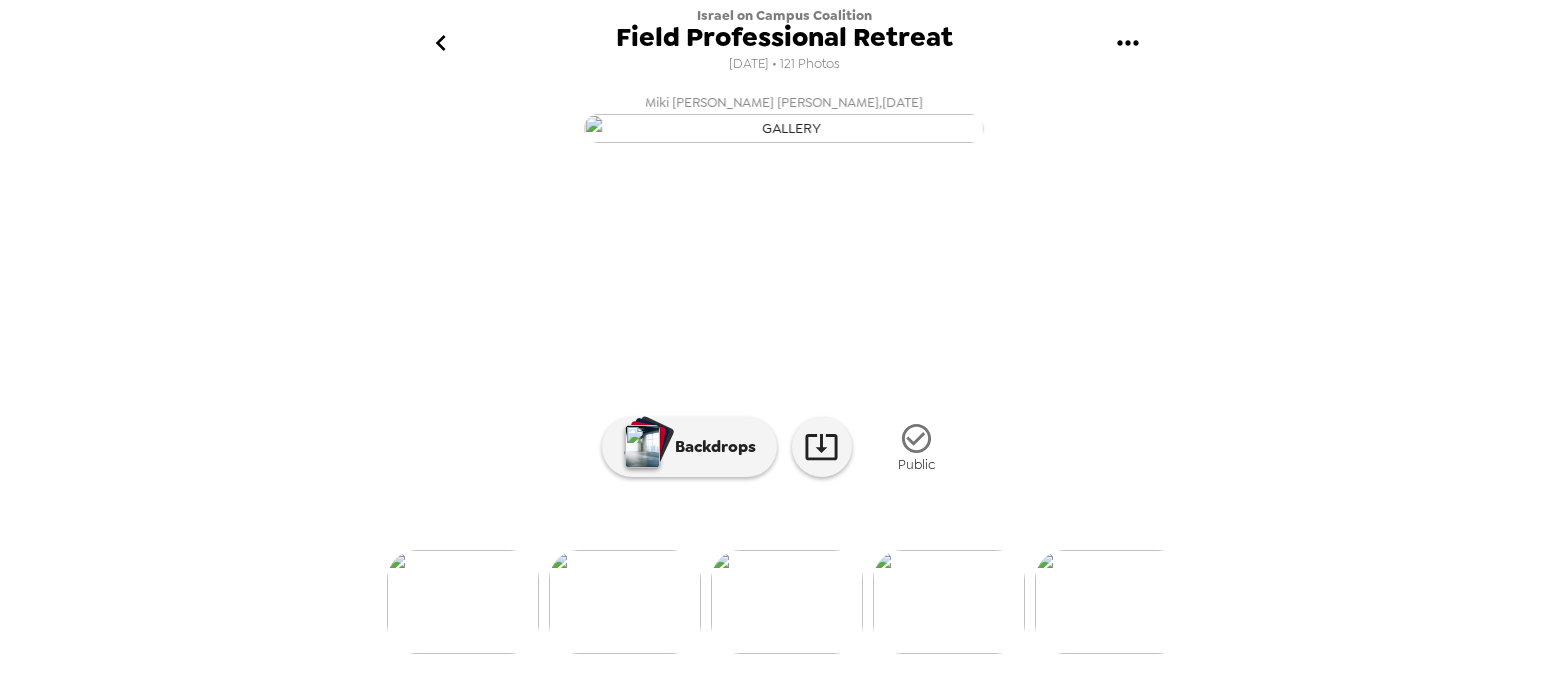 click at bounding box center (949, 602) 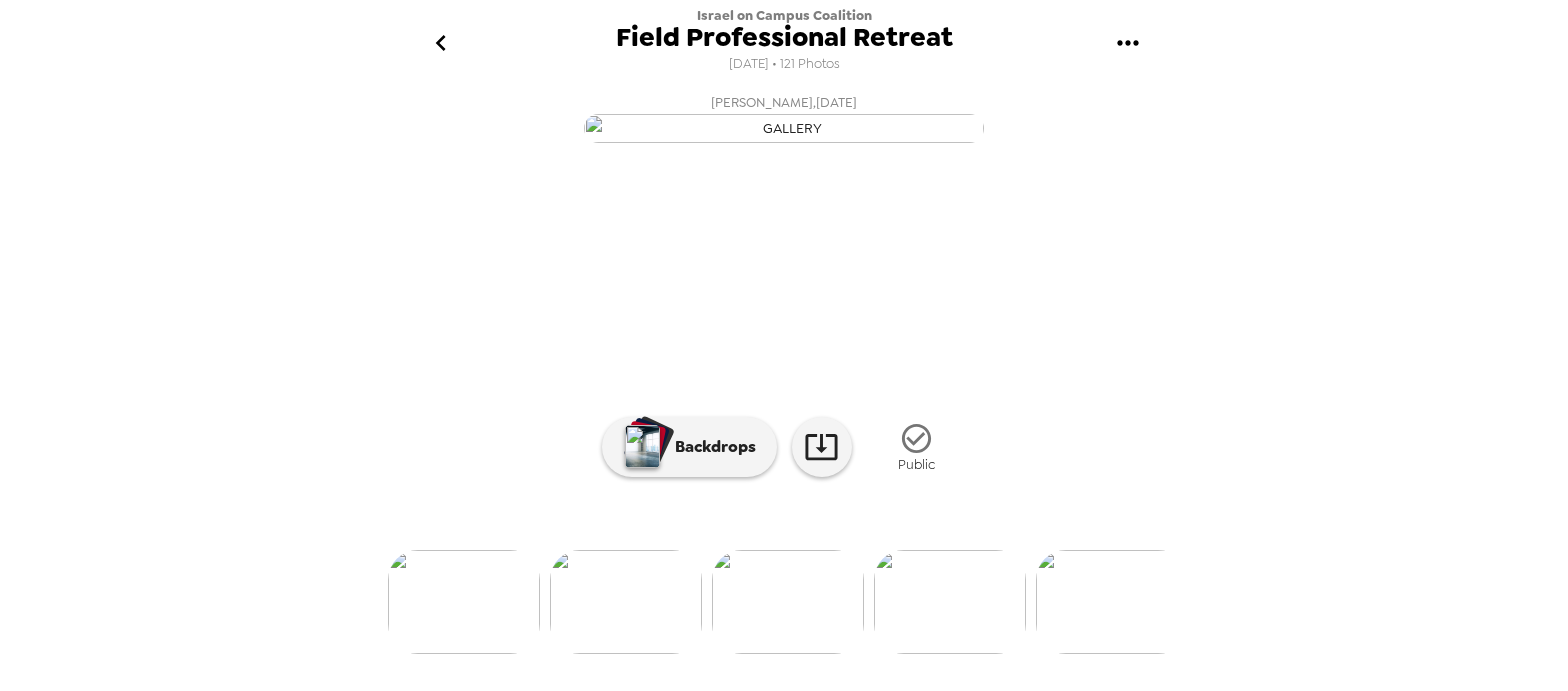 click at bounding box center (950, 602) 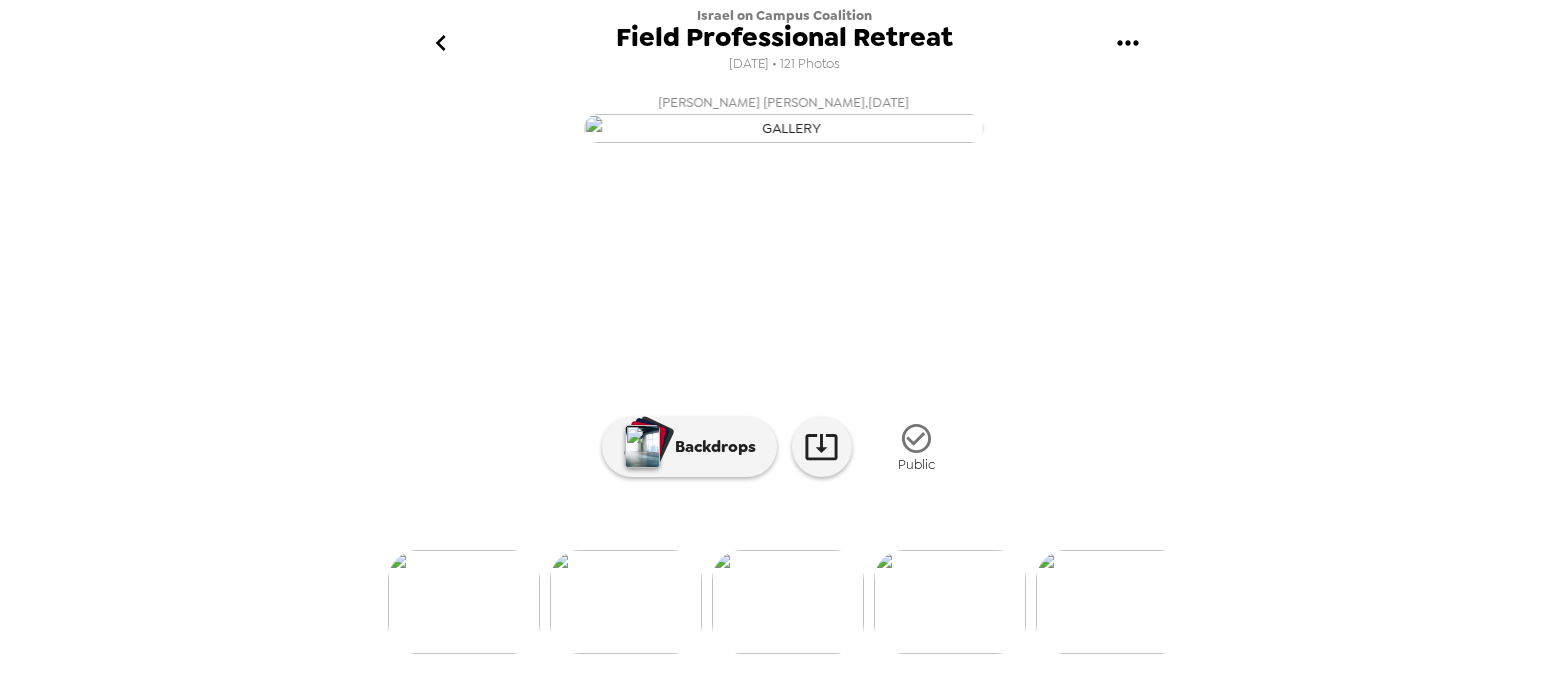 click at bounding box center [950, 602] 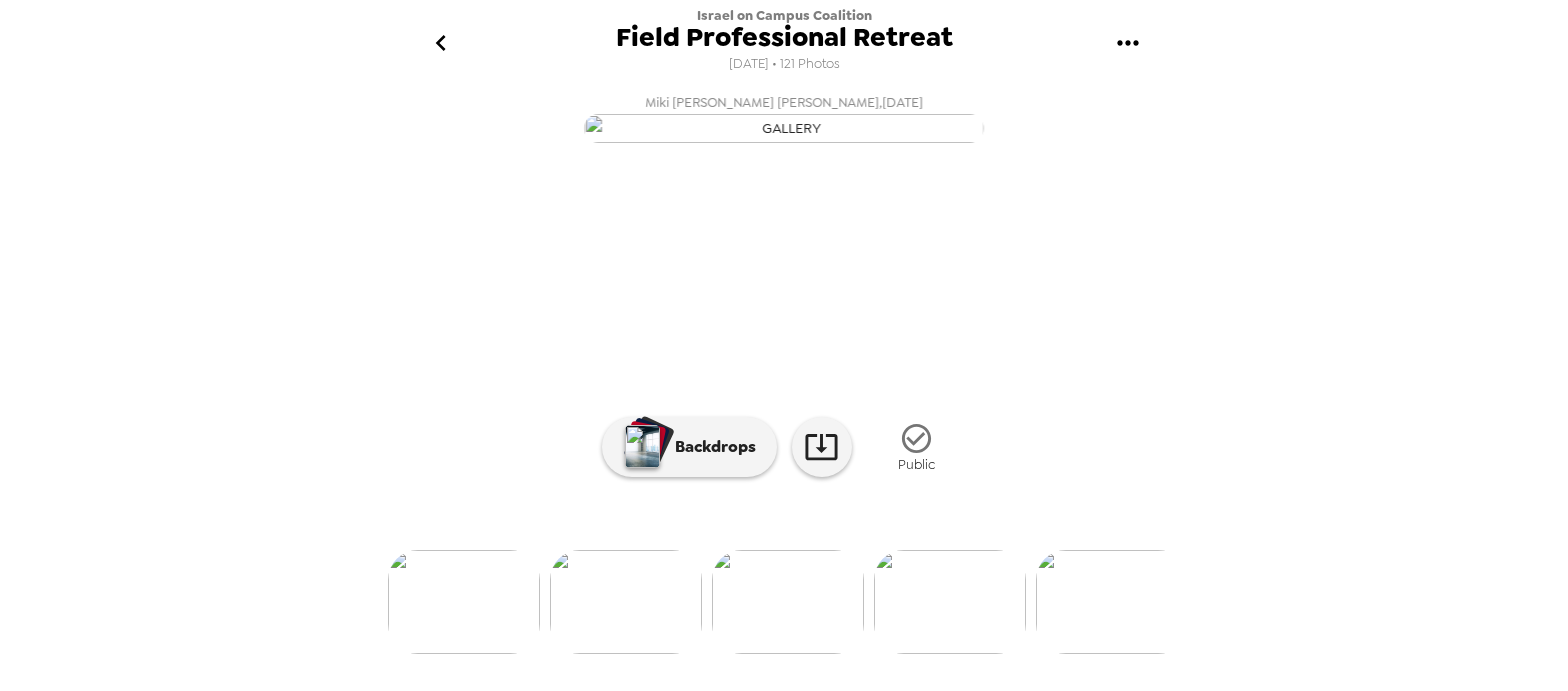 click at bounding box center (950, 602) 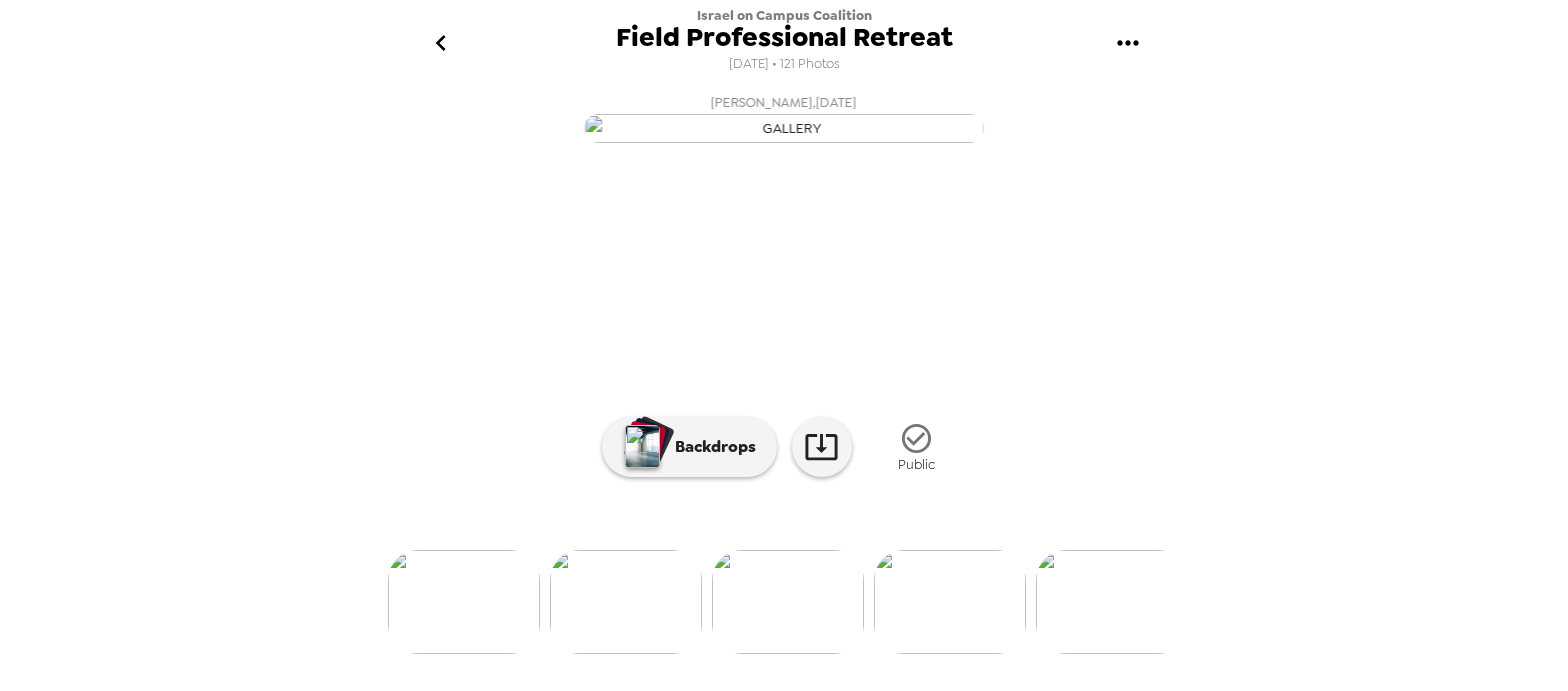 click at bounding box center (950, 602) 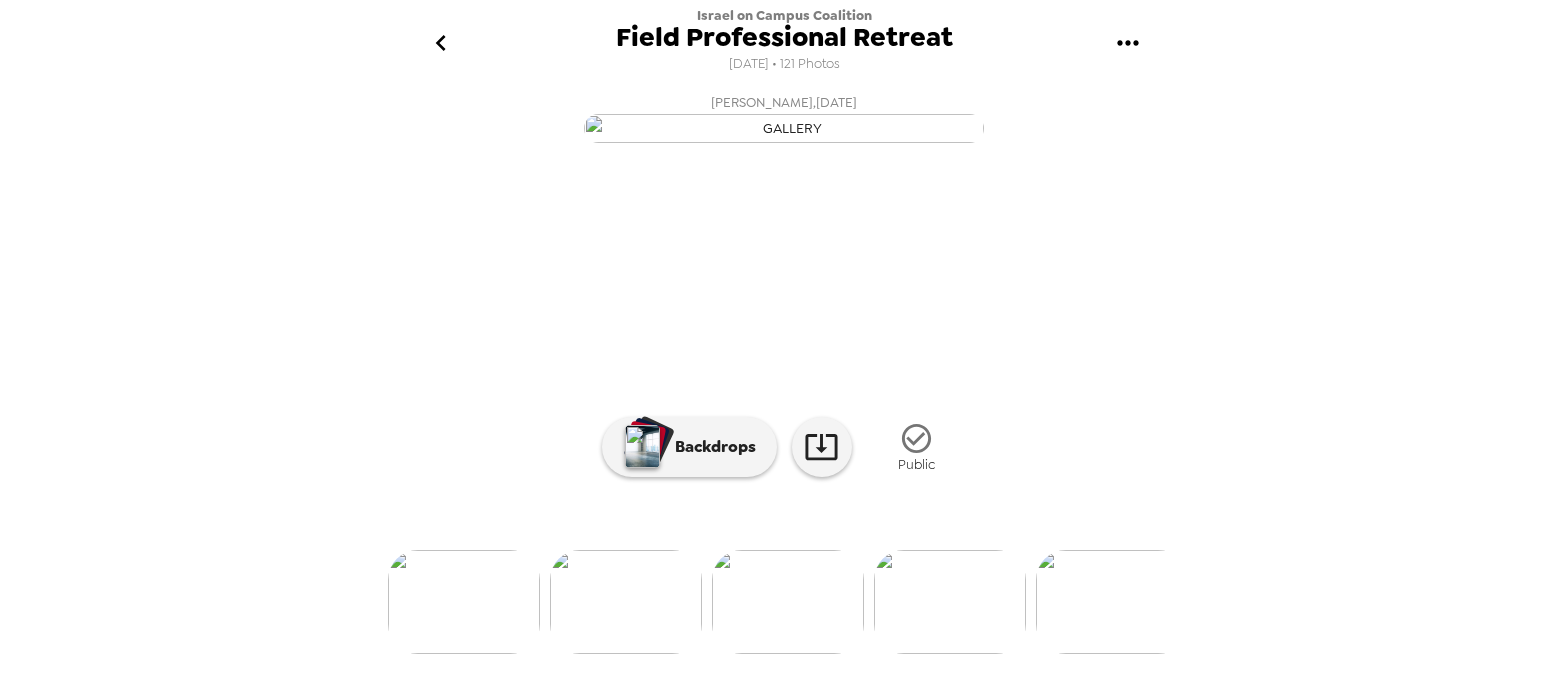 click at bounding box center (950, 602) 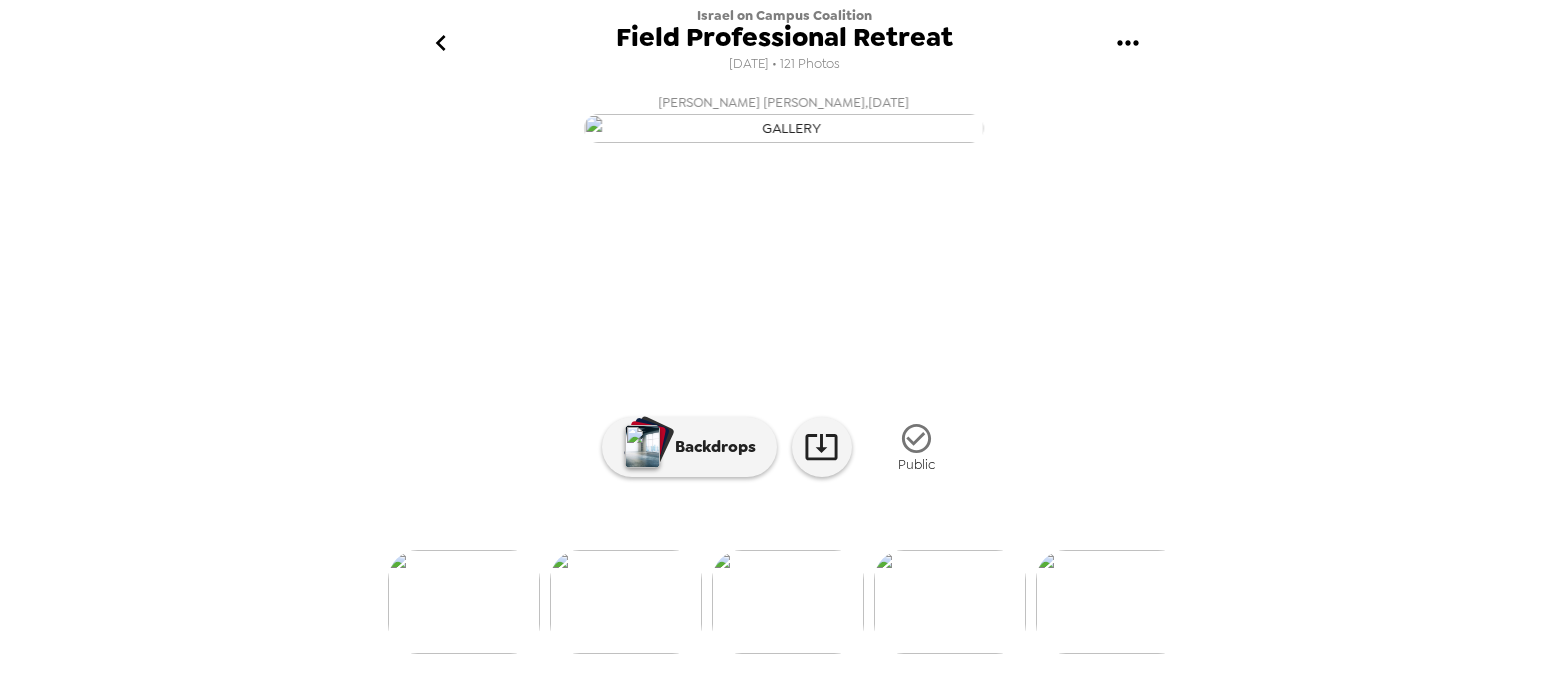 click at bounding box center (950, 602) 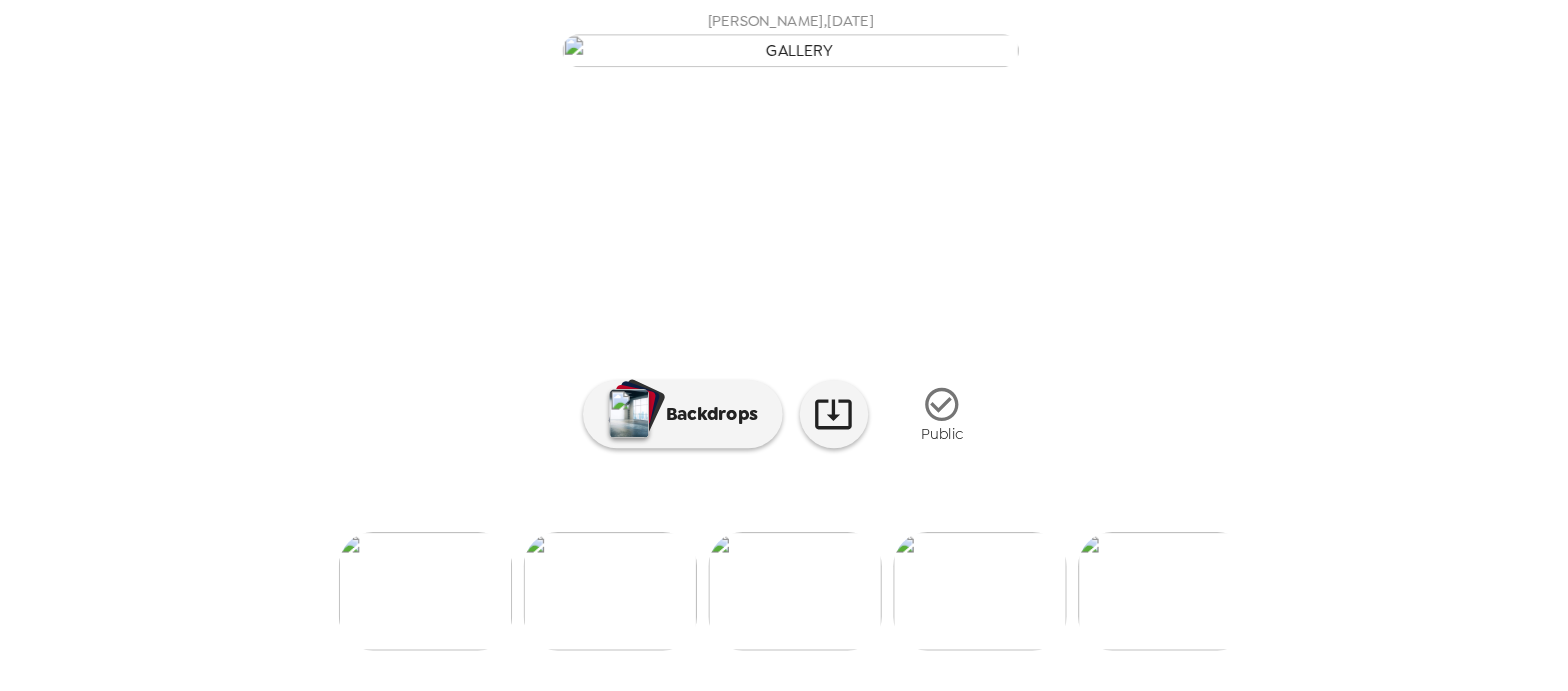 click at bounding box center (950, 602) 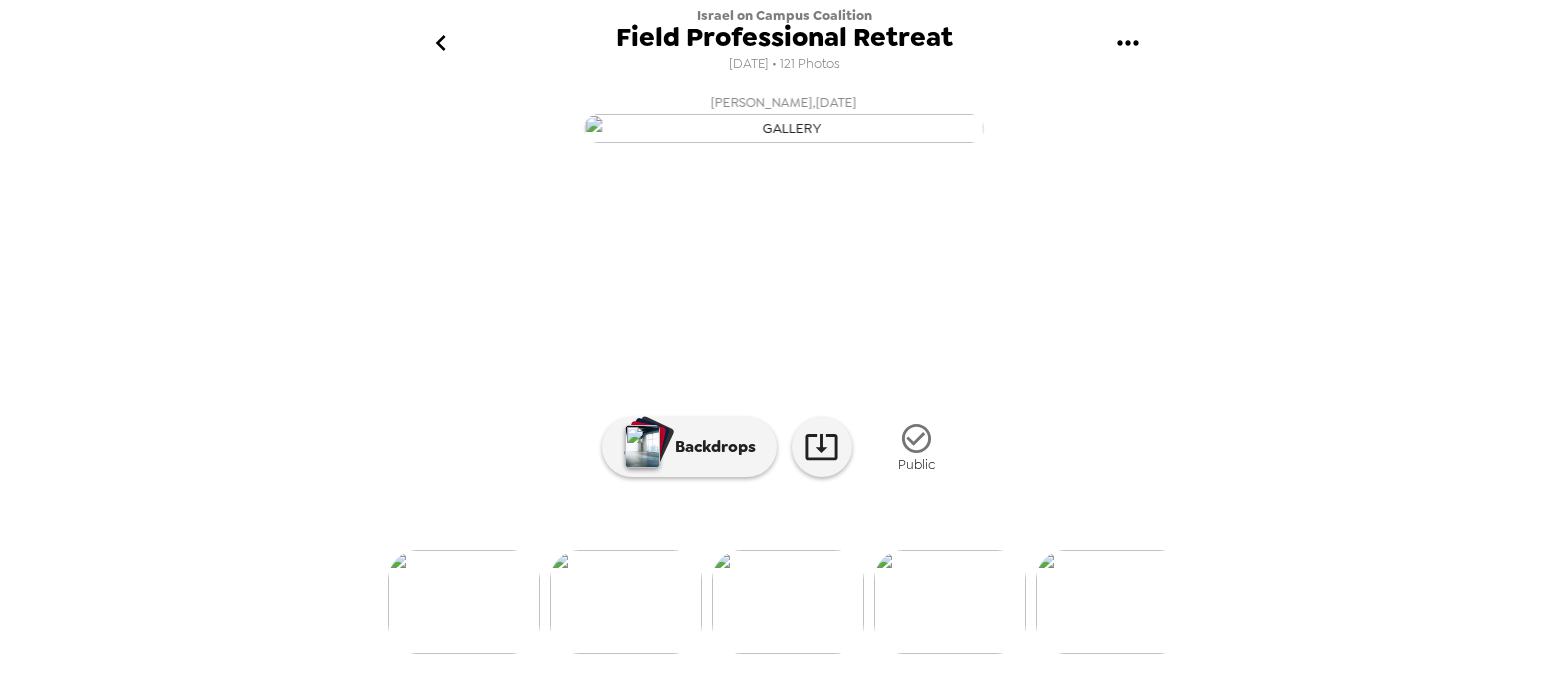 click at bounding box center (950, 602) 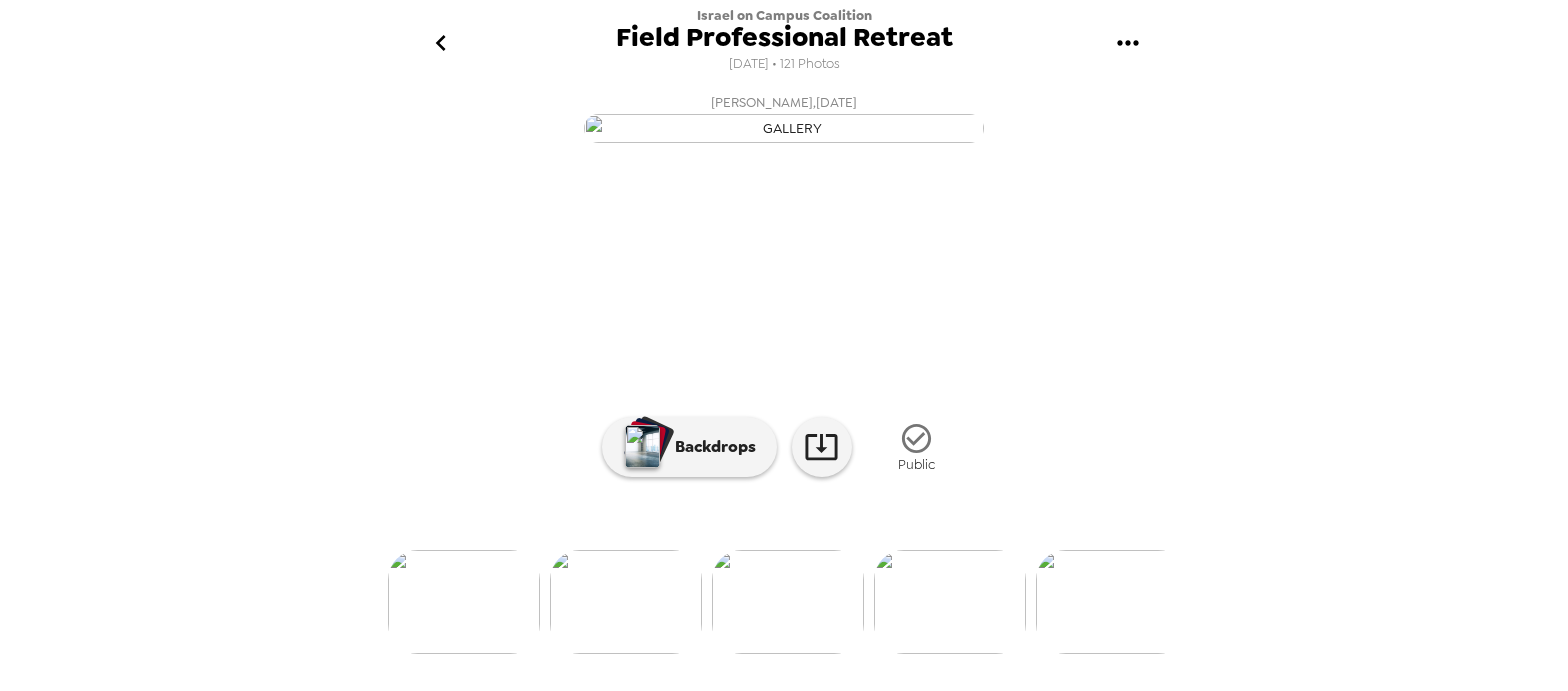 click at bounding box center [950, 602] 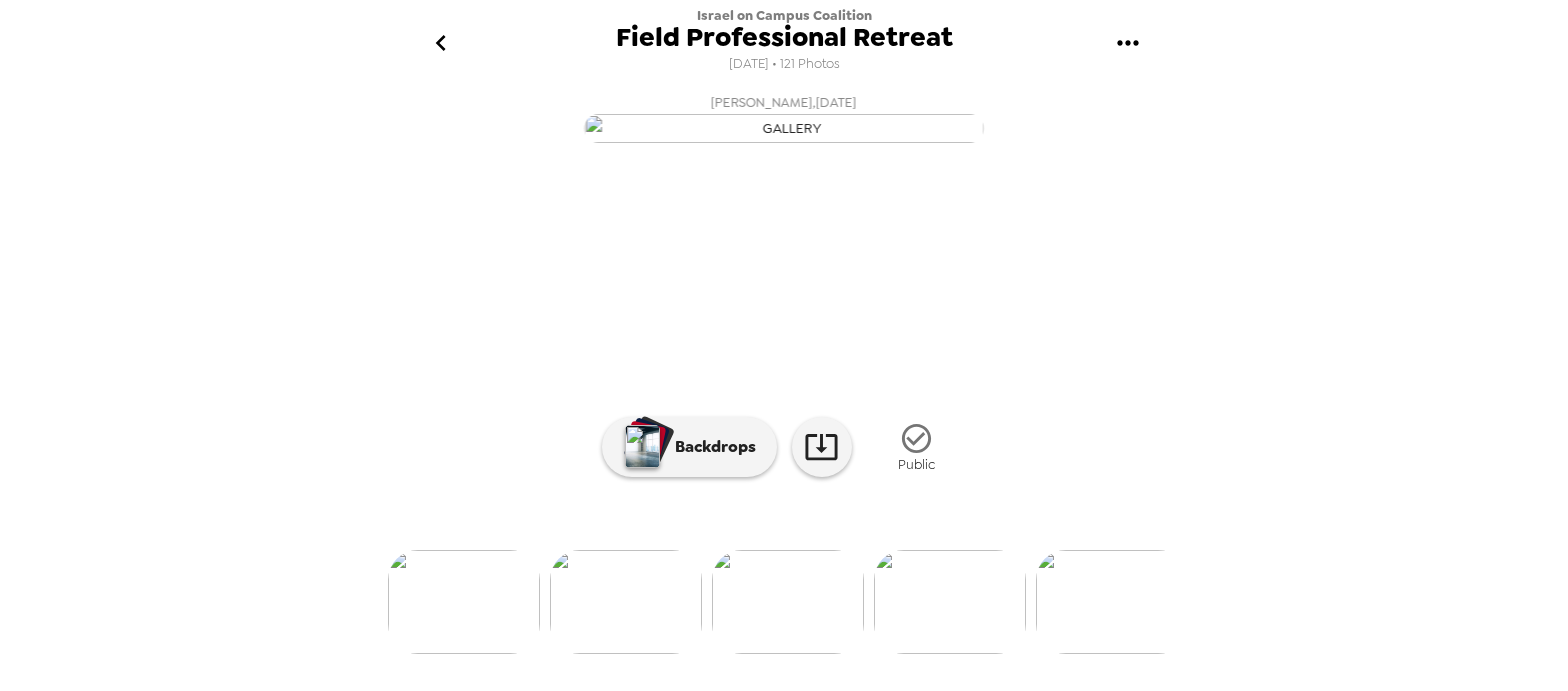 click at bounding box center [950, 602] 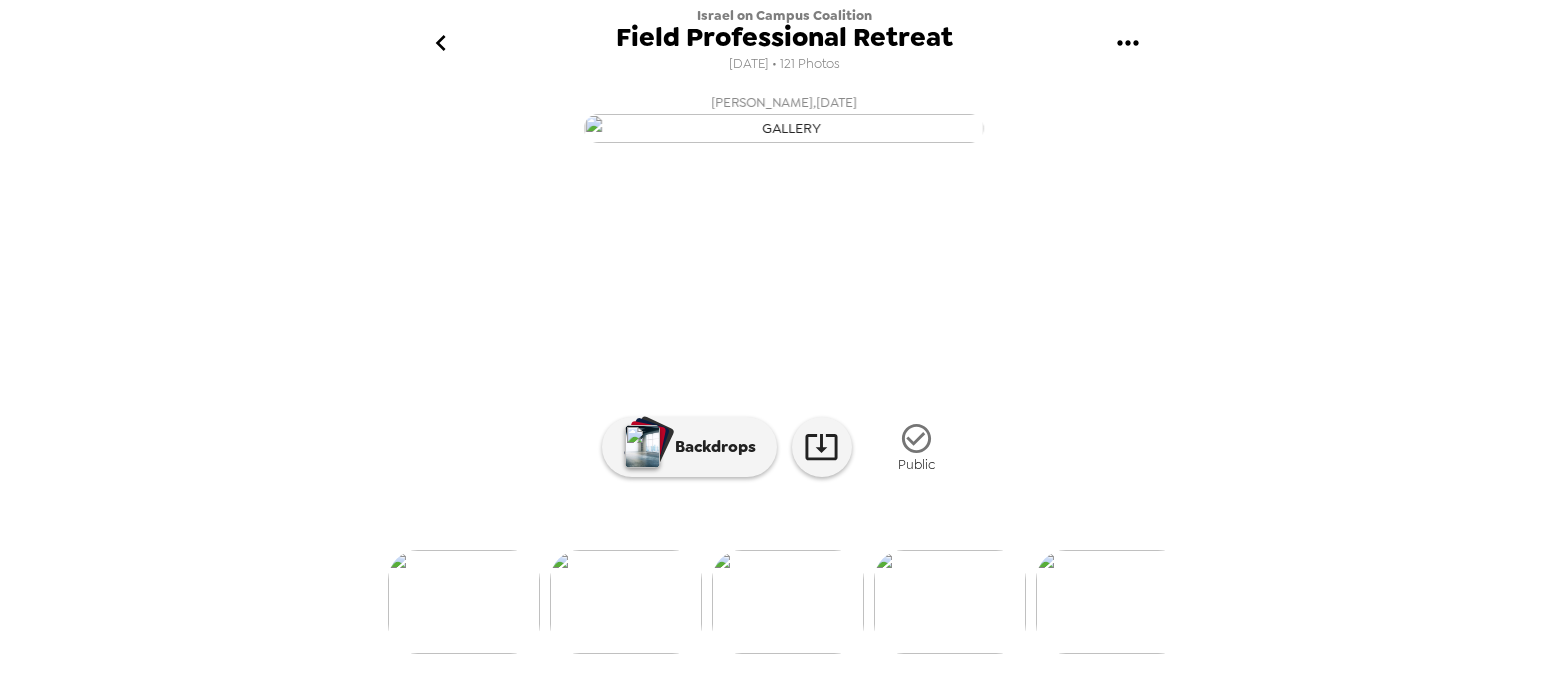 click at bounding box center [950, 602] 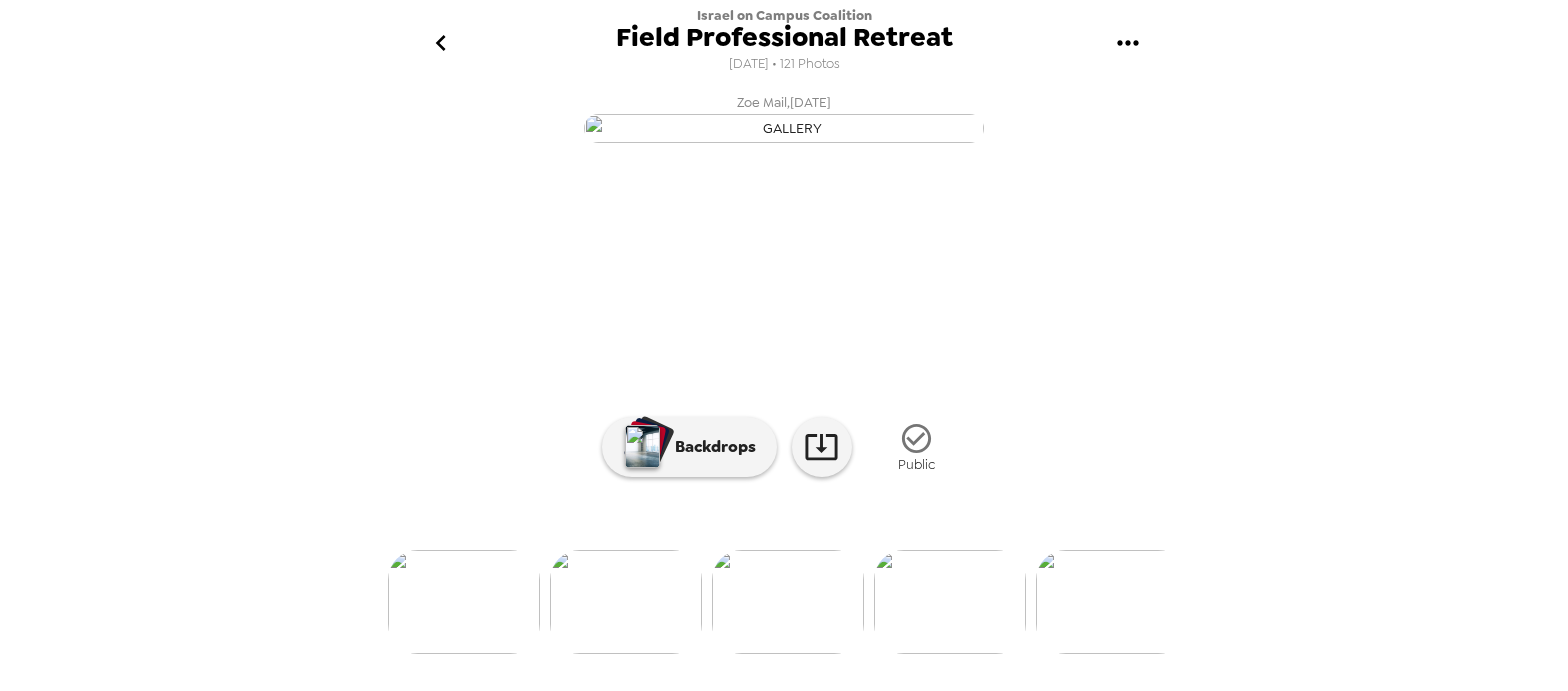 click at bounding box center (784, 569) 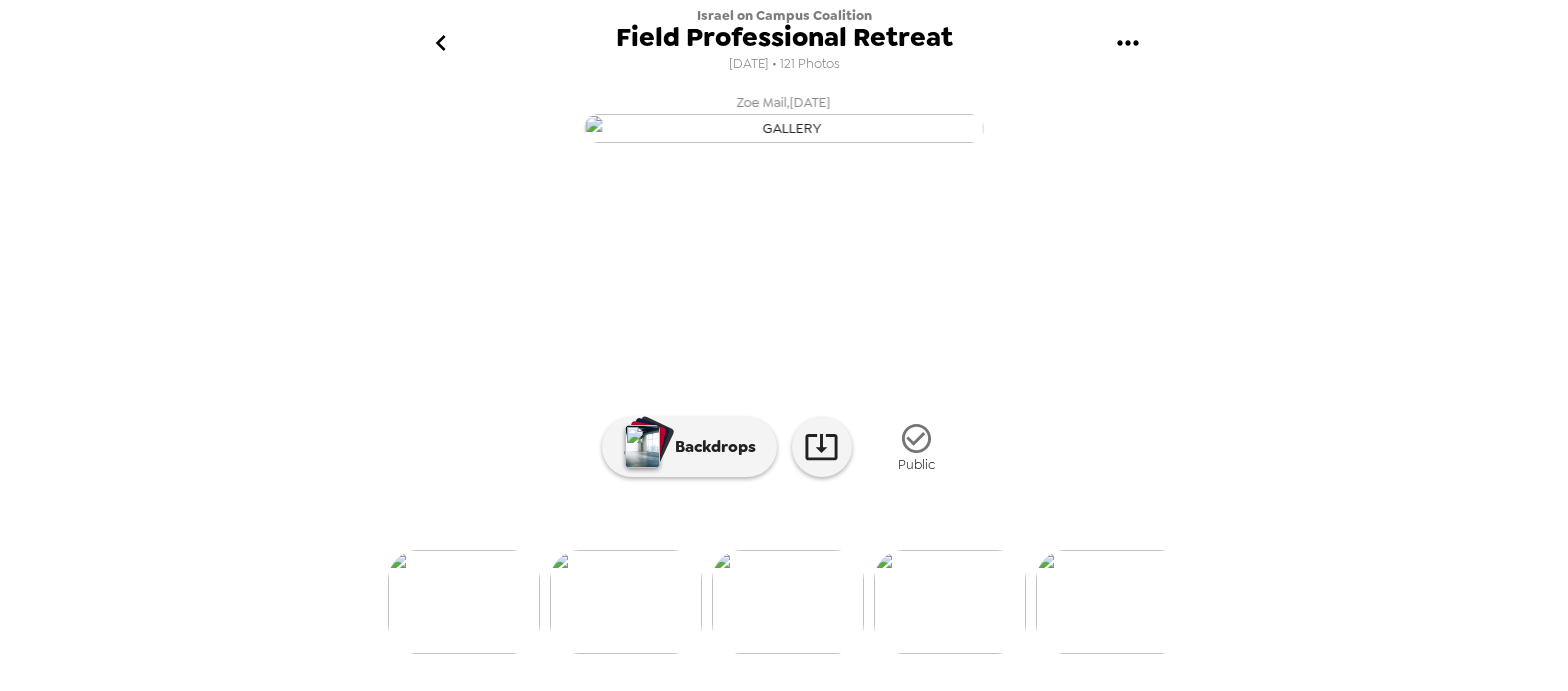 click at bounding box center [950, 602] 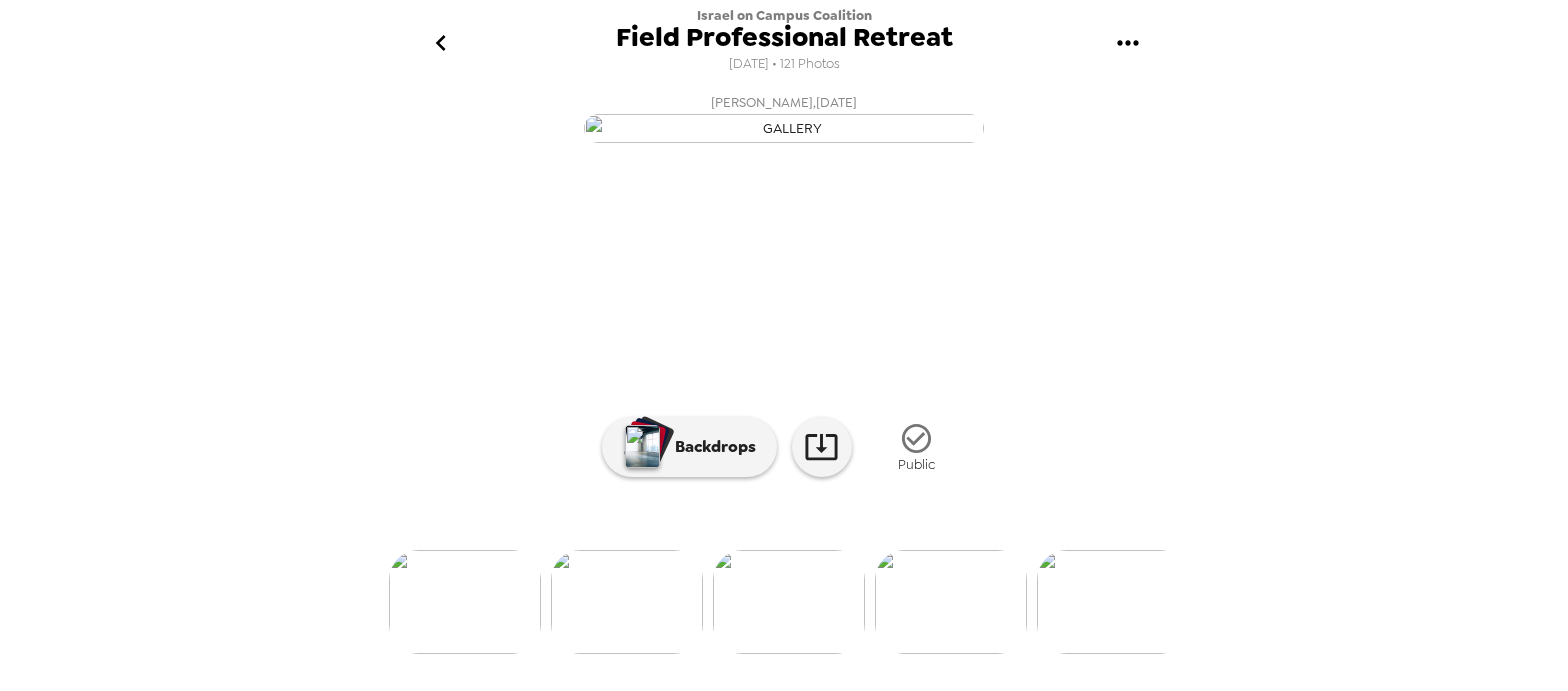 click at bounding box center [951, 602] 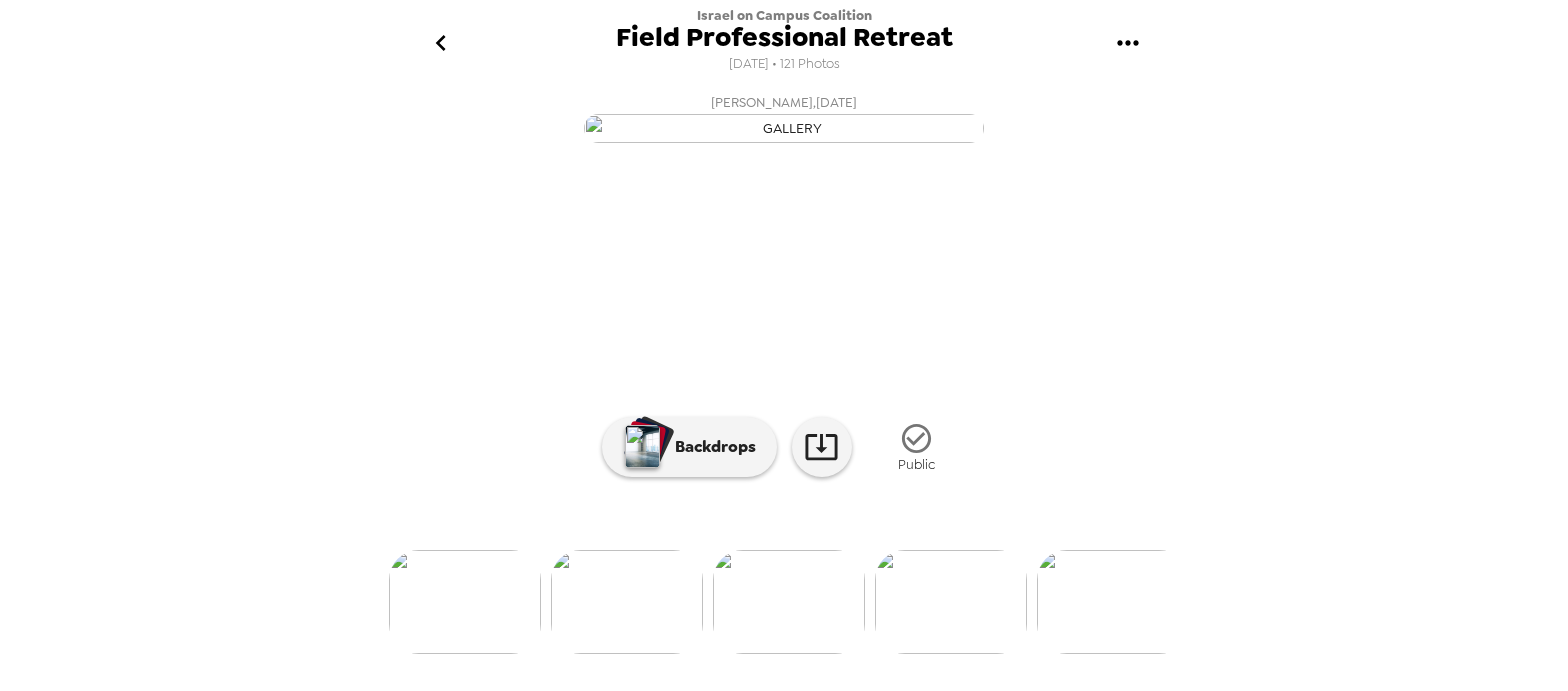click at bounding box center (951, 602) 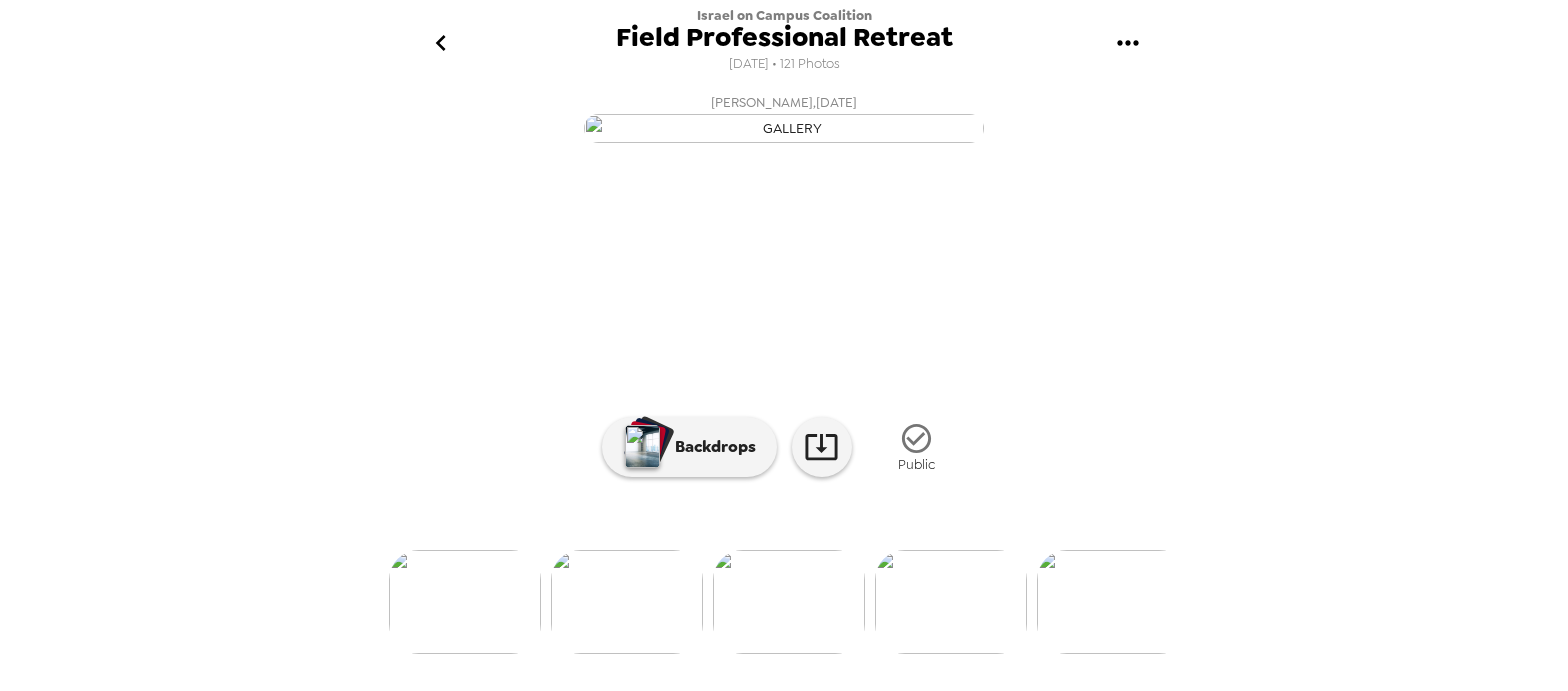 click at bounding box center (951, 602) 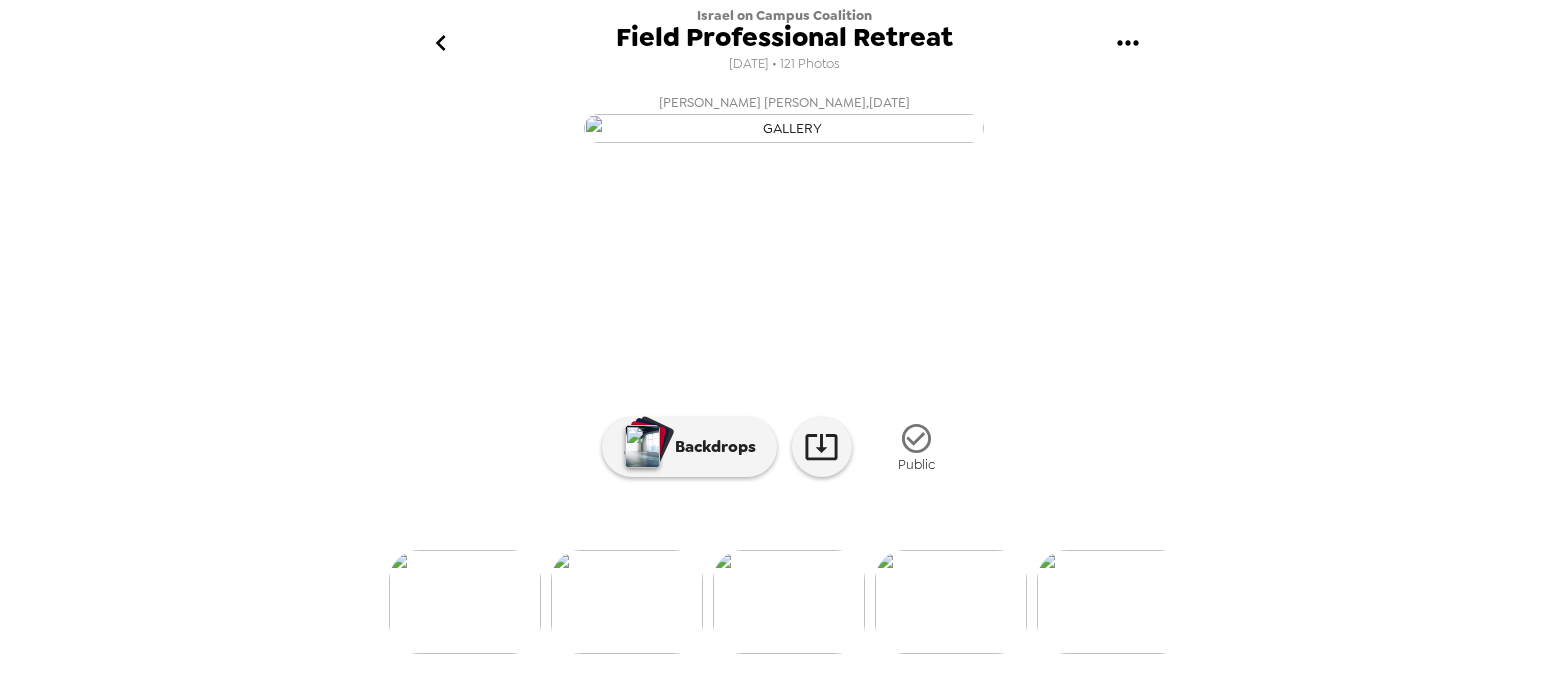click at bounding box center (951, 602) 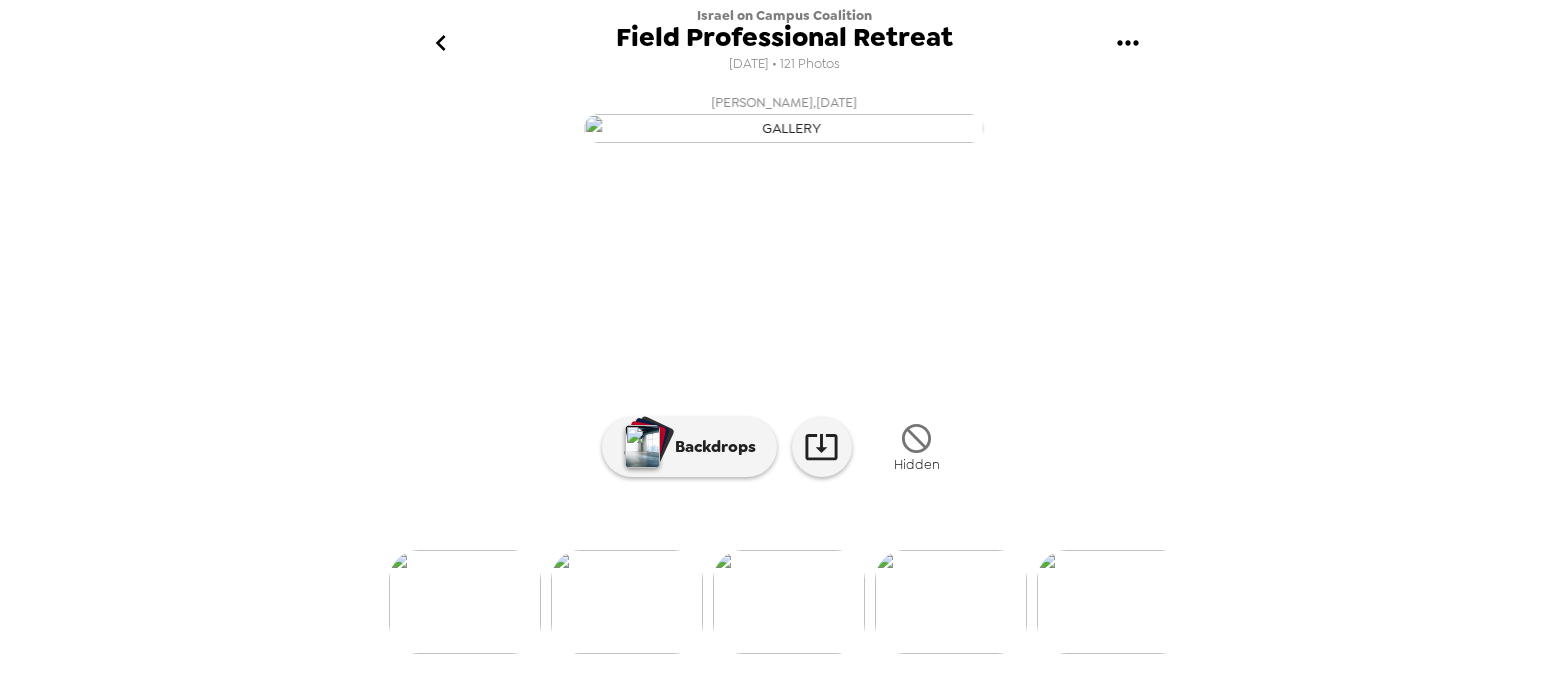 click at bounding box center (951, 602) 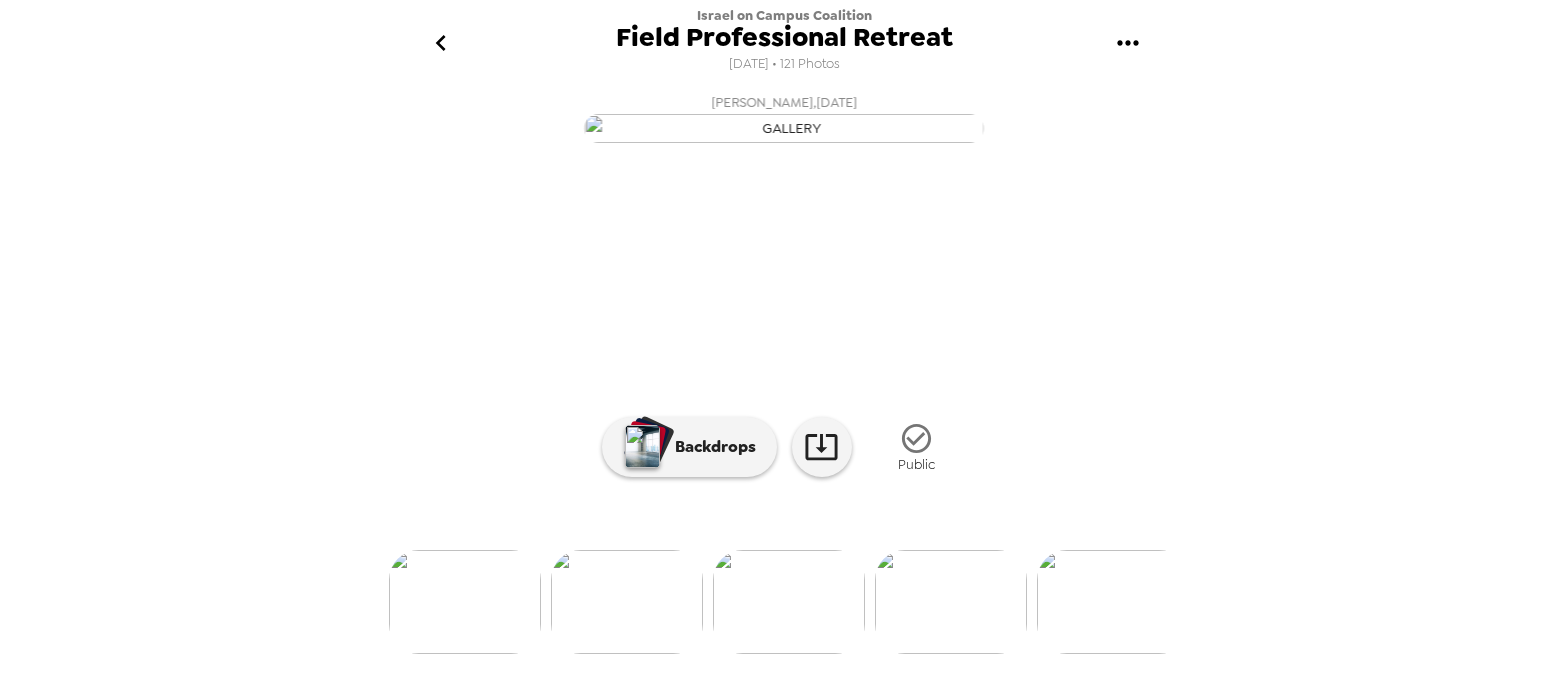 click at bounding box center [951, 602] 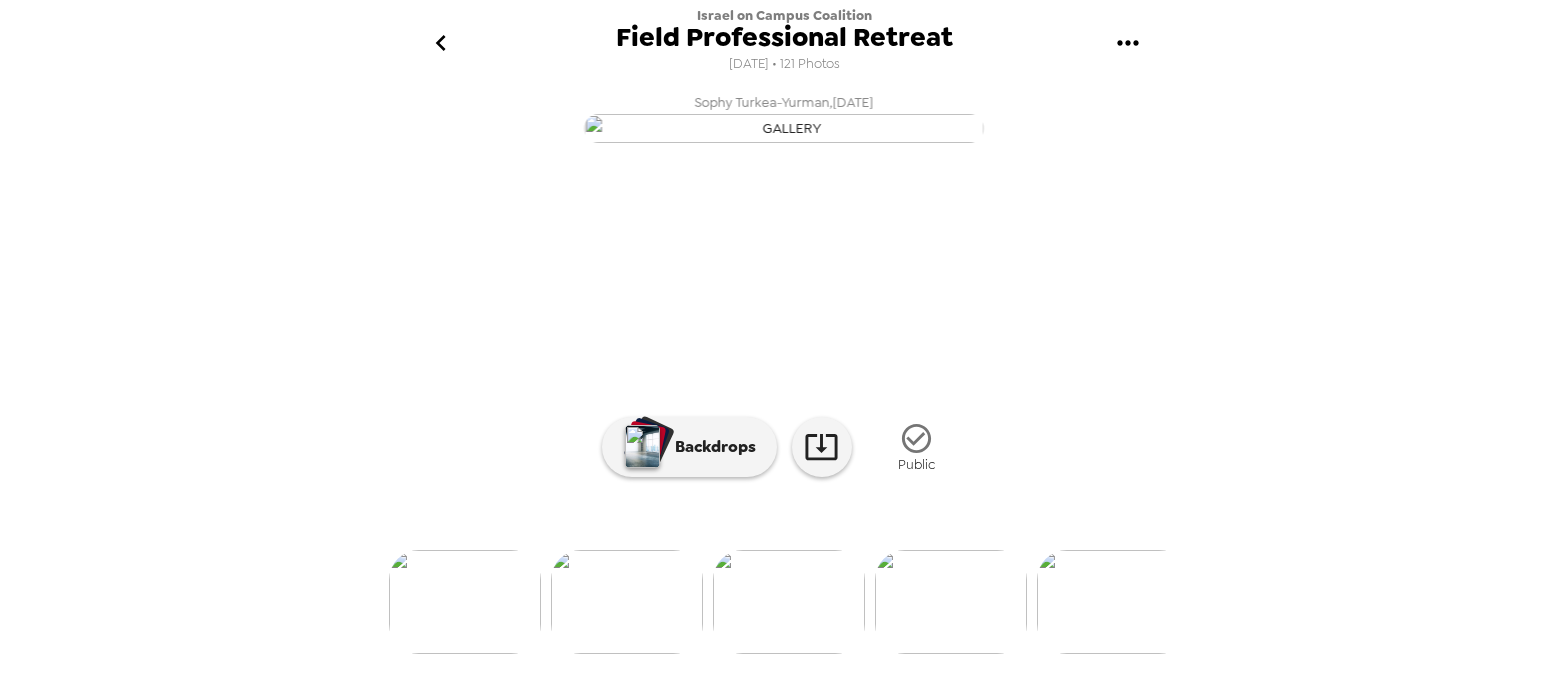 click at bounding box center [951, 602] 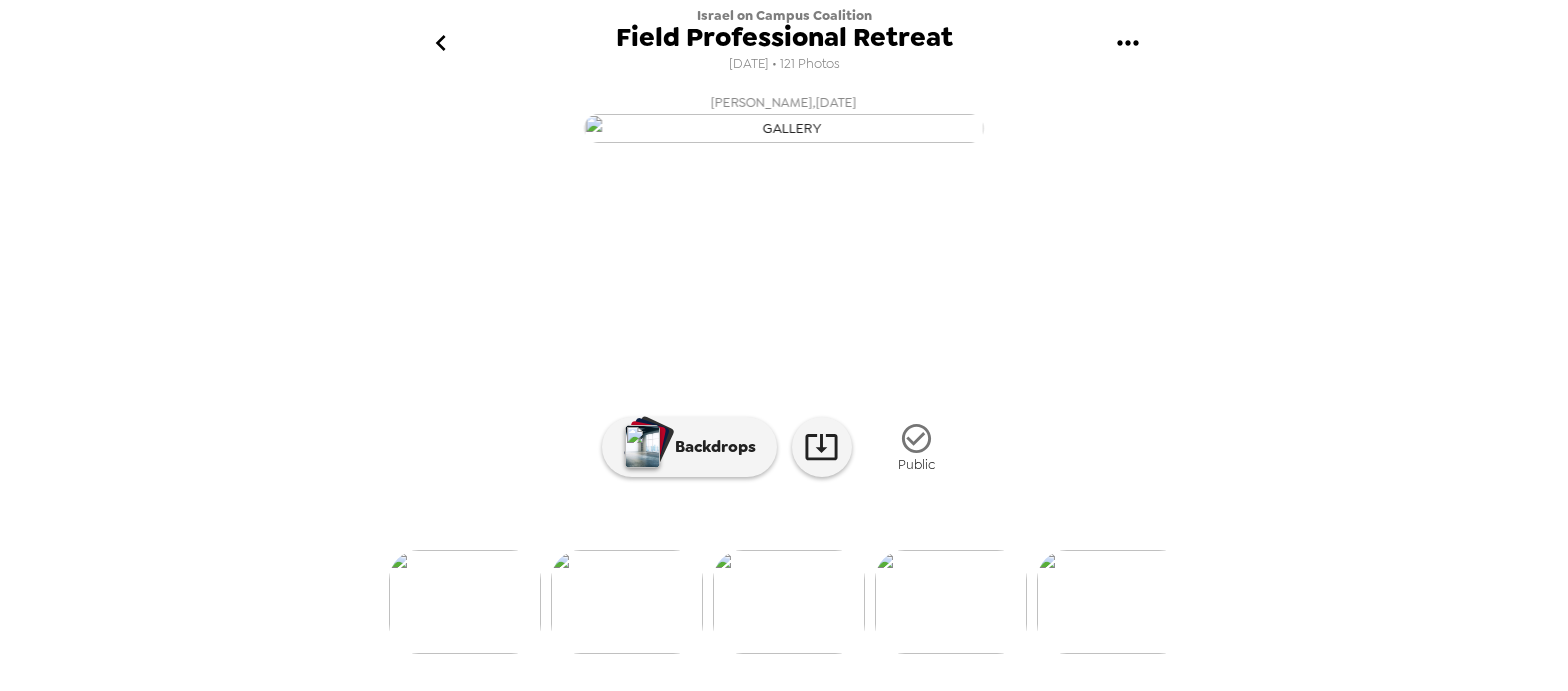 click at bounding box center (951, 602) 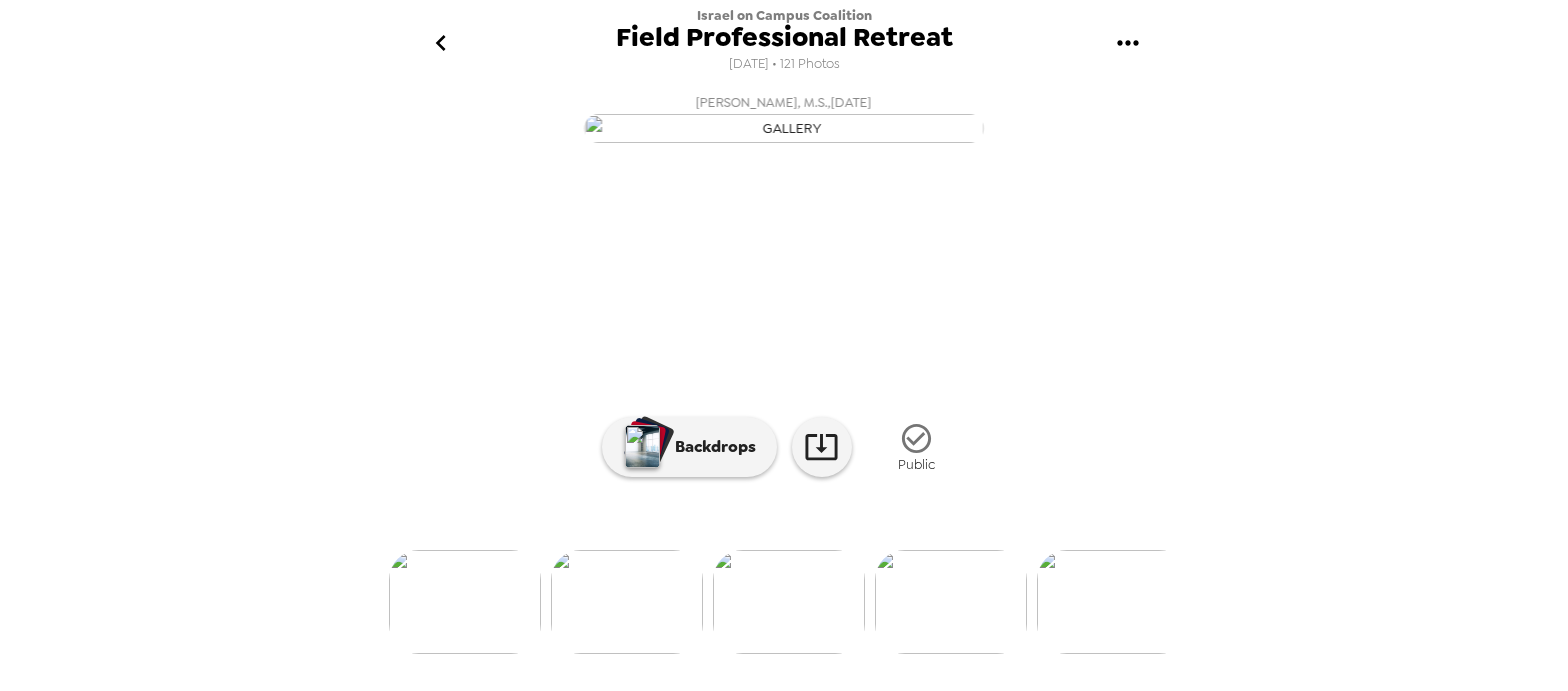 click at bounding box center (951, 602) 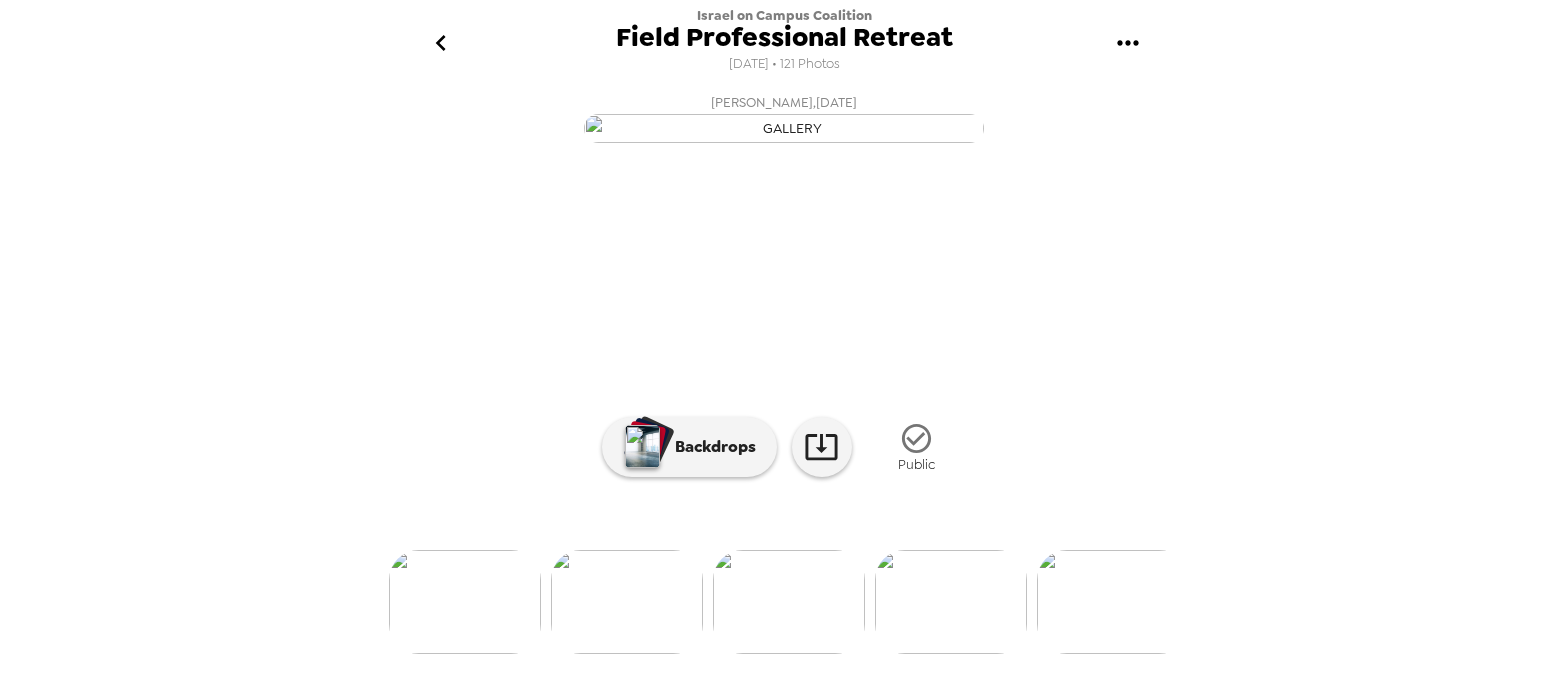 click at bounding box center [951, 602] 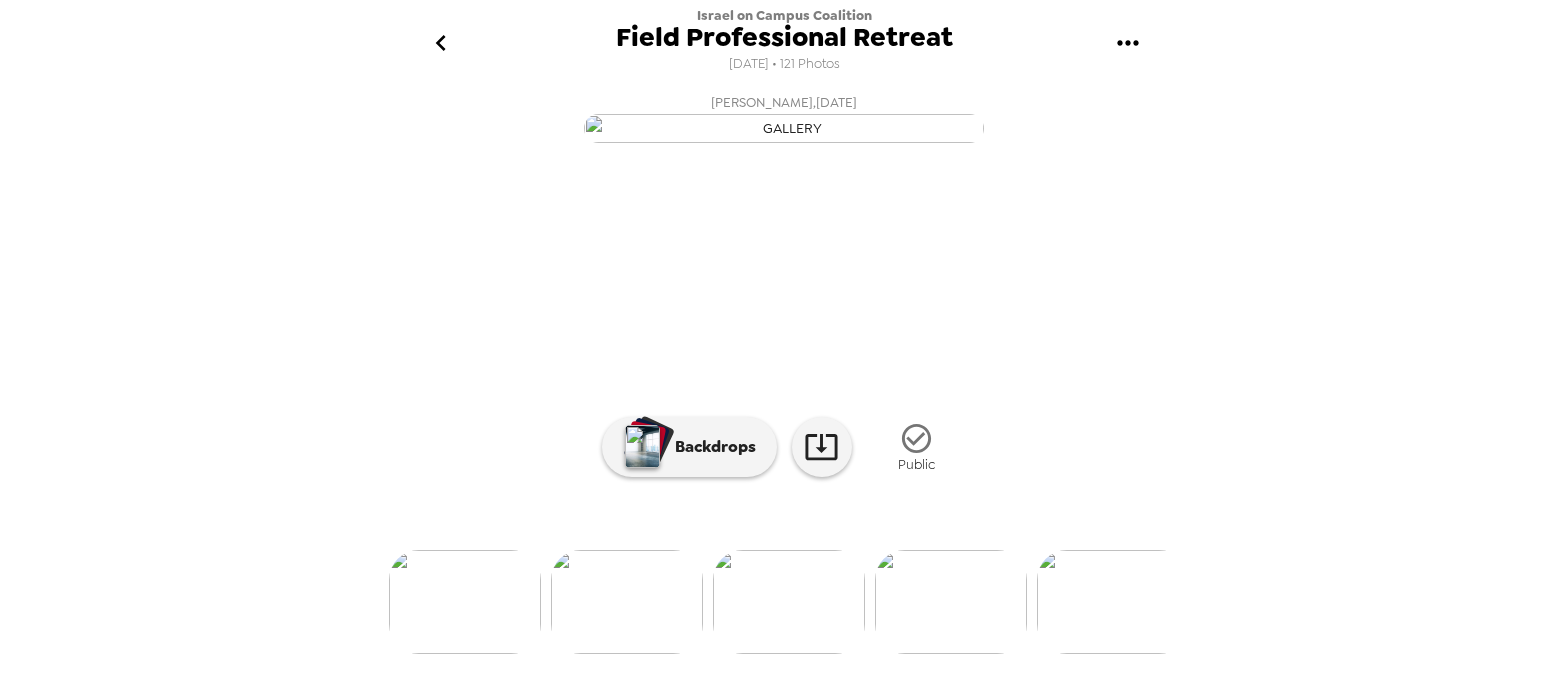 click at bounding box center (951, 602) 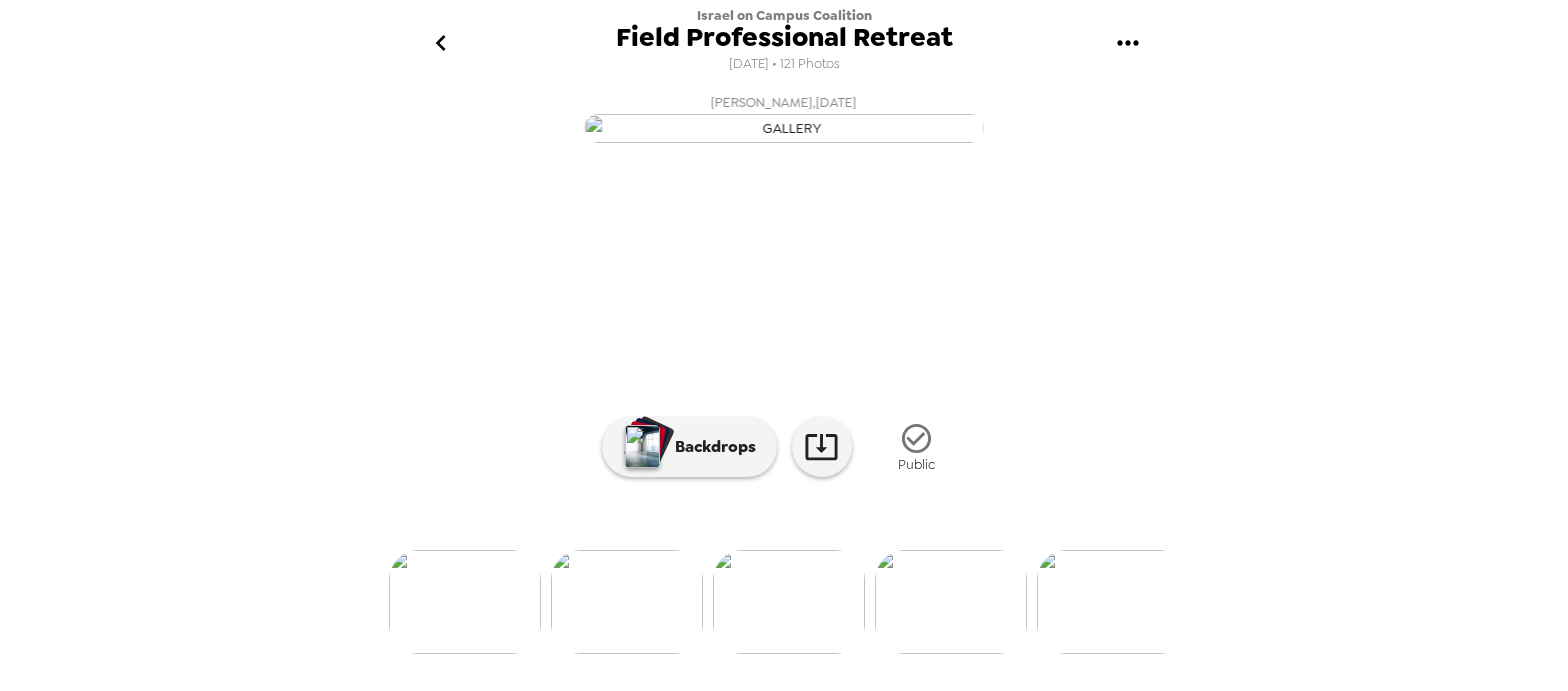 click at bounding box center (951, 602) 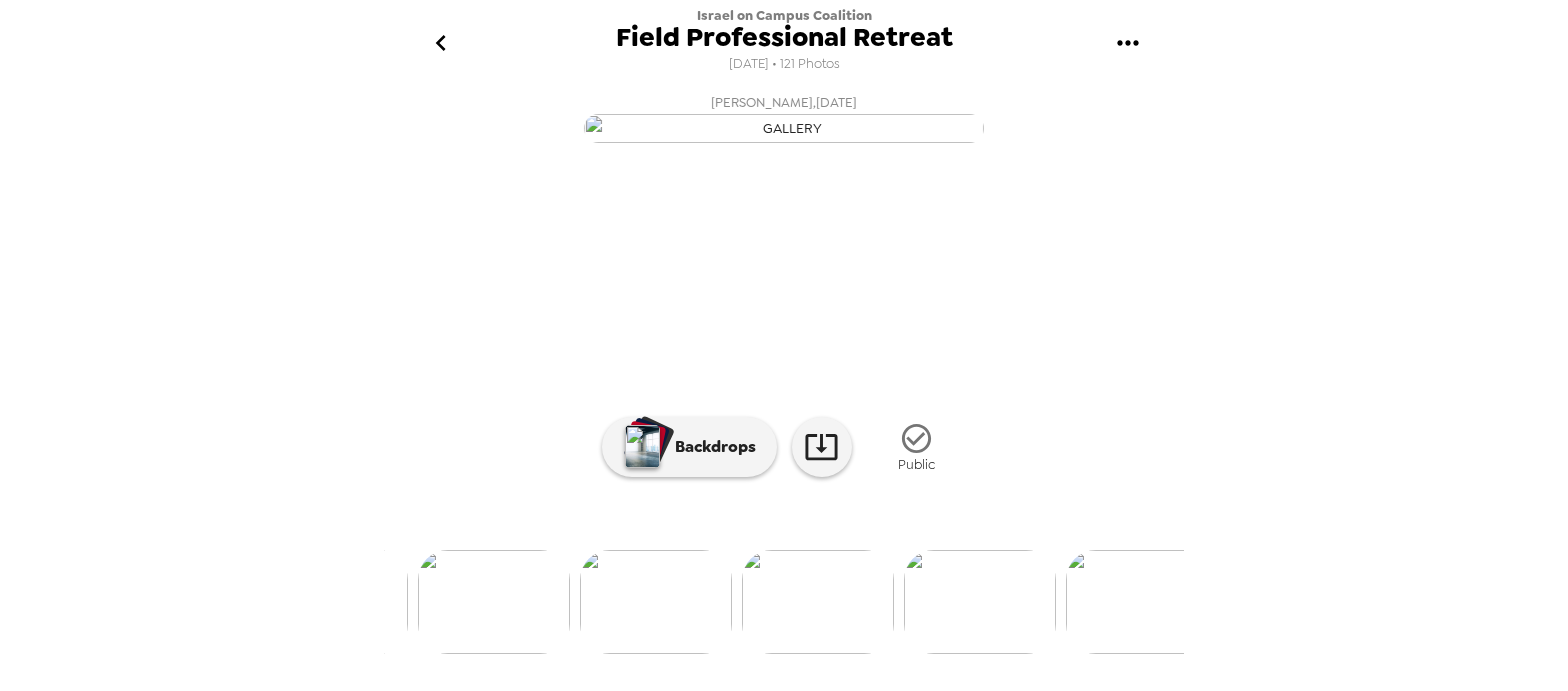 click at bounding box center [980, 602] 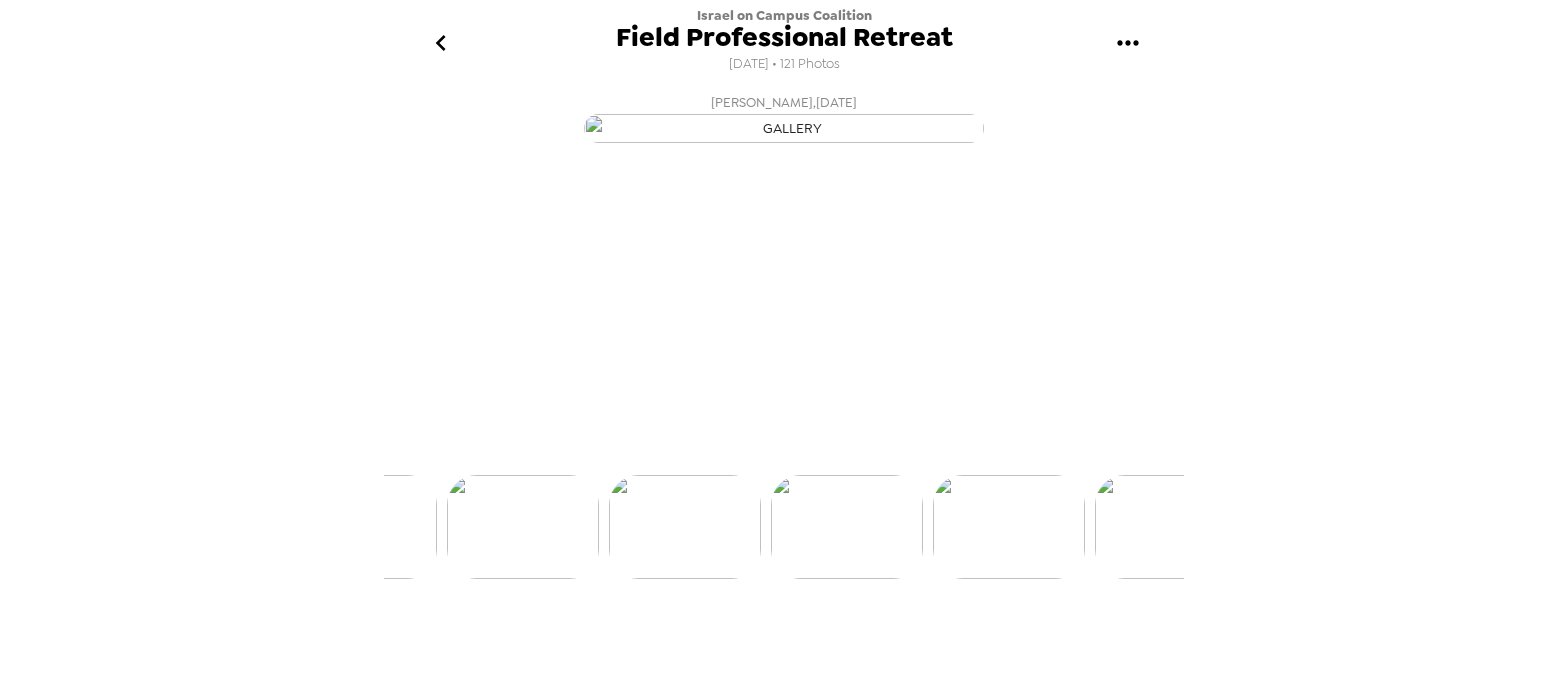scroll, scrollTop: 0, scrollLeft: 11496, axis: horizontal 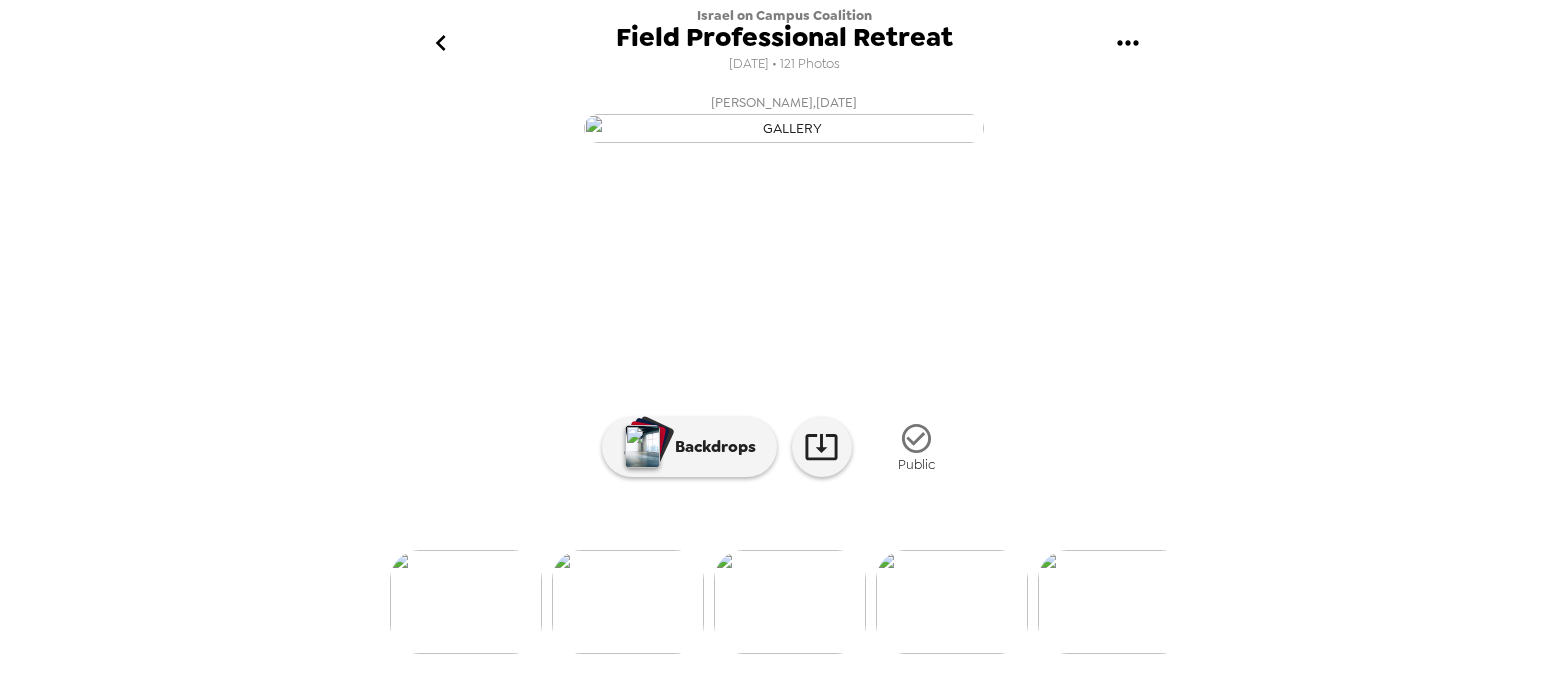 click at bounding box center [952, 602] 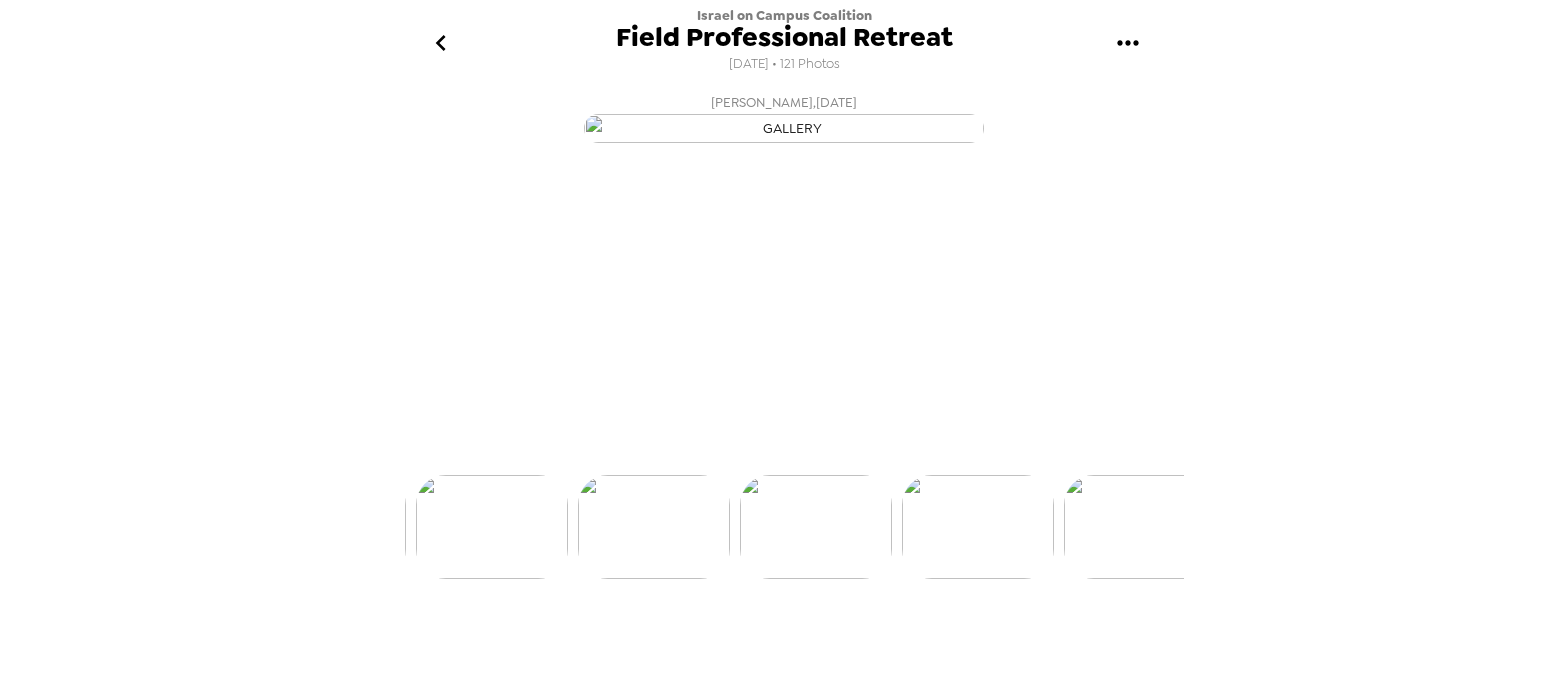 scroll, scrollTop: 0, scrollLeft: 11658, axis: horizontal 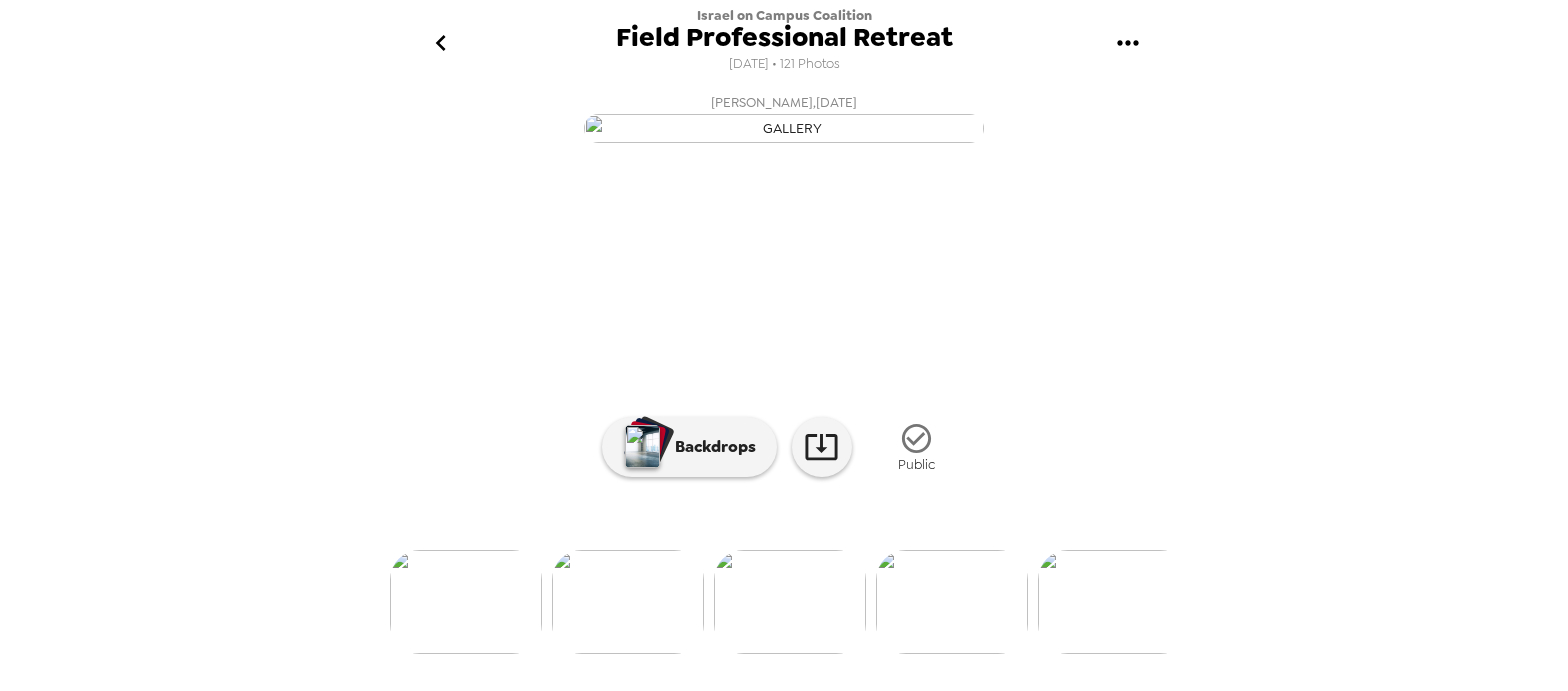 click at bounding box center [952, 602] 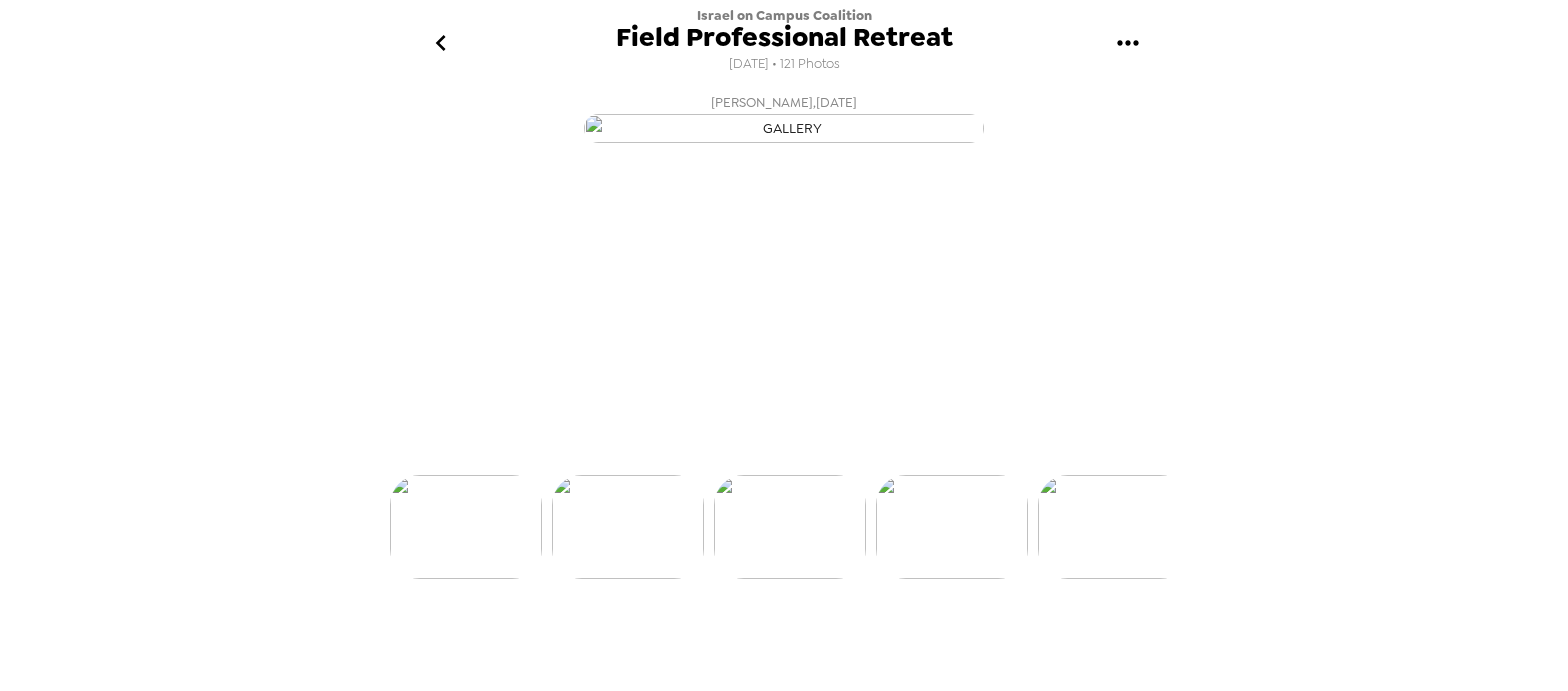 scroll, scrollTop: 99, scrollLeft: 0, axis: vertical 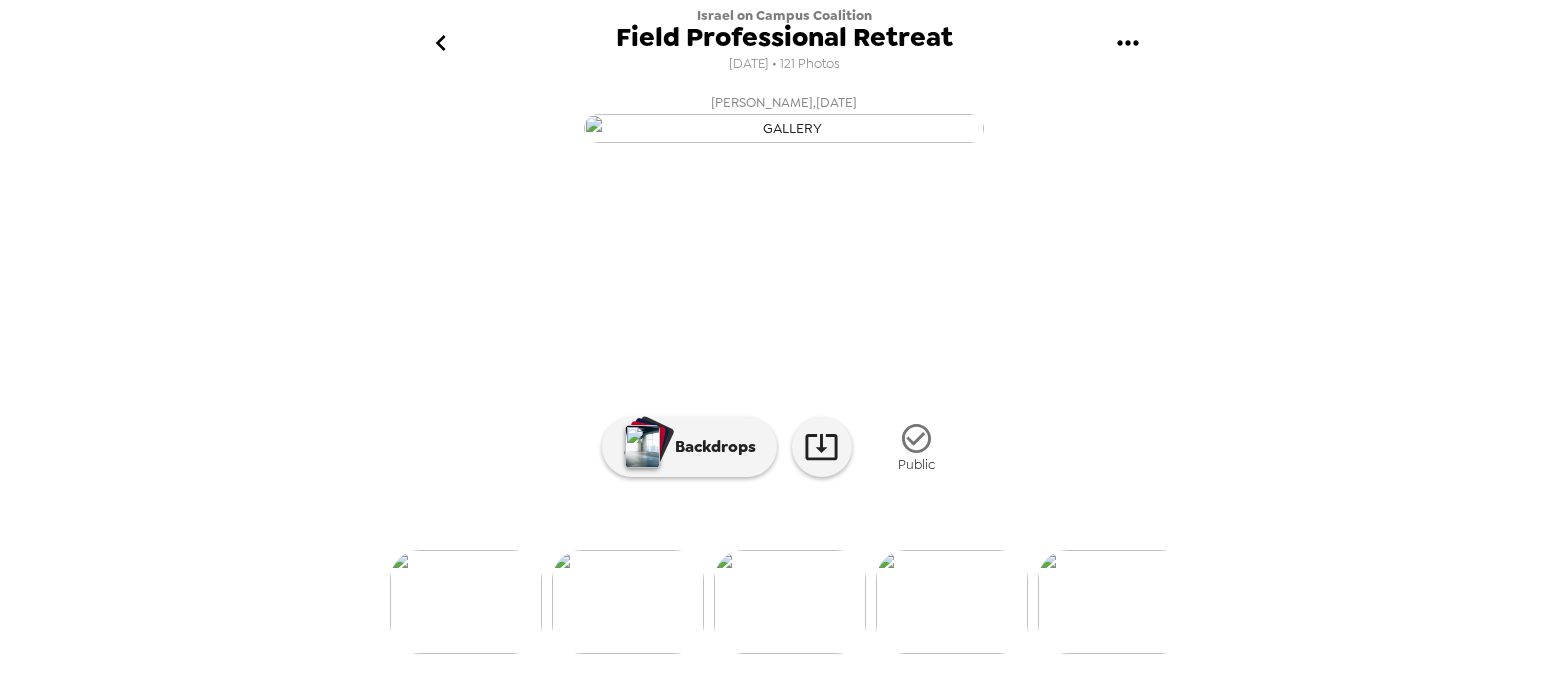 click at bounding box center (952, 602) 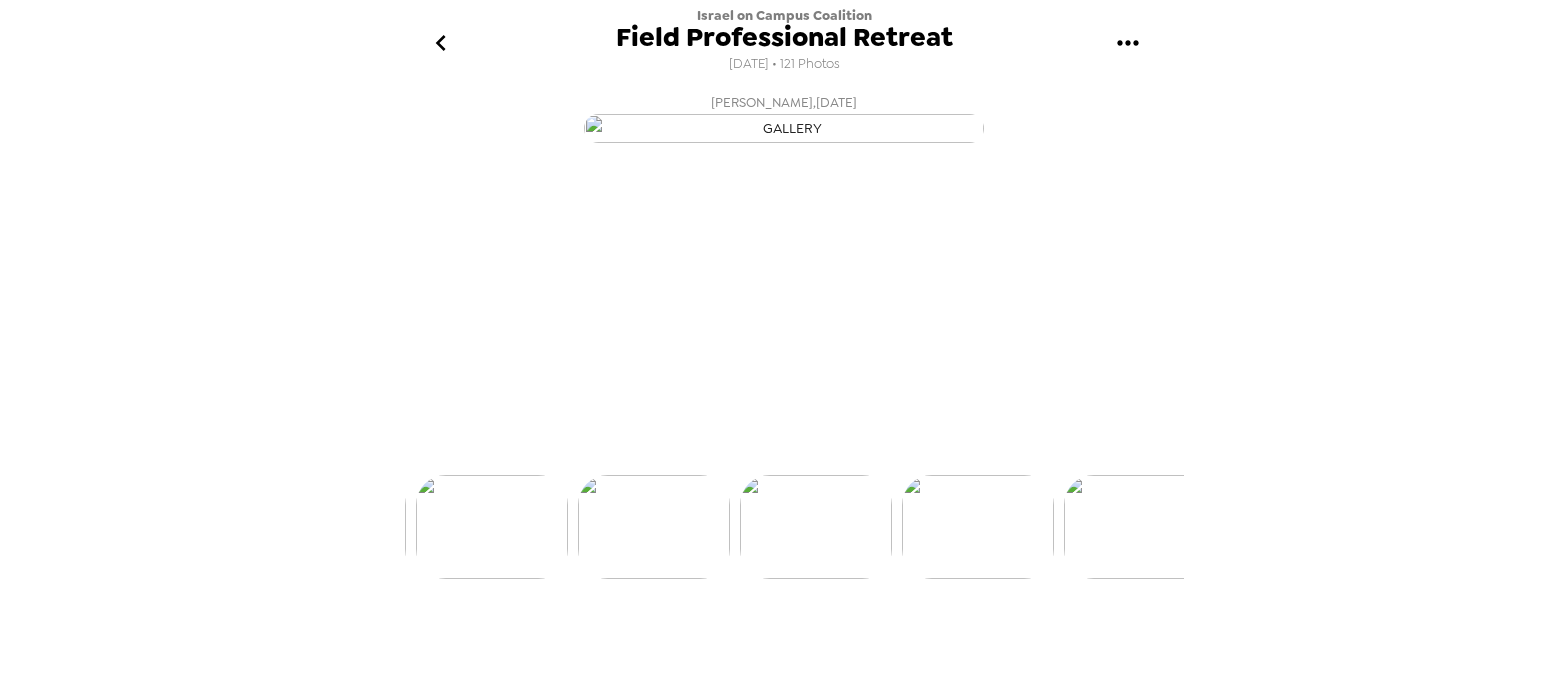 scroll, scrollTop: 0, scrollLeft: 11982, axis: horizontal 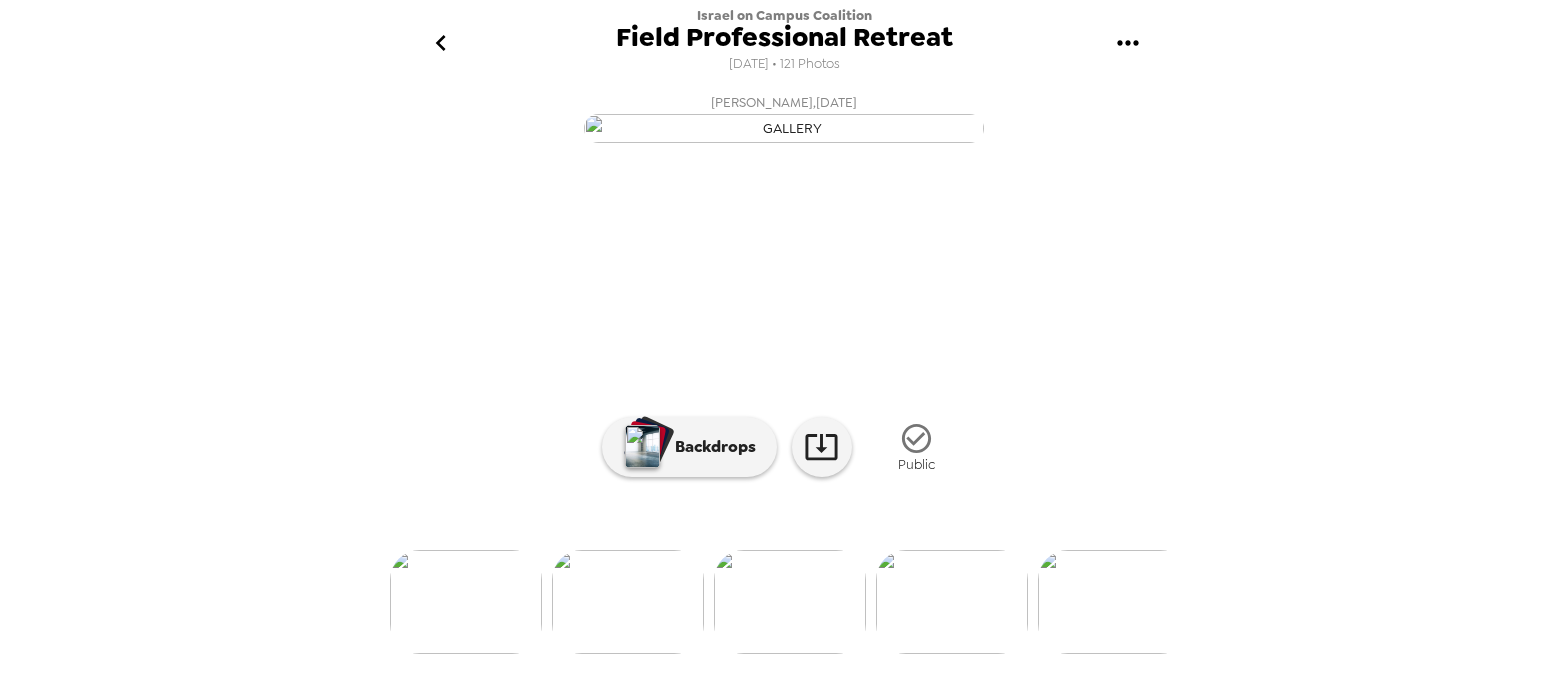 click at bounding box center (952, 602) 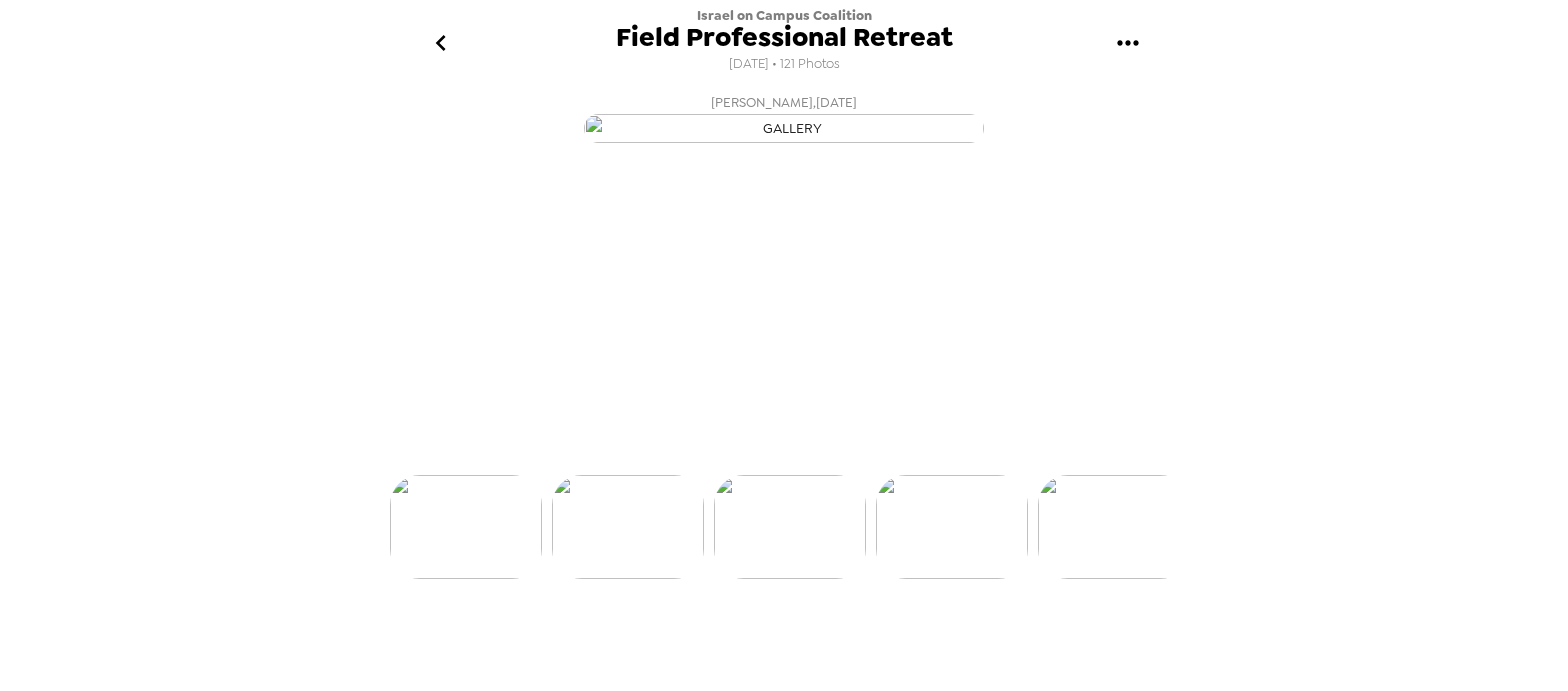 scroll, scrollTop: 99, scrollLeft: 0, axis: vertical 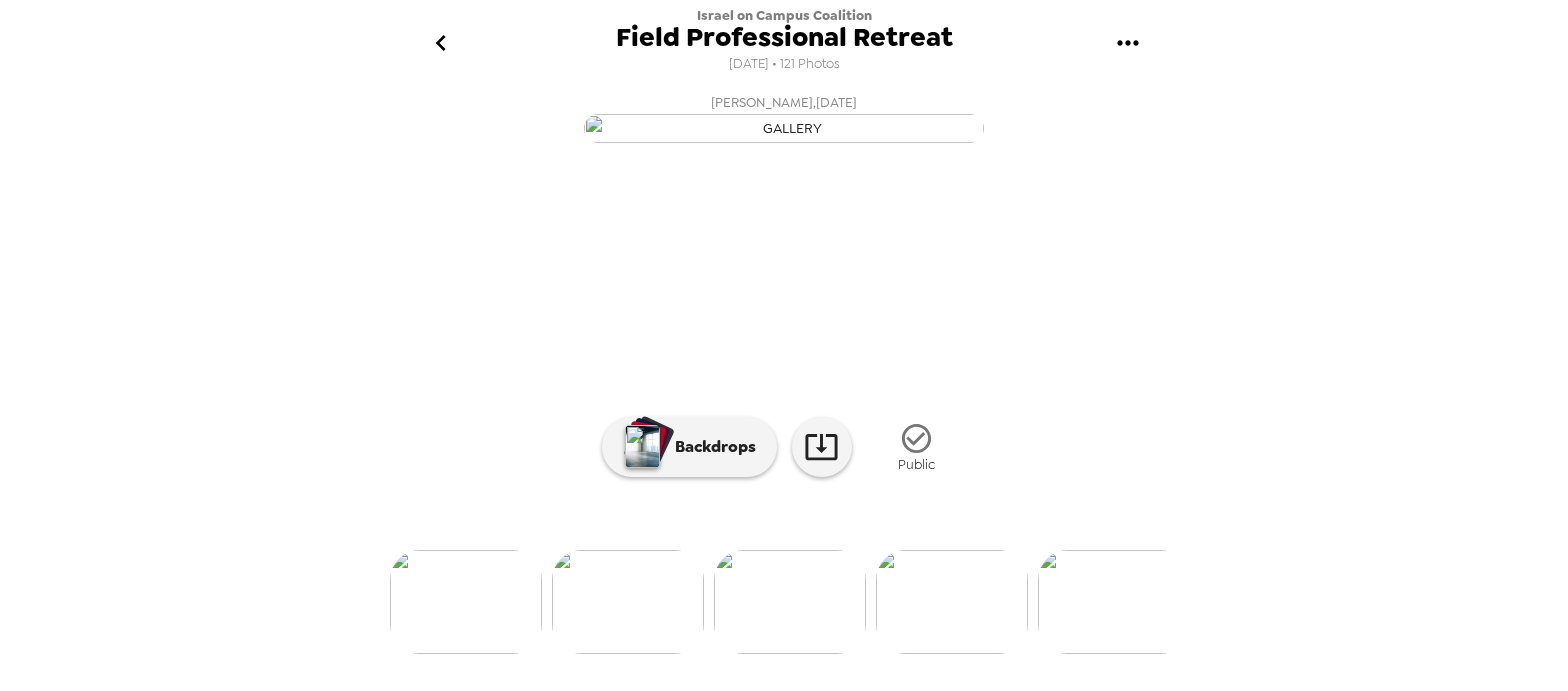 click at bounding box center [952, 602] 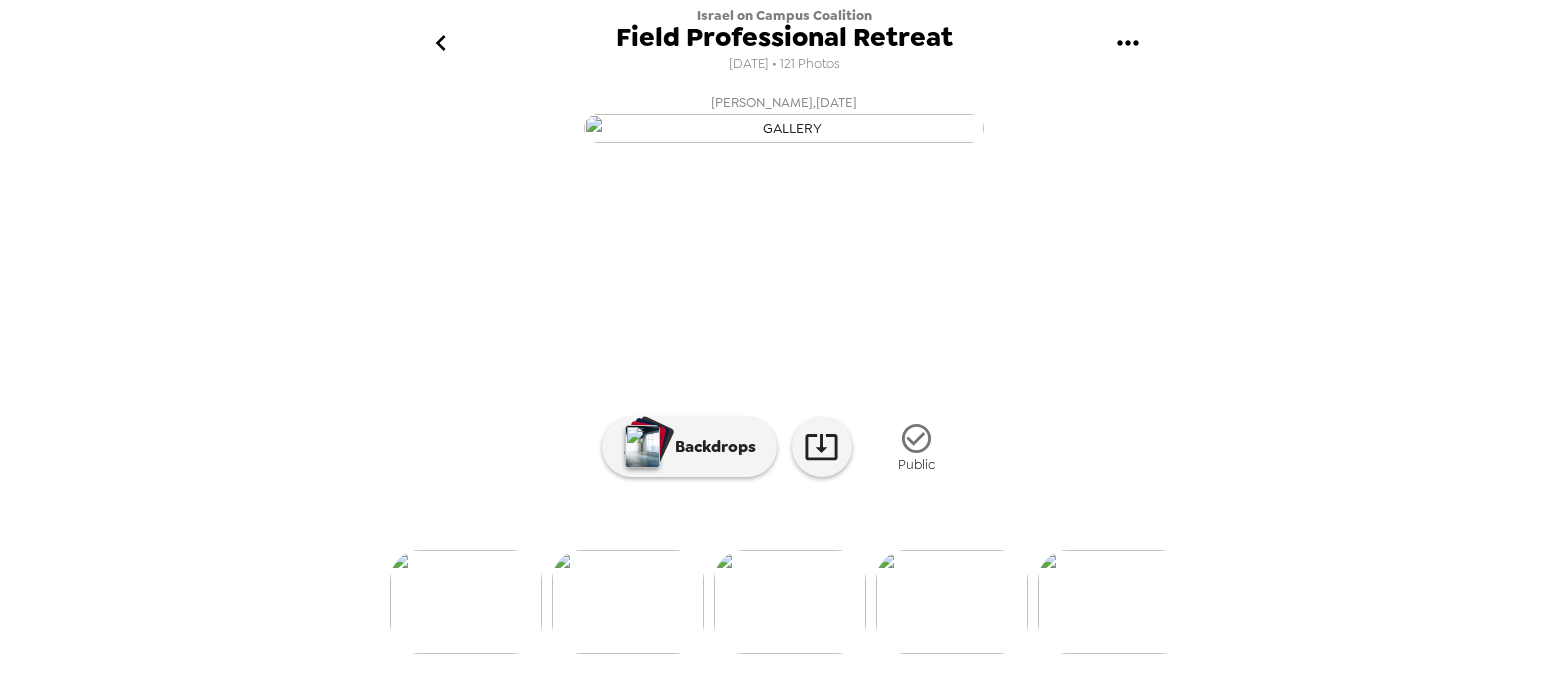 click at bounding box center [784, 569] 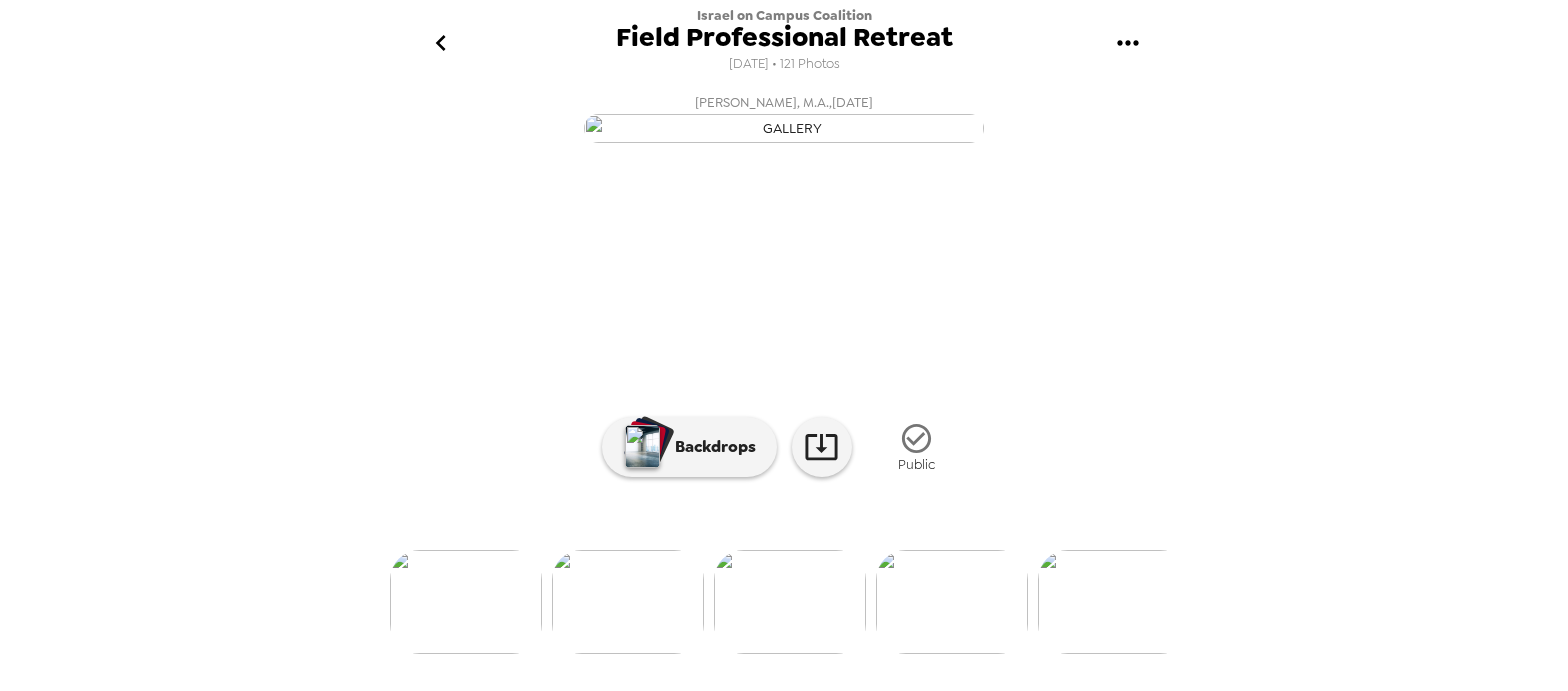 click at bounding box center (952, 602) 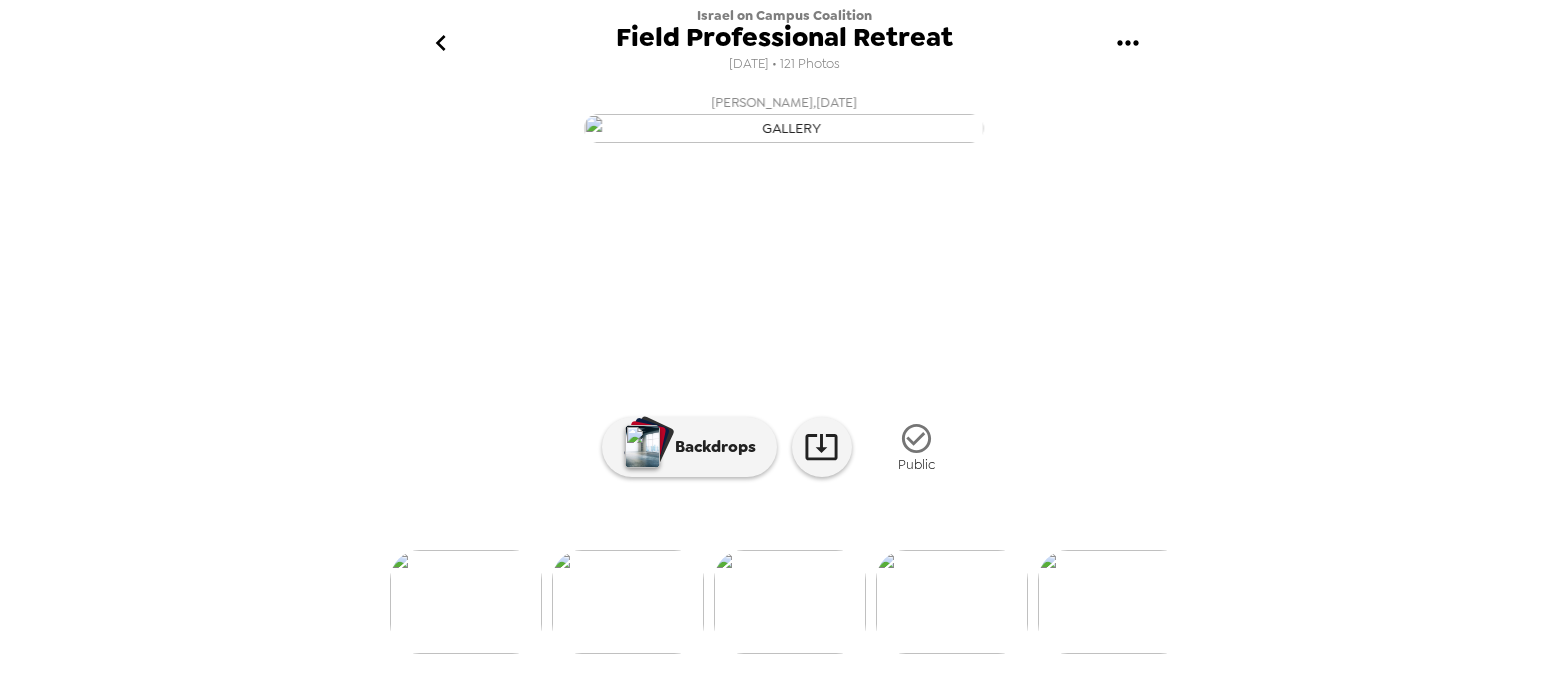 click at bounding box center (952, 602) 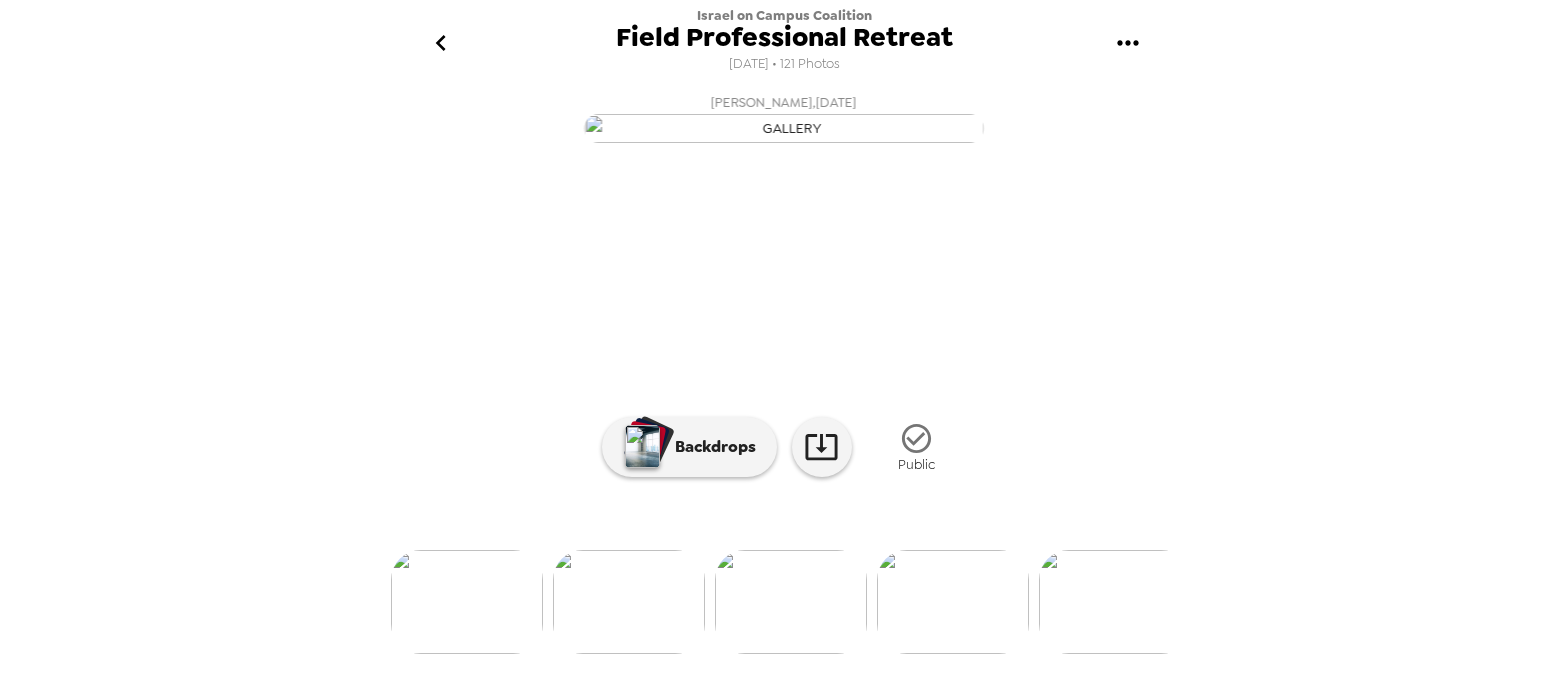 click at bounding box center (953, 602) 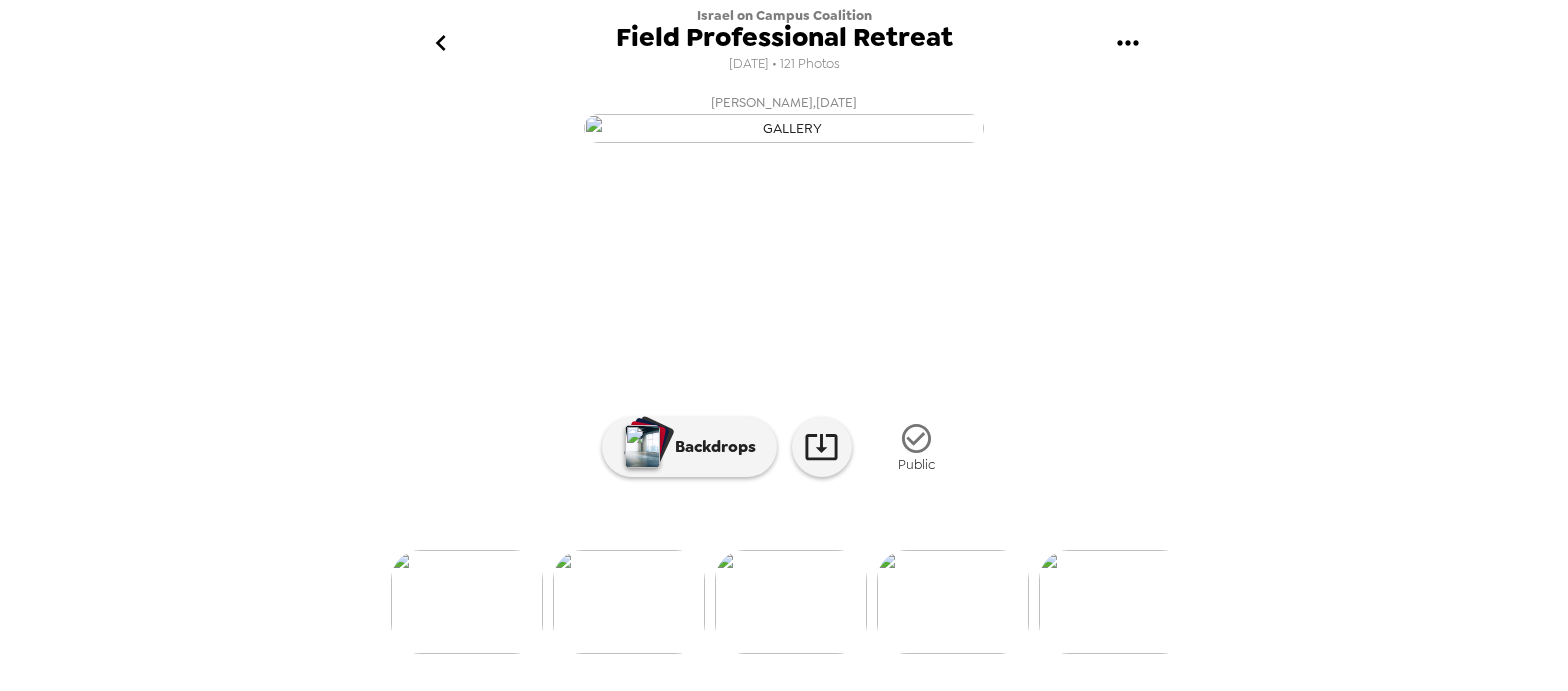 click at bounding box center (953, 602) 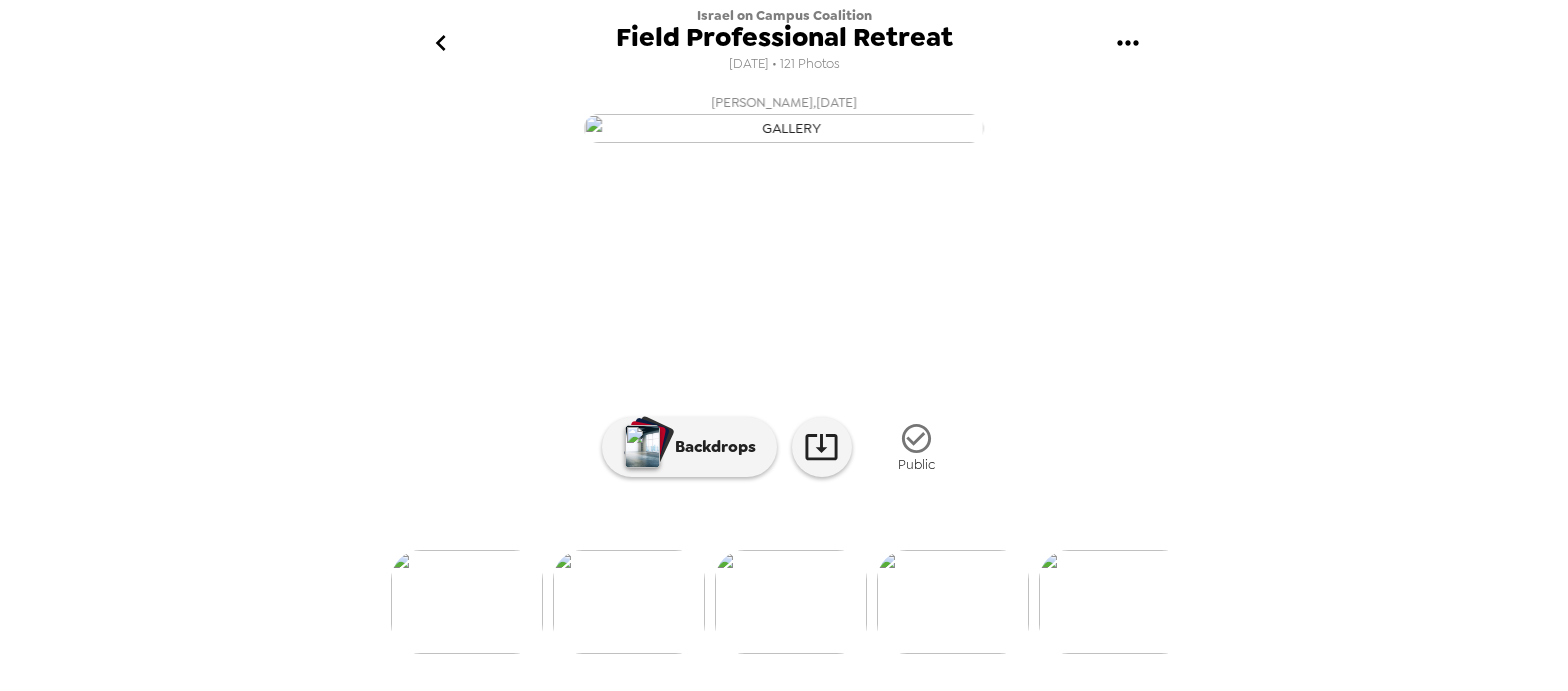 click at bounding box center (953, 602) 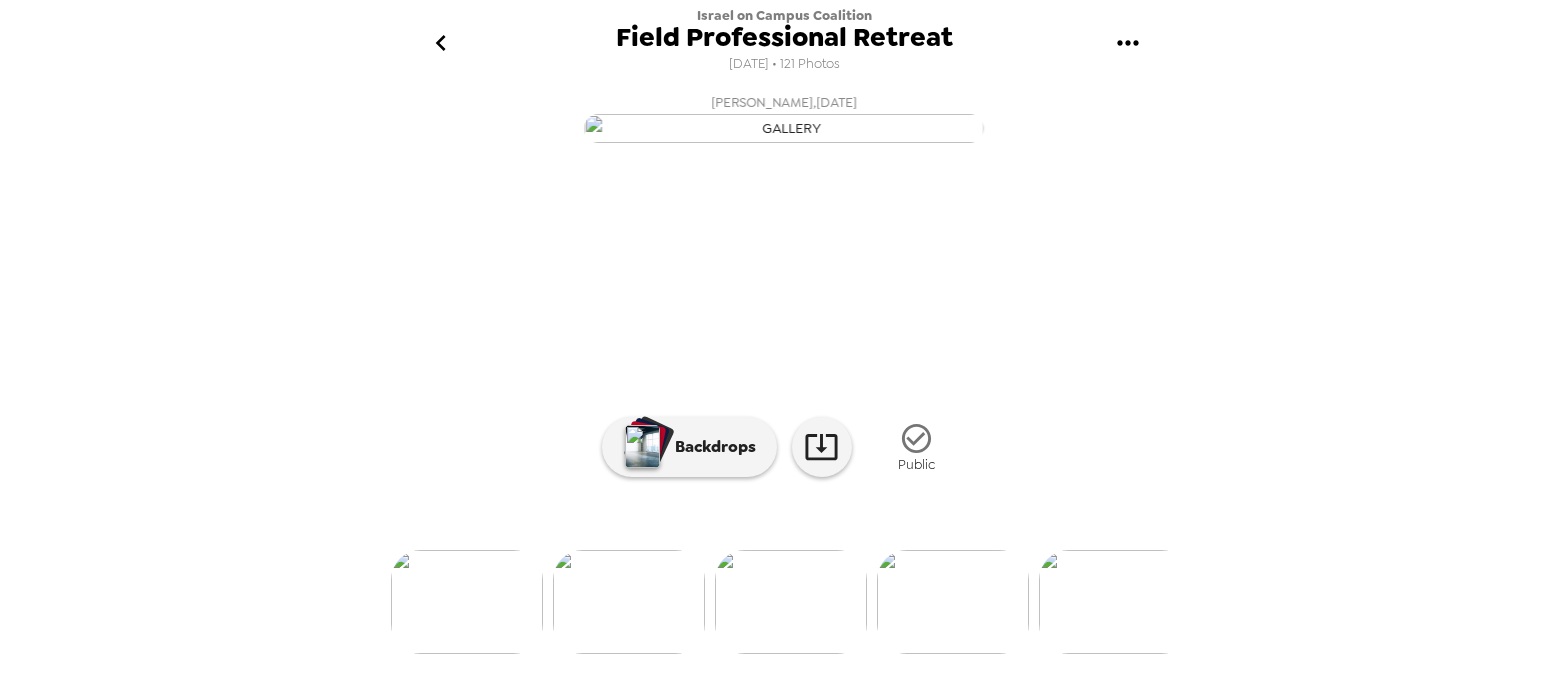 click at bounding box center [953, 602] 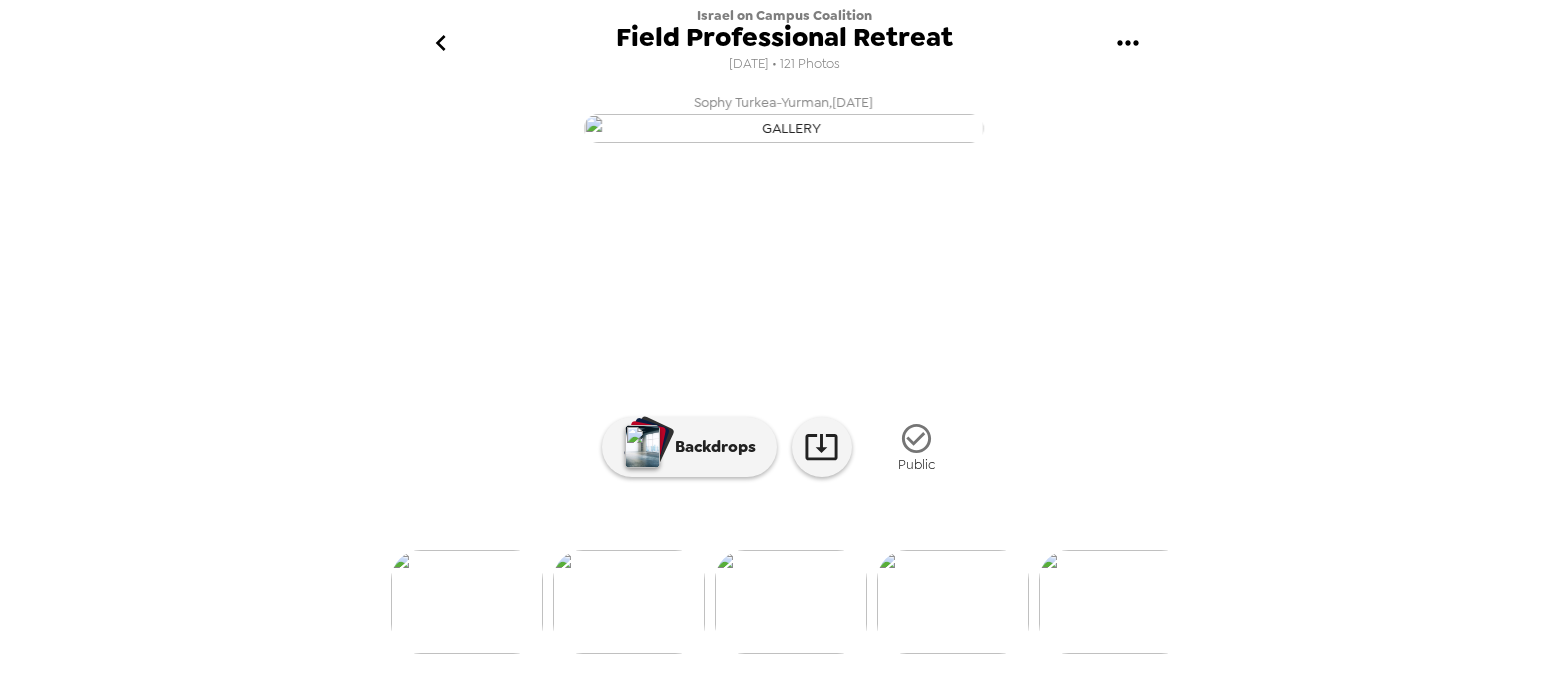 click at bounding box center (953, 602) 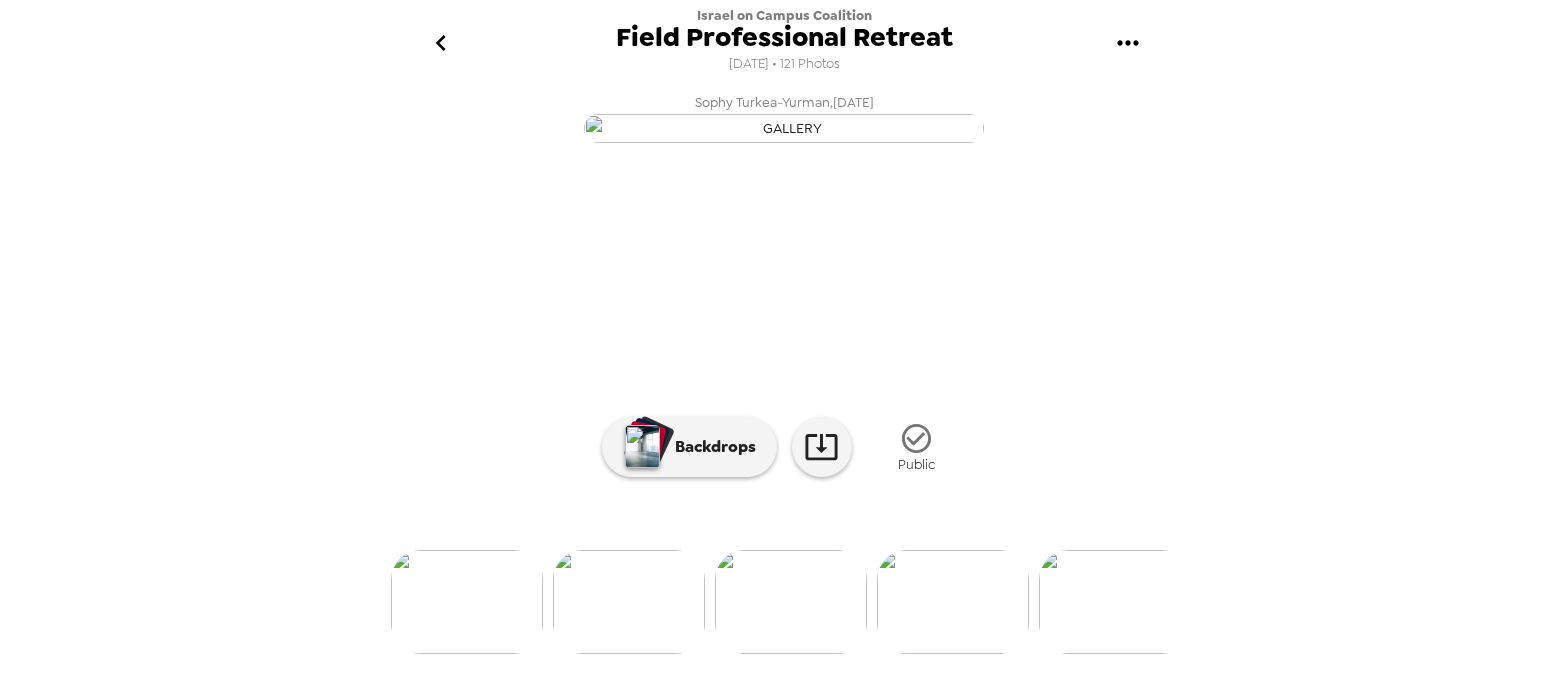 click at bounding box center [953, 602] 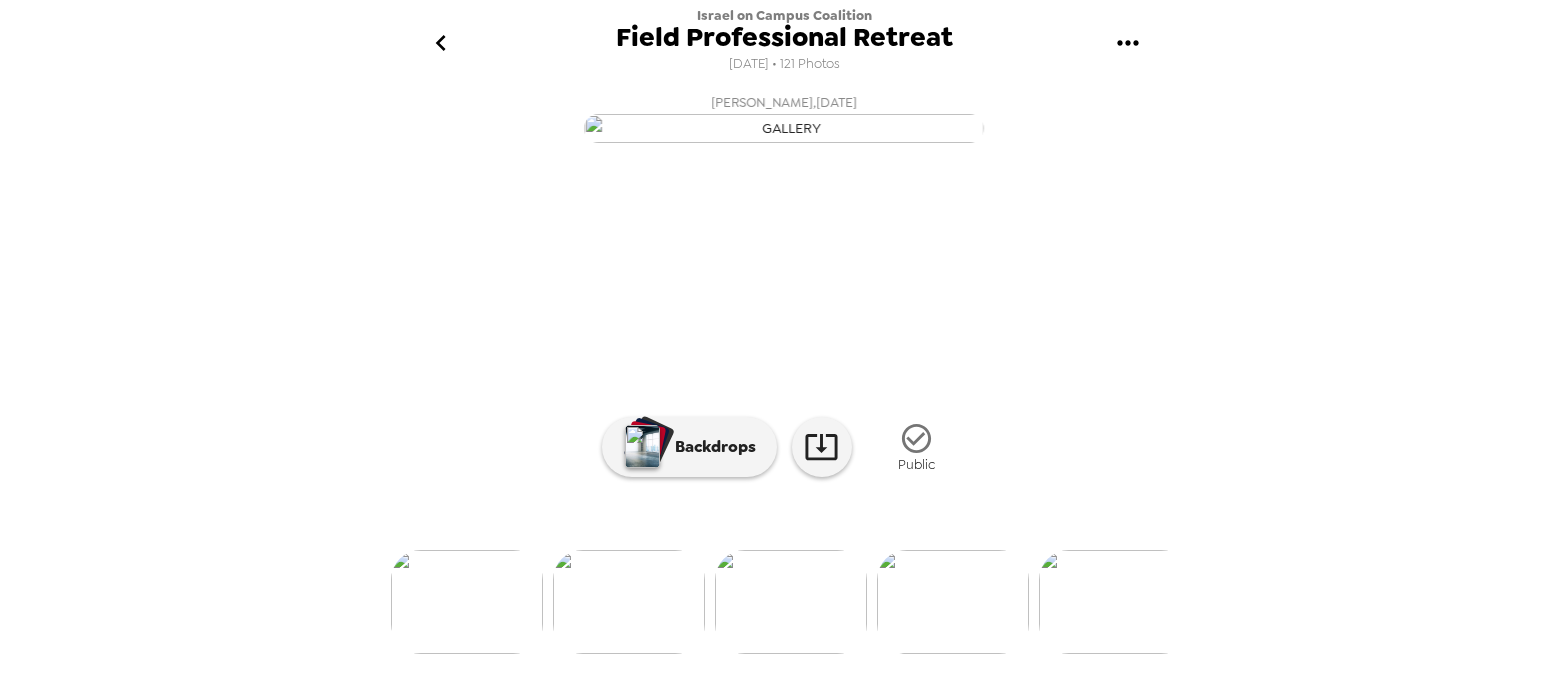 click at bounding box center (953, 602) 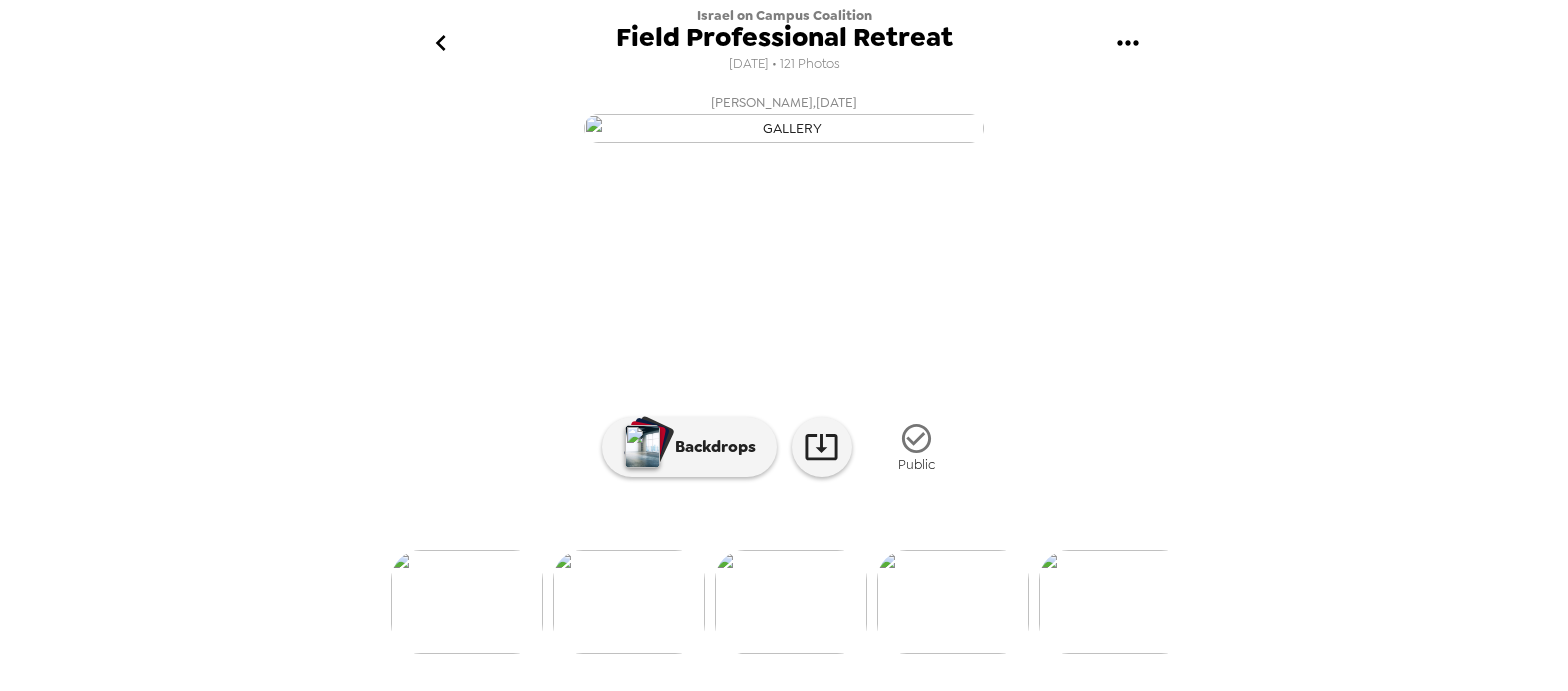 click at bounding box center [953, 602] 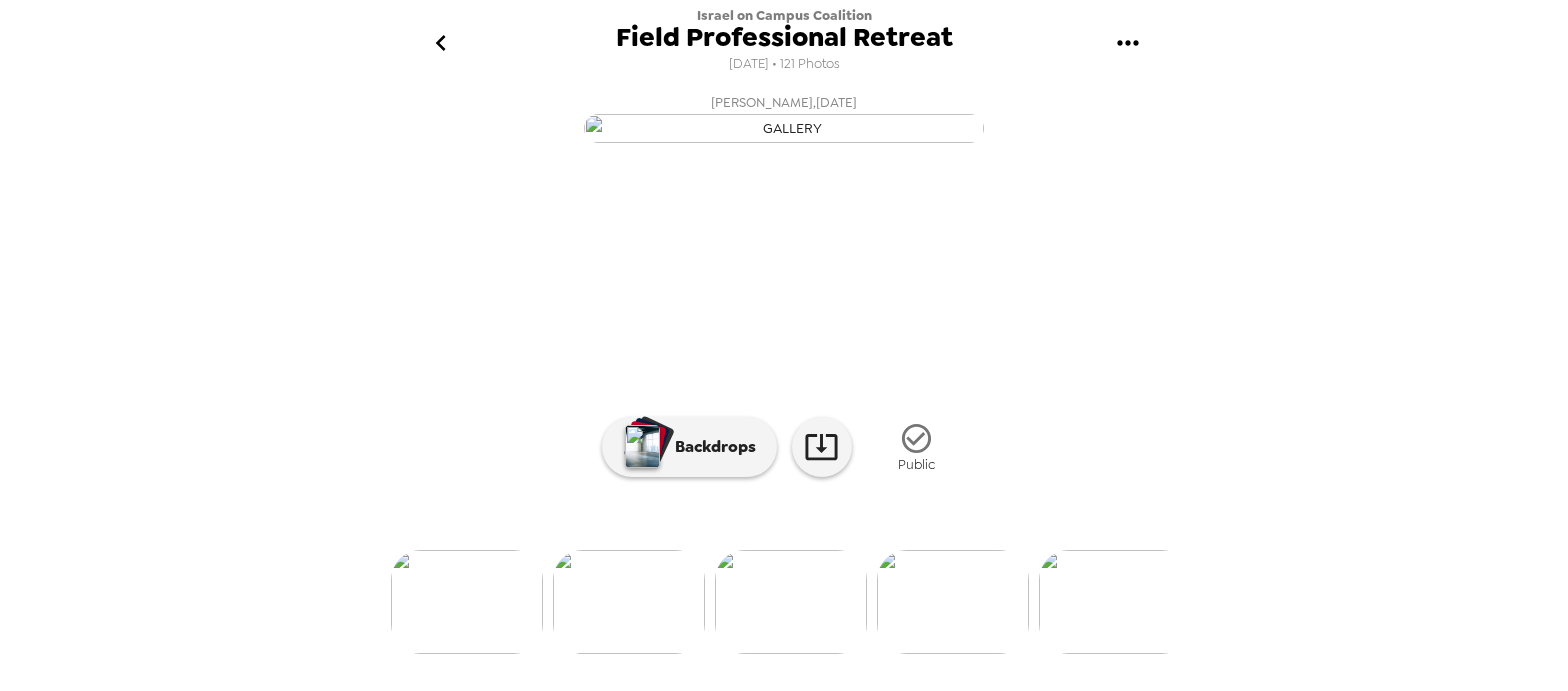 click at bounding box center (784, 569) 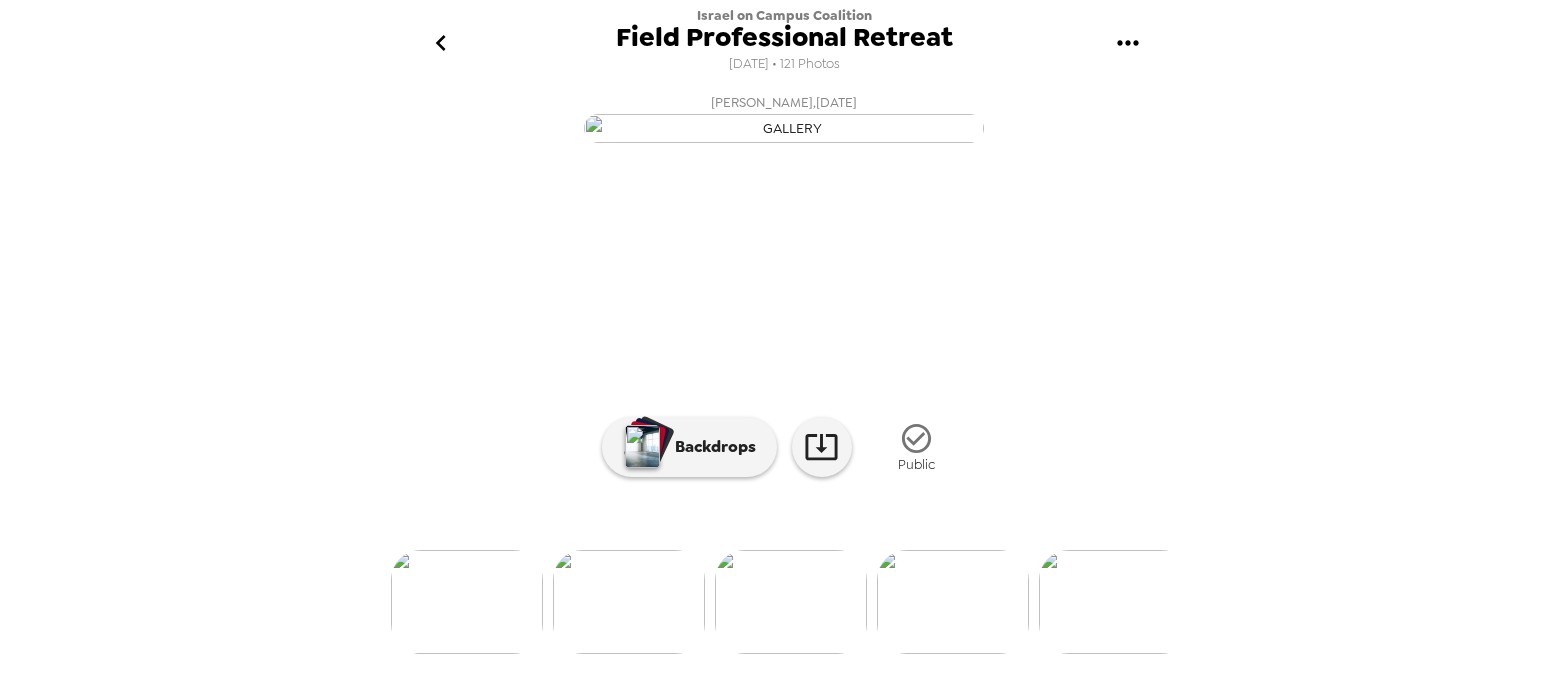 click at bounding box center (784, 569) 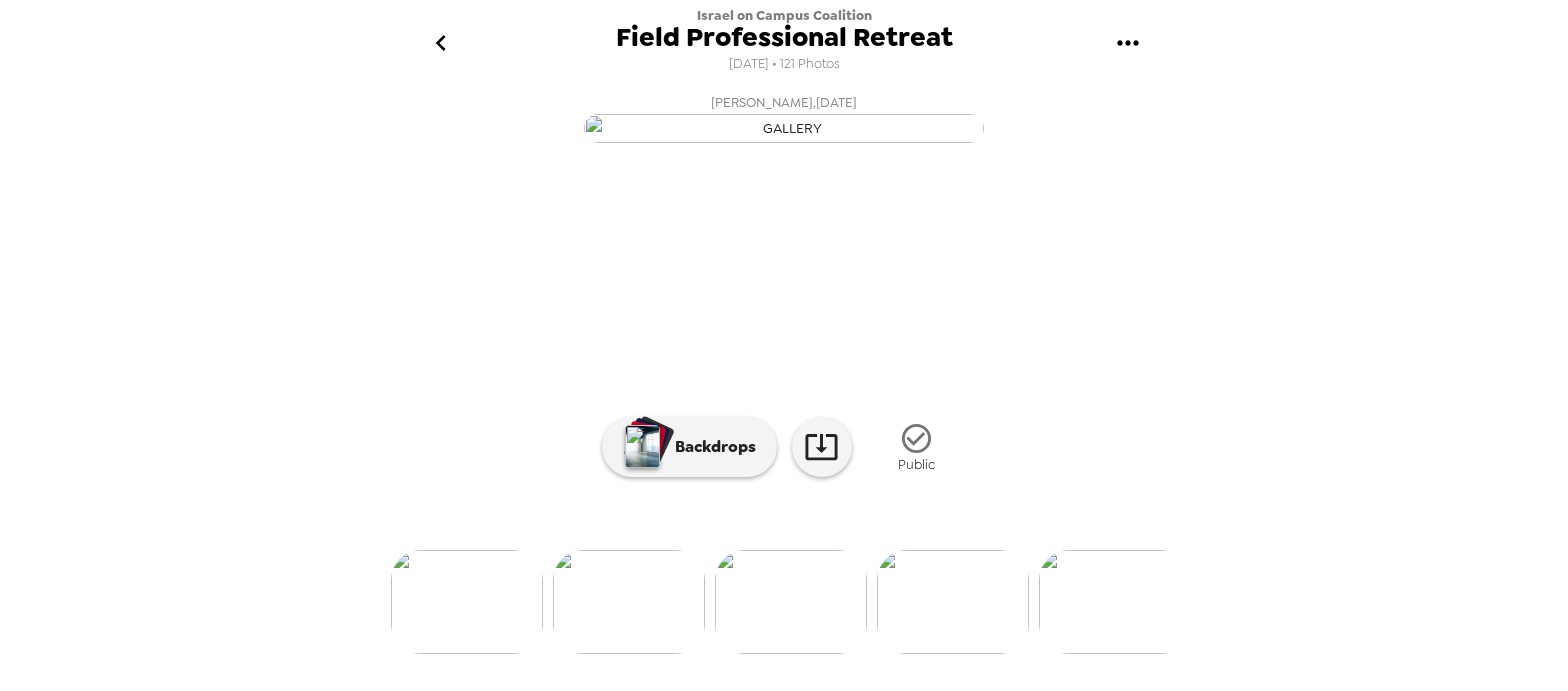 click at bounding box center [953, 602] 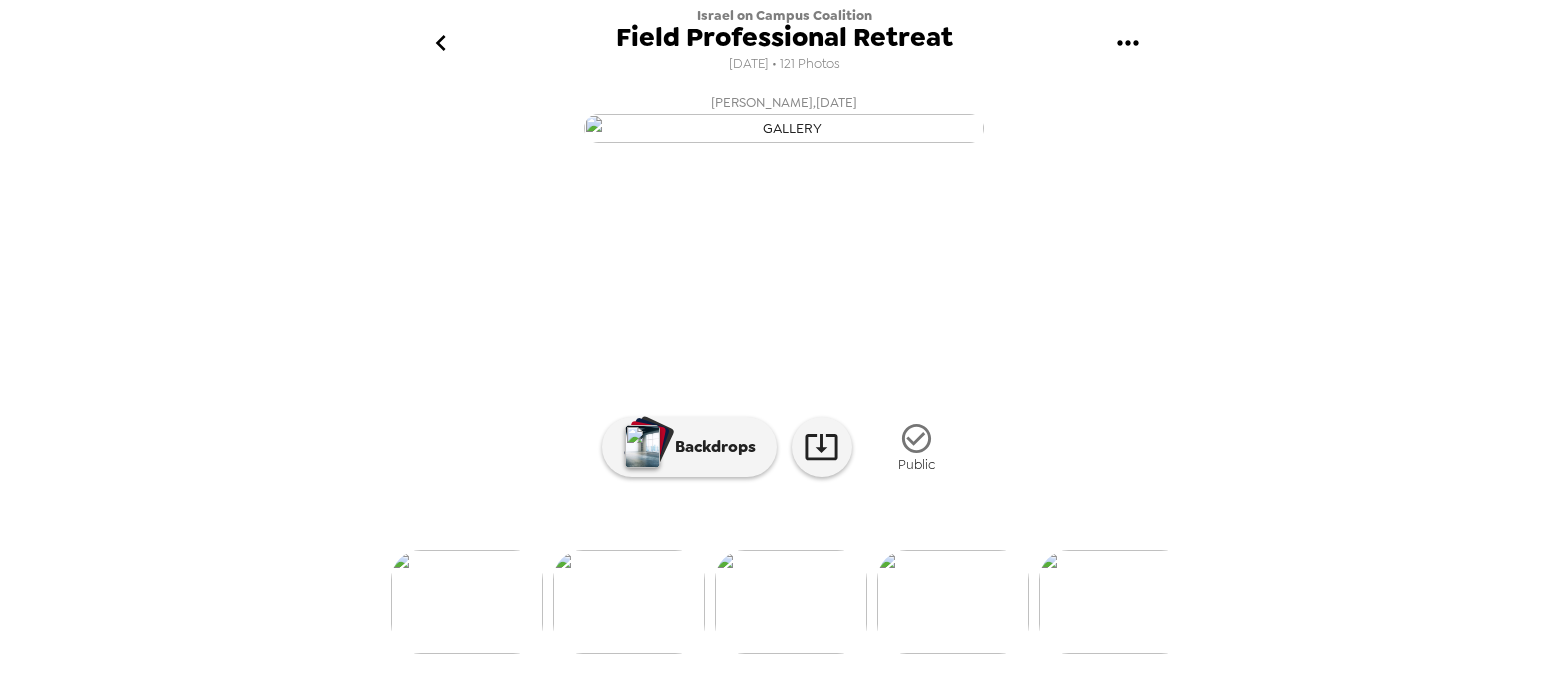 click at bounding box center (784, 569) 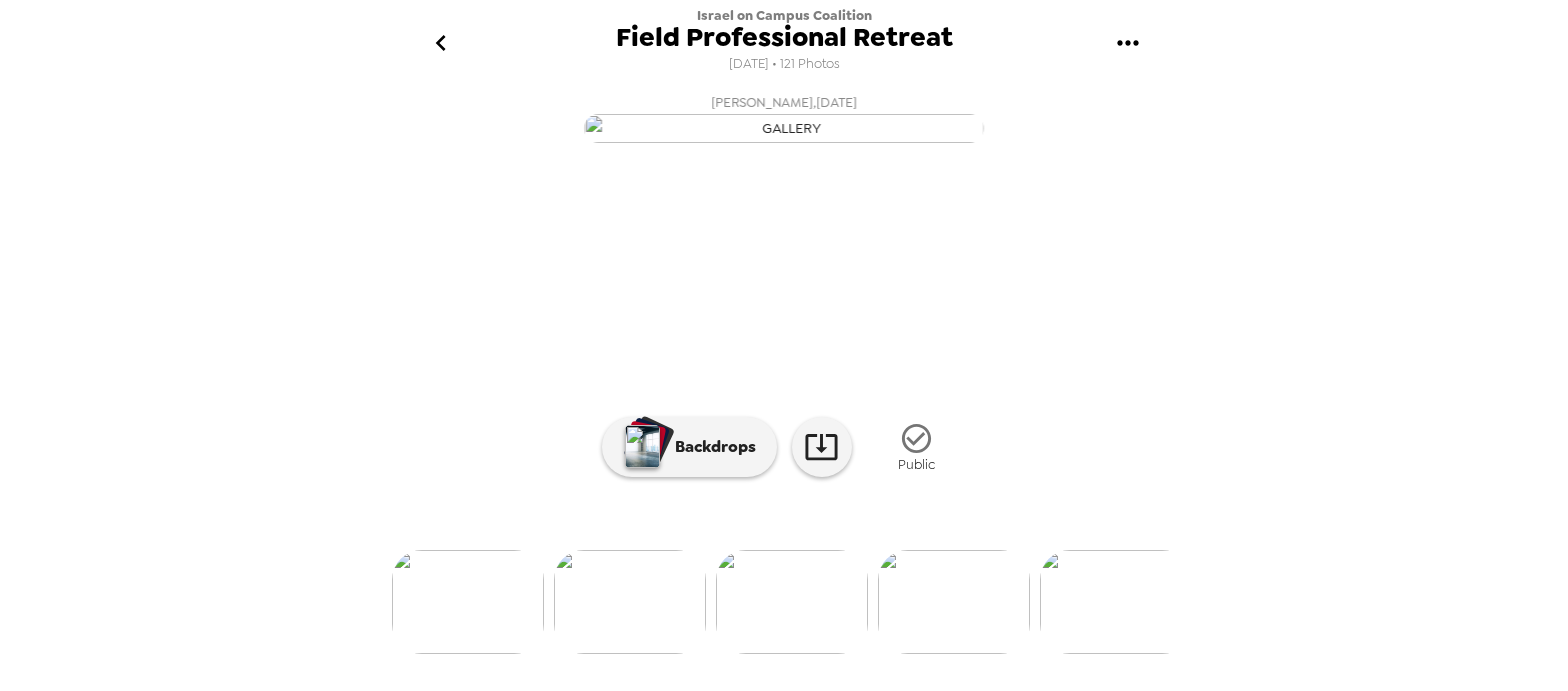 click at bounding box center (954, 602) 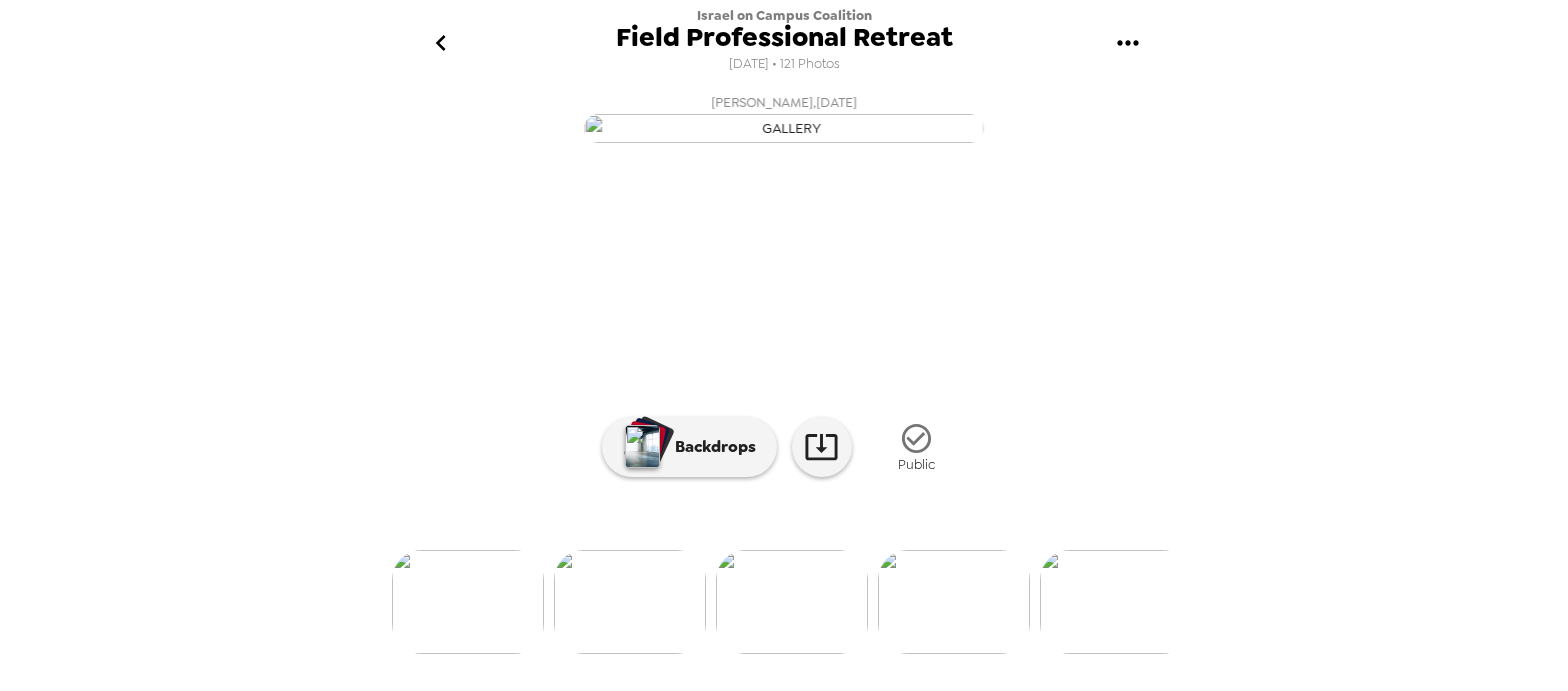 click at bounding box center [784, 569] 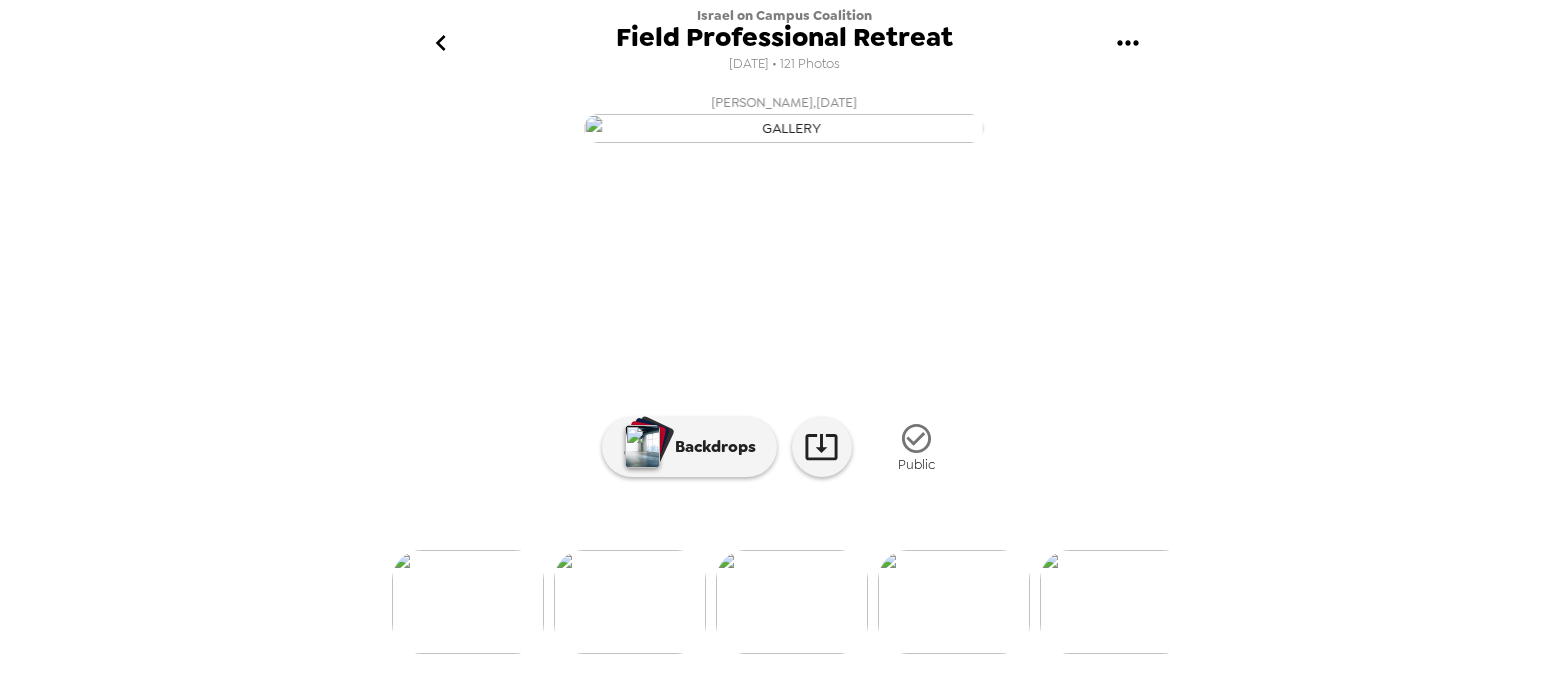click at bounding box center (784, 569) 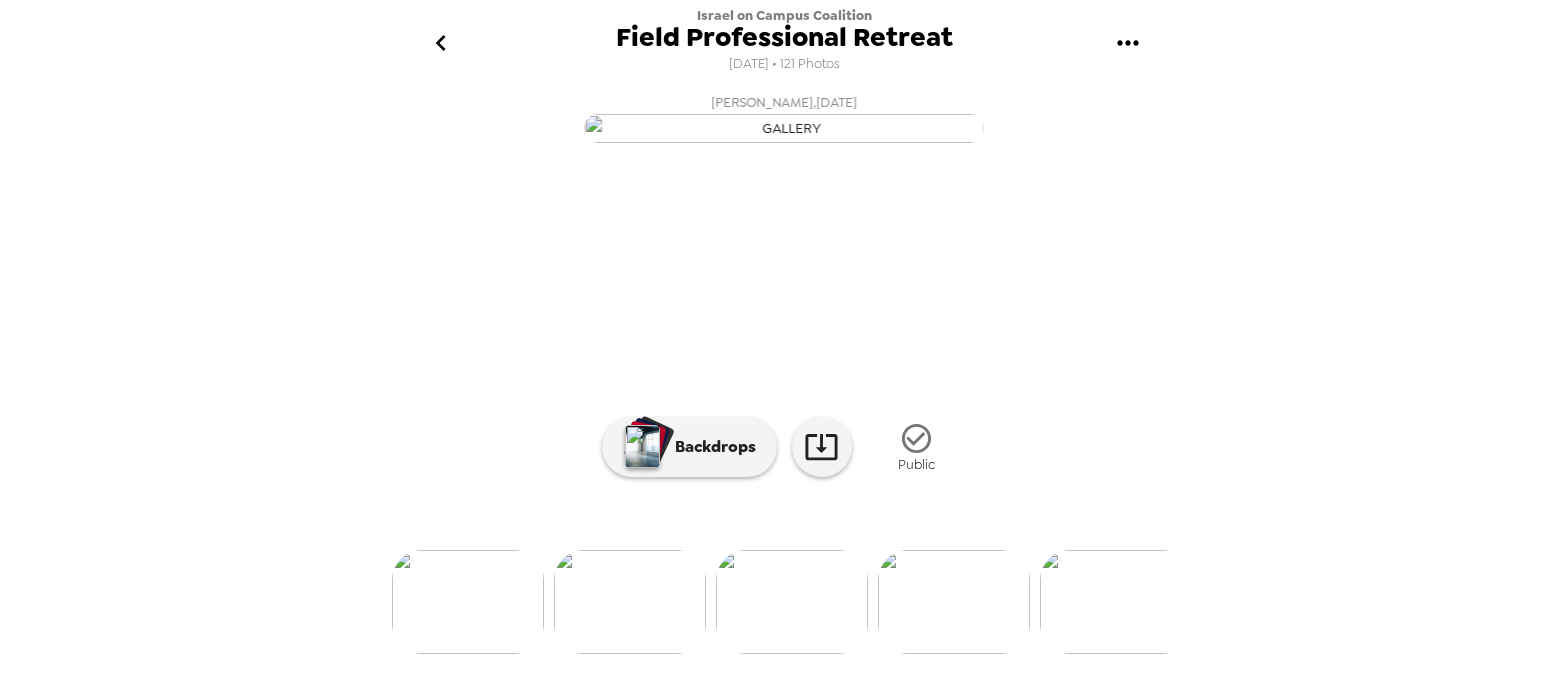 click at bounding box center [784, 569] 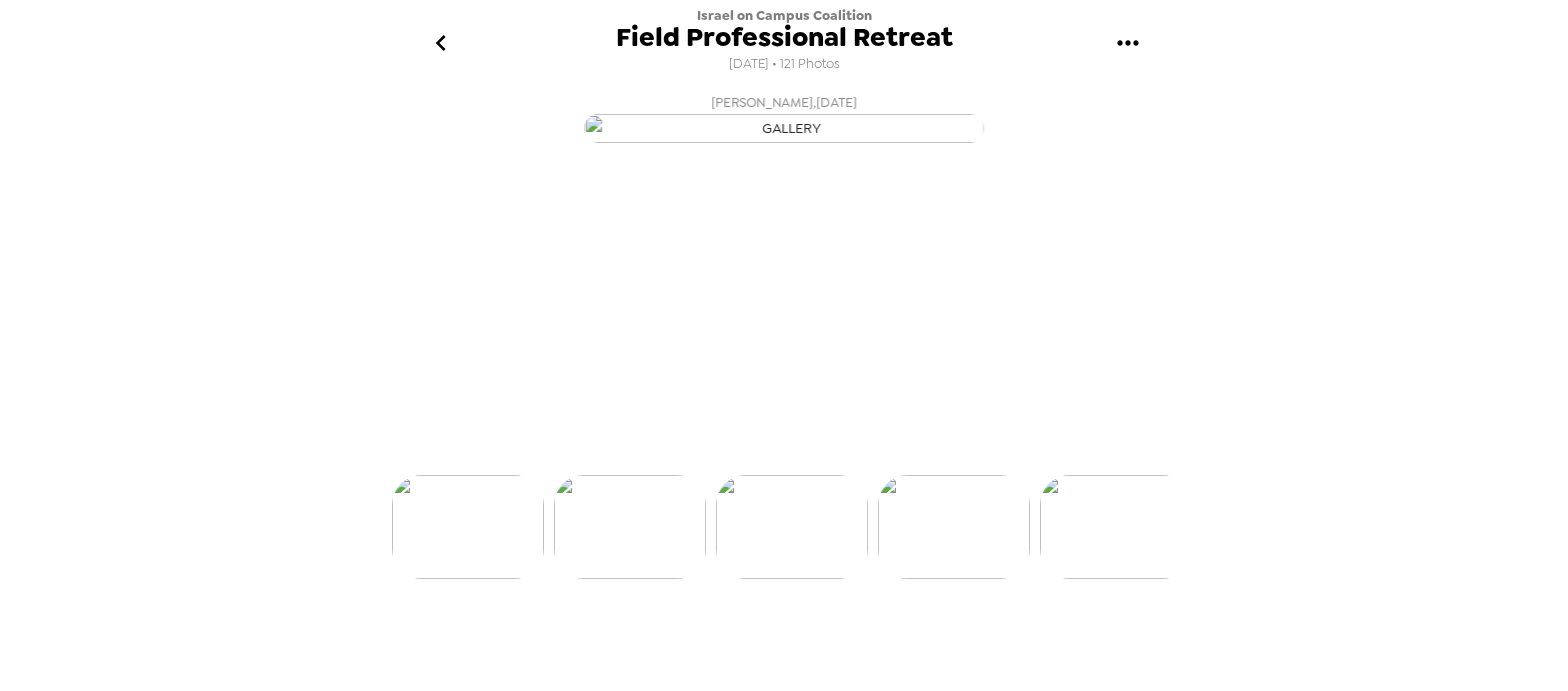 click at bounding box center (784, 494) 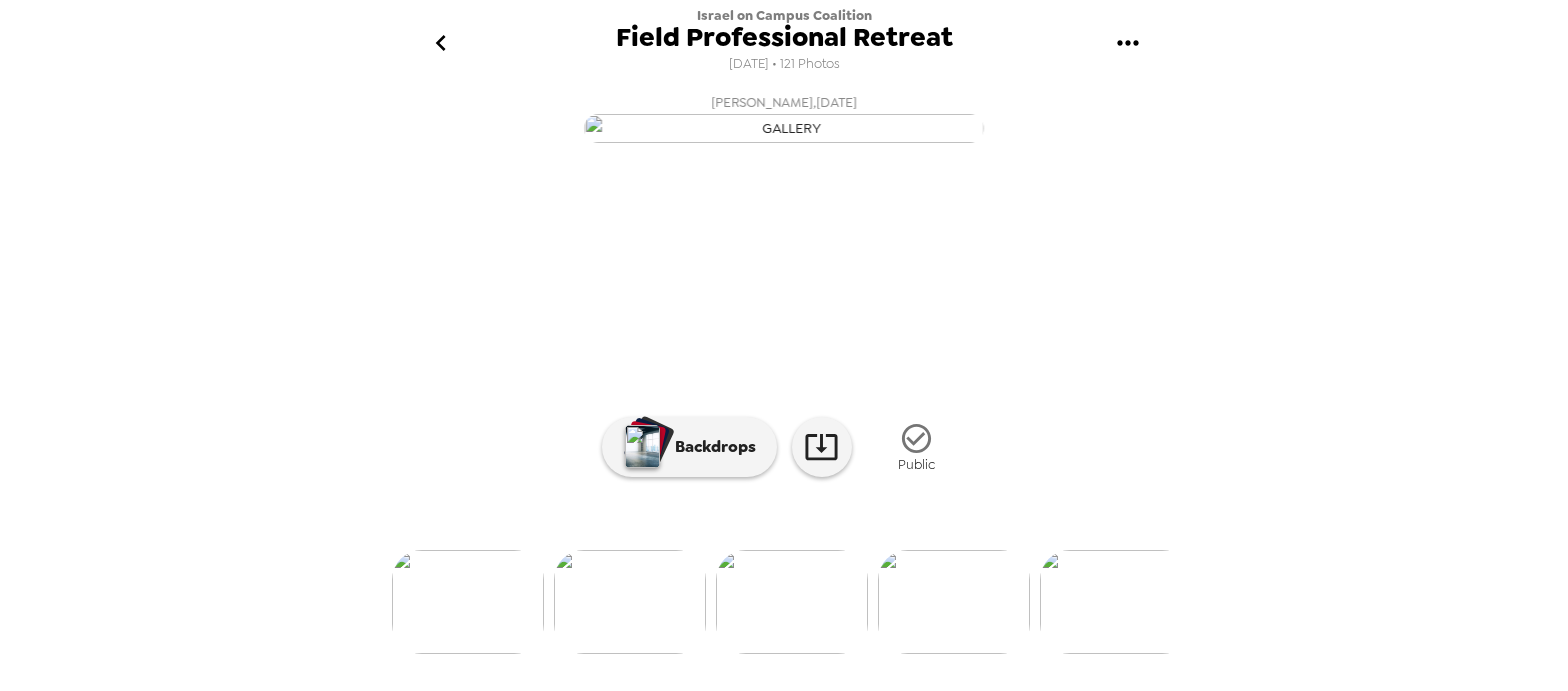 click at bounding box center (954, 602) 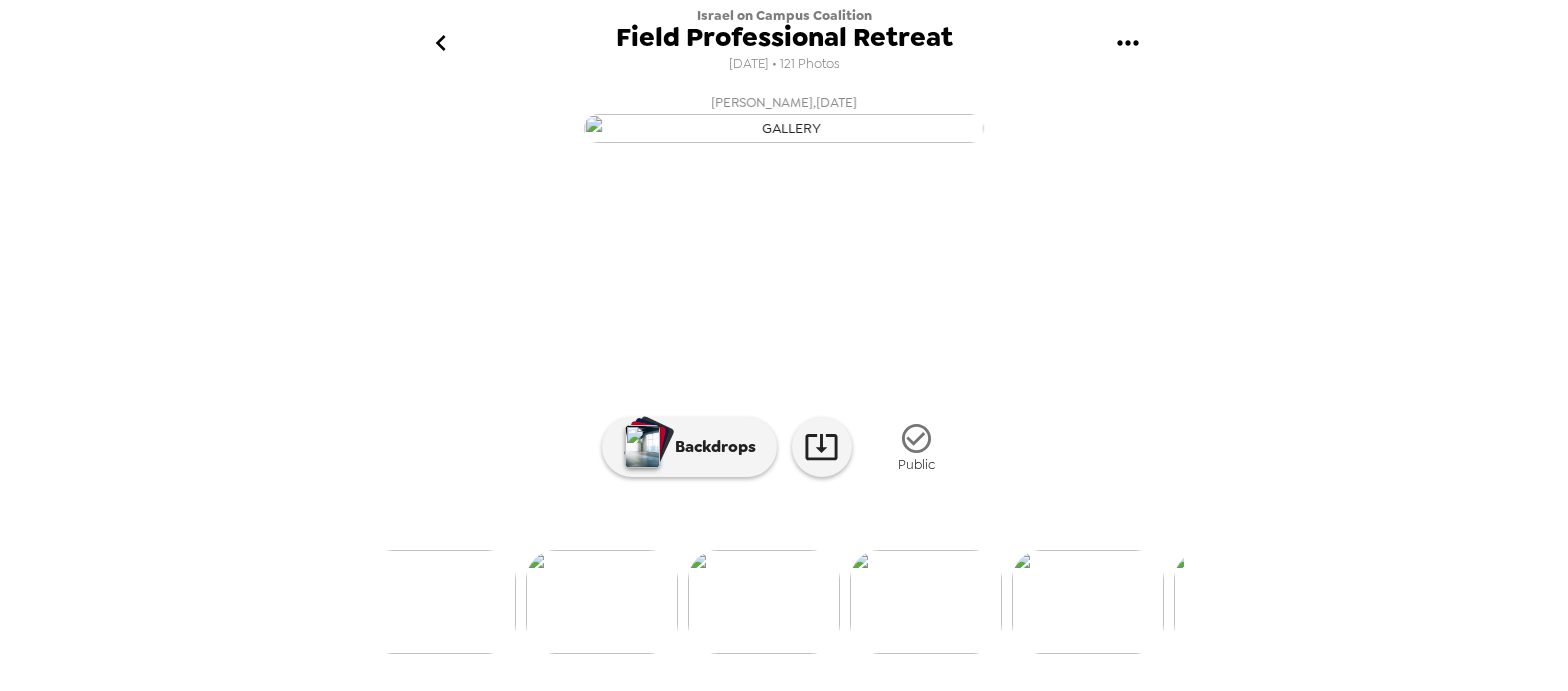 click at bounding box center (926, 602) 